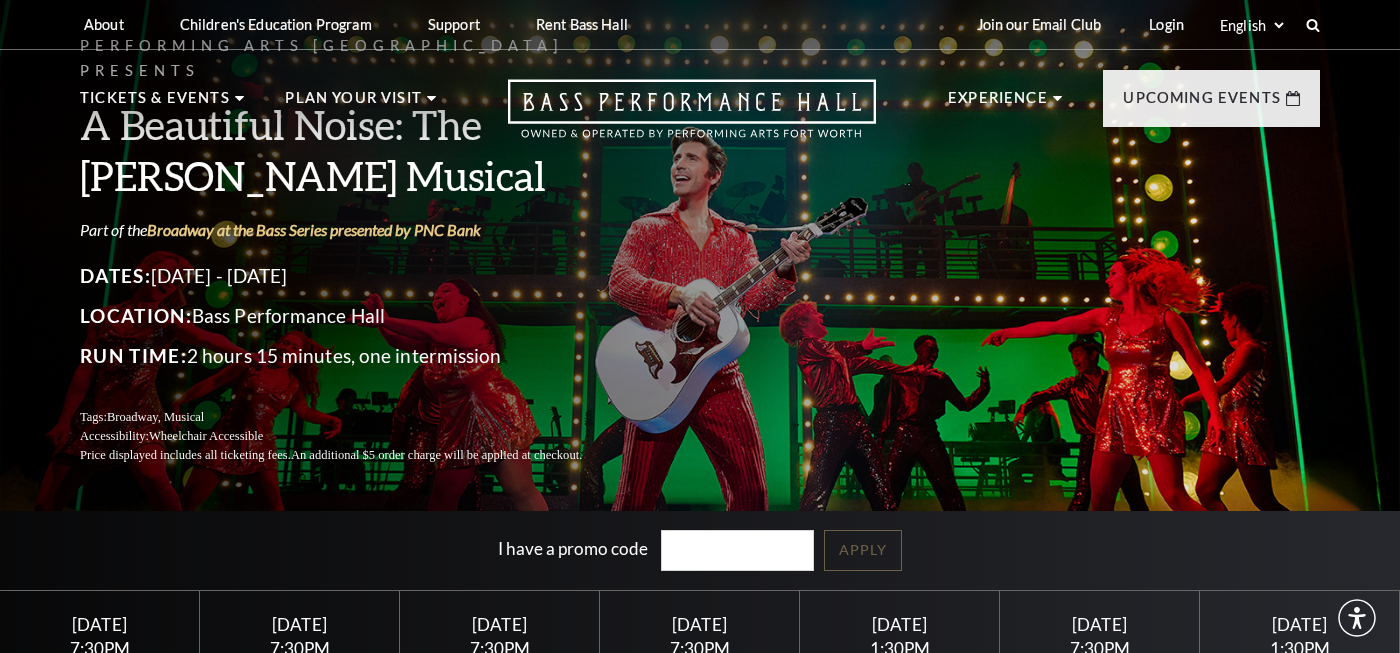 scroll, scrollTop: 0, scrollLeft: 0, axis: both 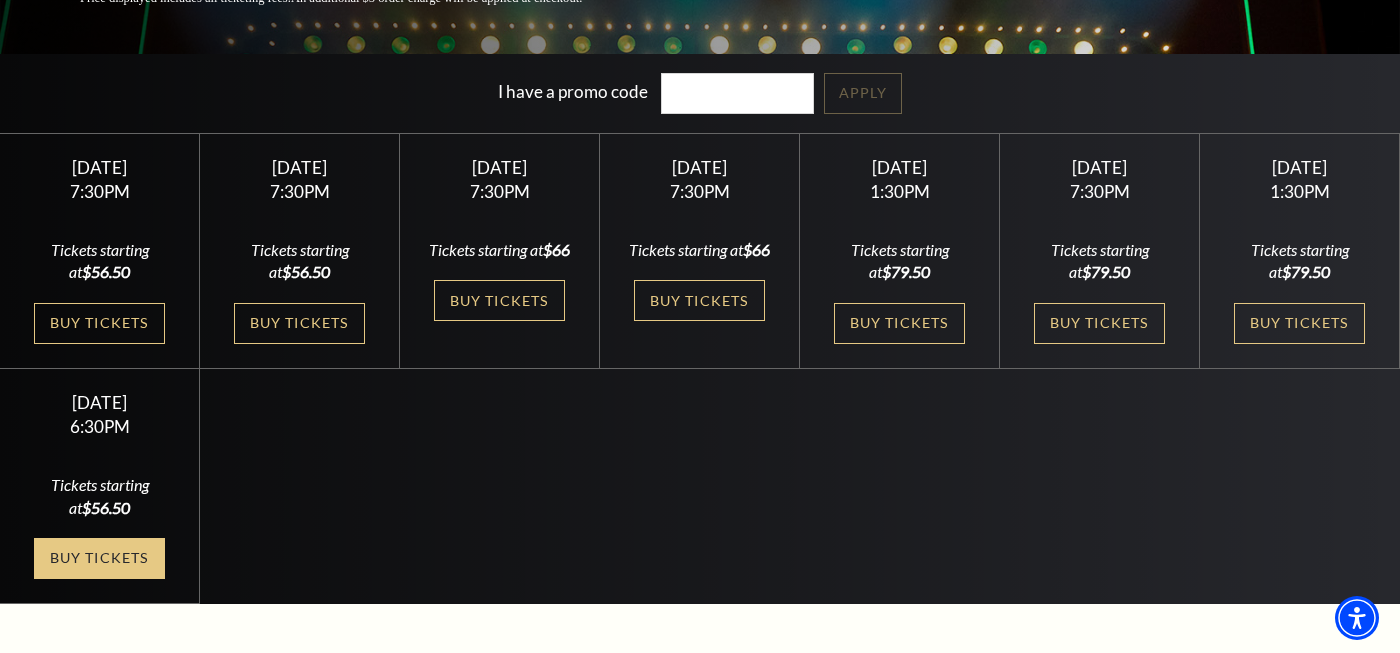 click on "Buy Tickets" at bounding box center (99, 558) 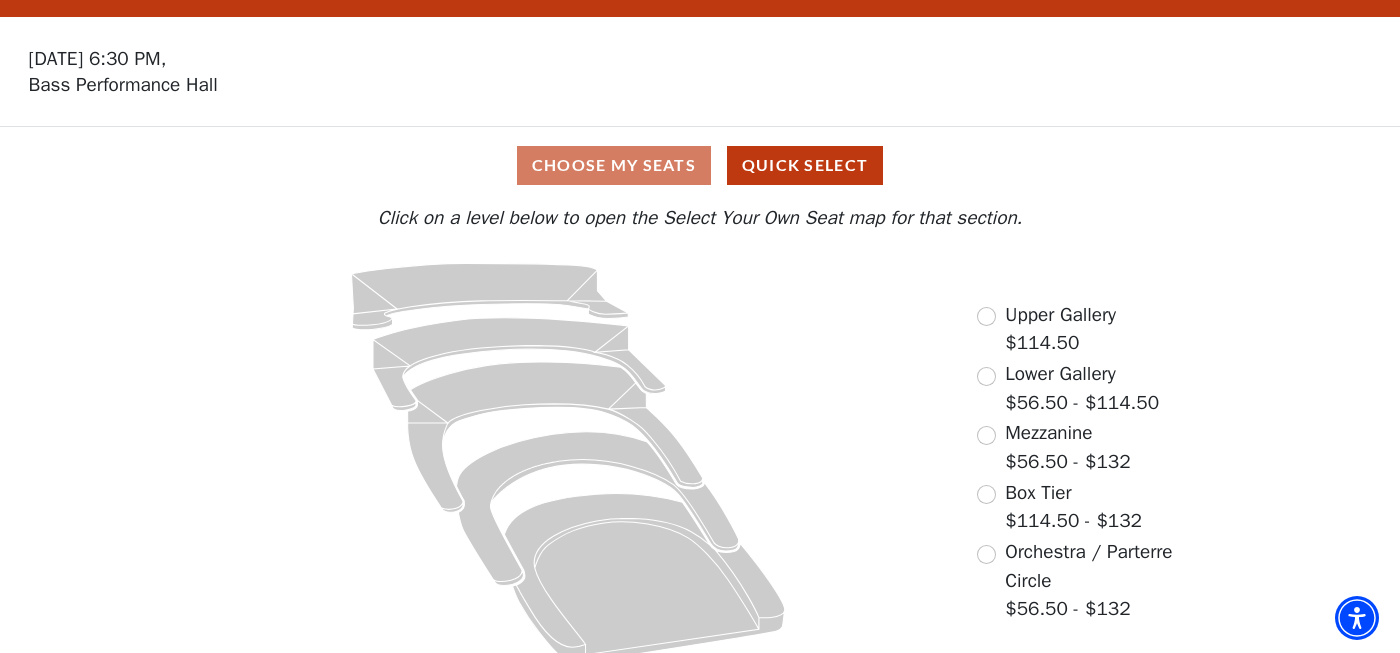 scroll, scrollTop: 63, scrollLeft: 0, axis: vertical 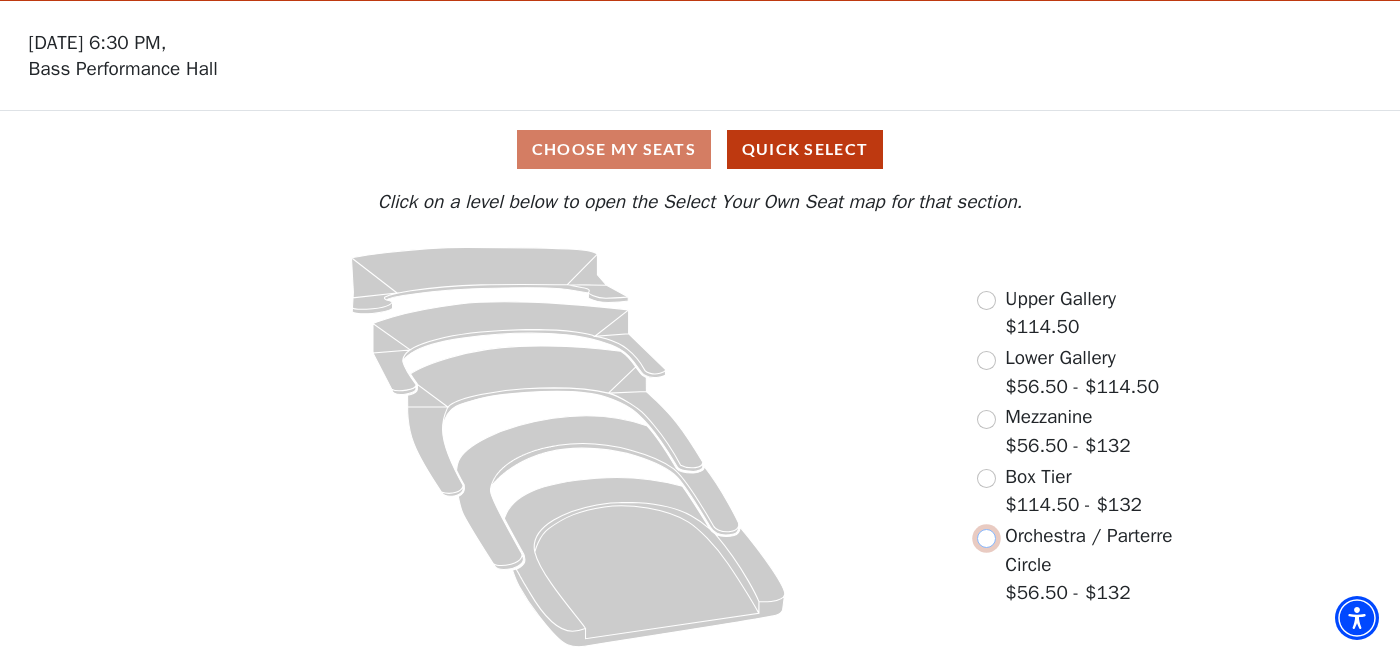 click at bounding box center [986, 538] 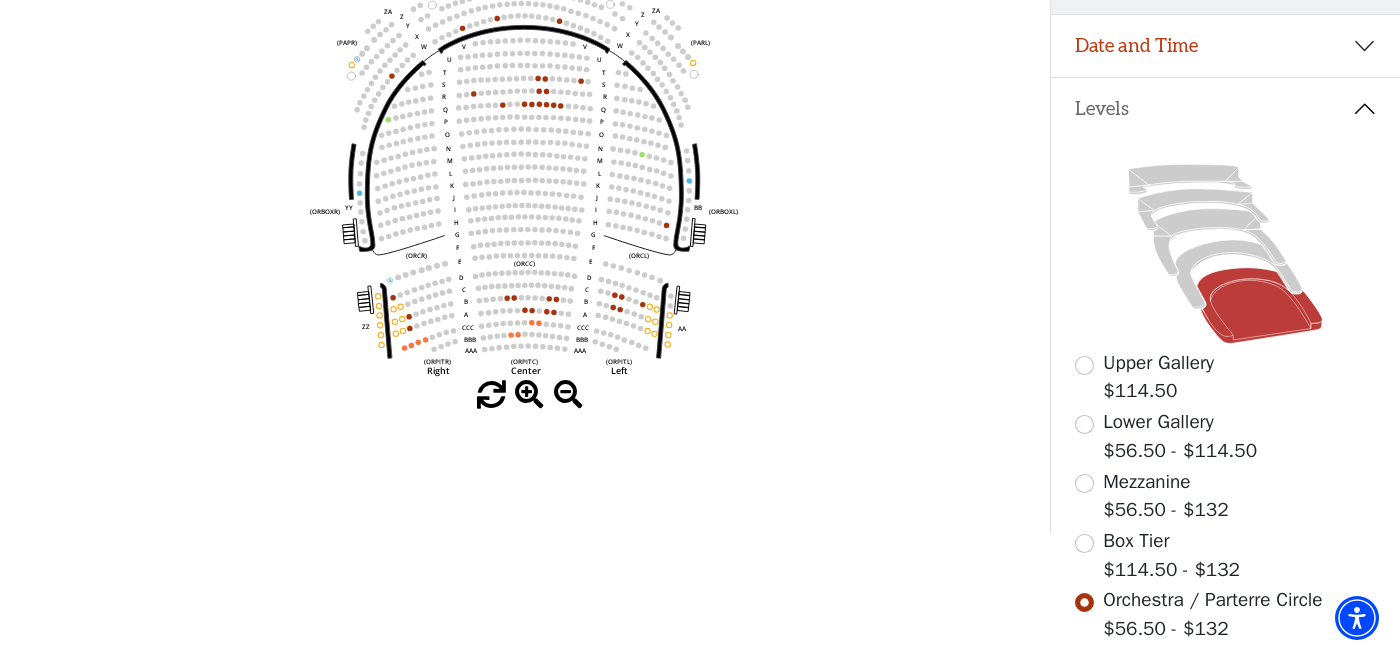 scroll, scrollTop: 297, scrollLeft: 0, axis: vertical 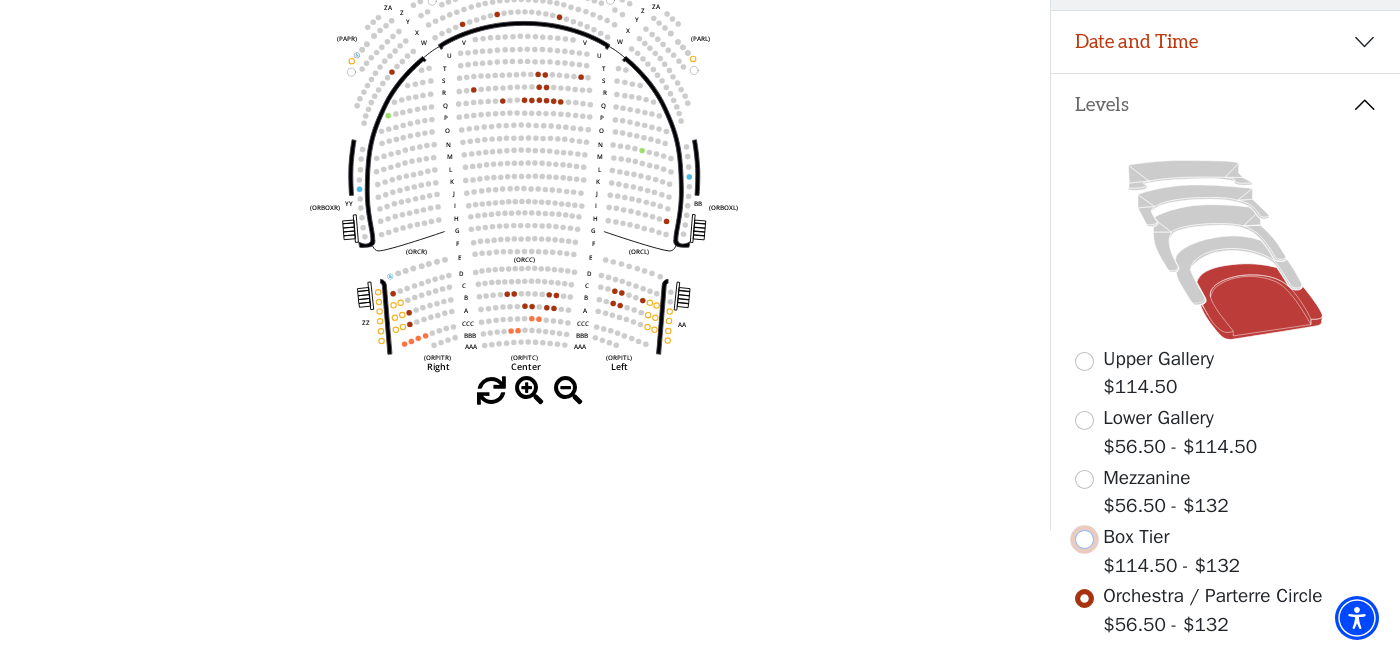 click at bounding box center (1084, 539) 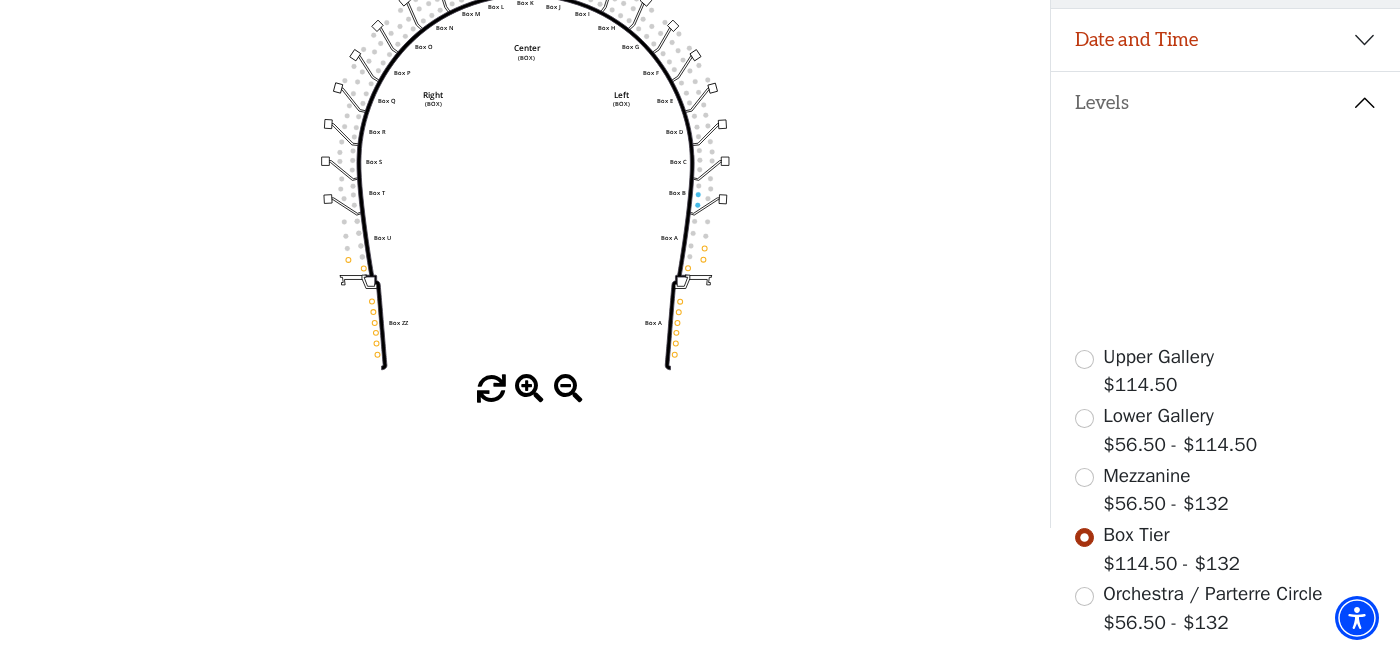 scroll, scrollTop: 293, scrollLeft: 0, axis: vertical 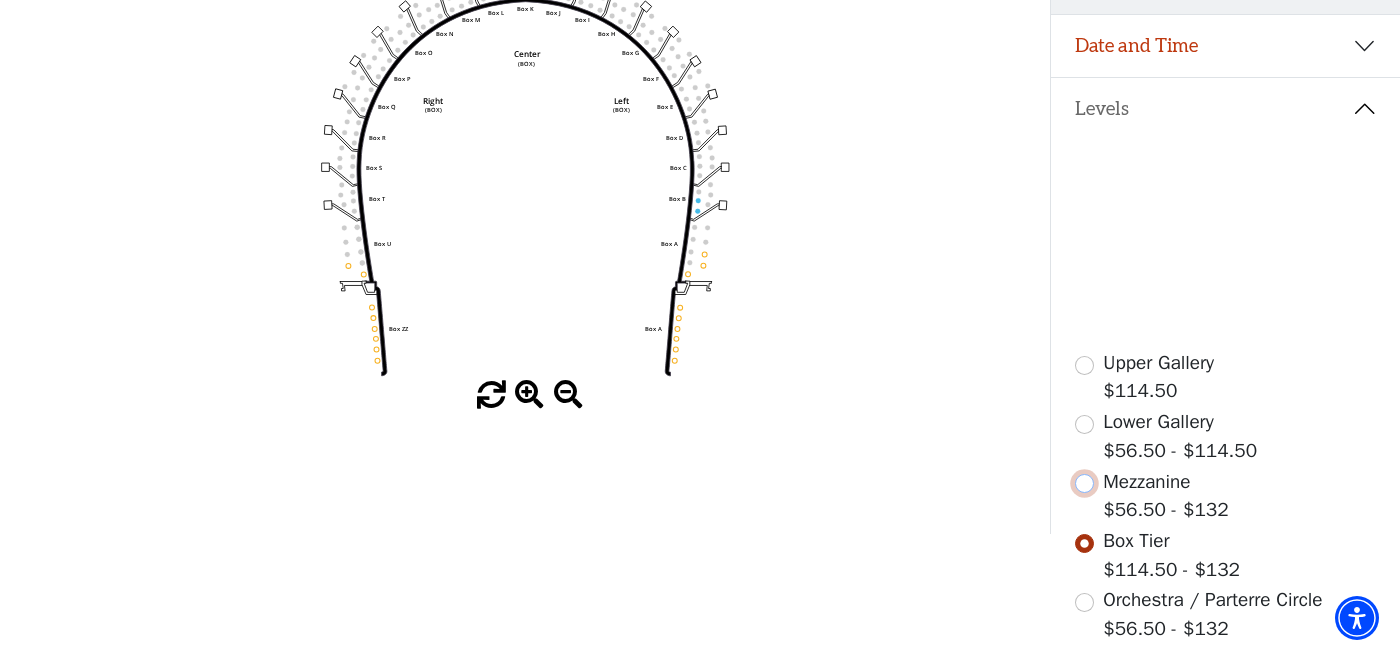 click at bounding box center (1084, 483) 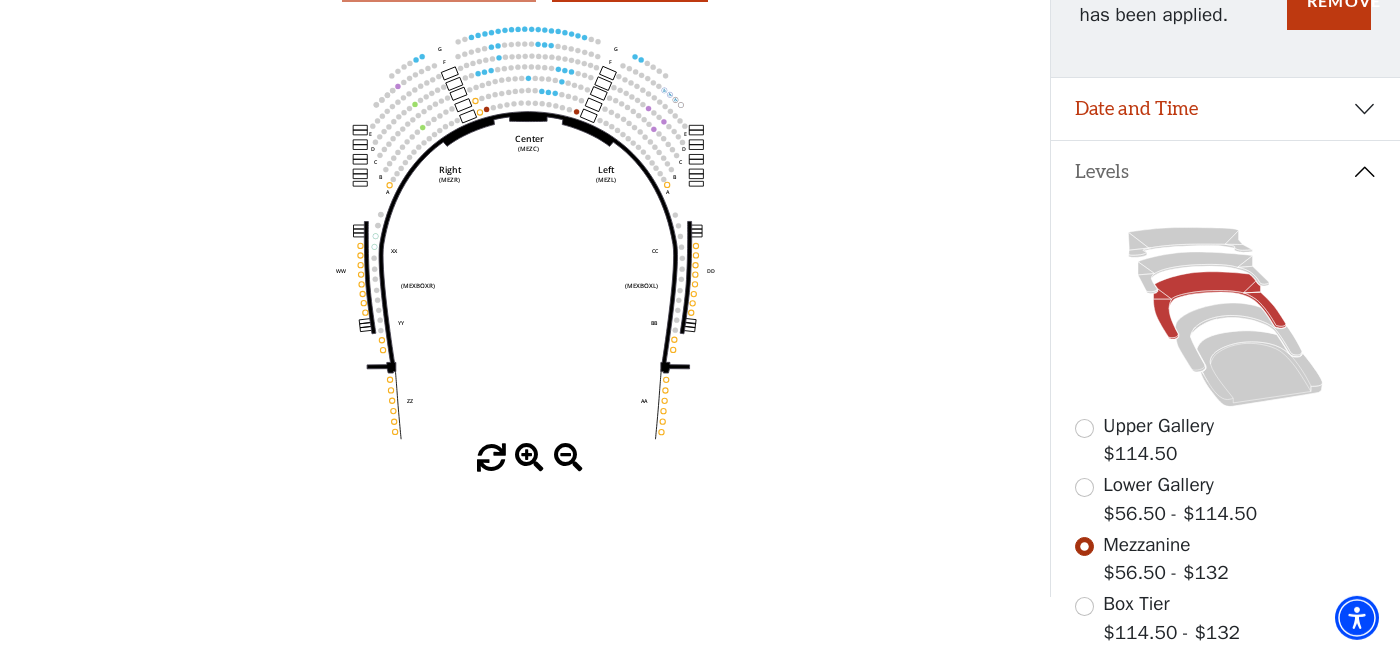 scroll, scrollTop: 231, scrollLeft: 0, axis: vertical 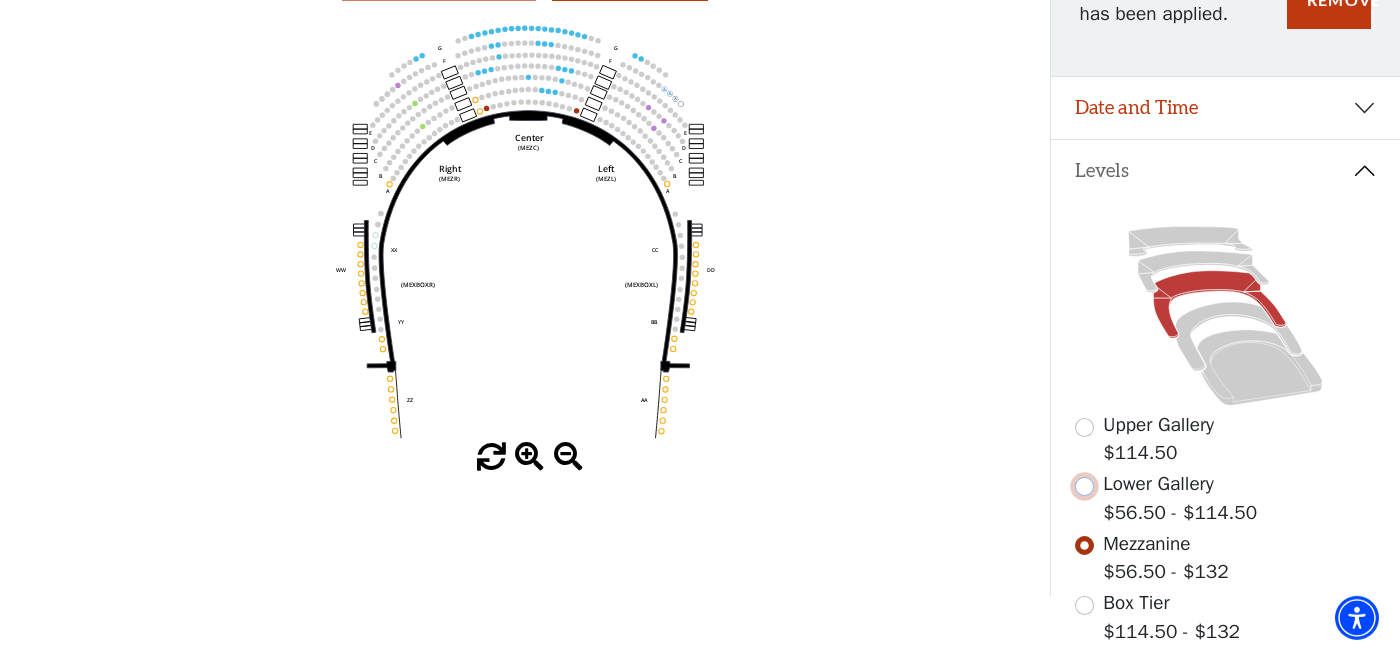 click at bounding box center (1084, 486) 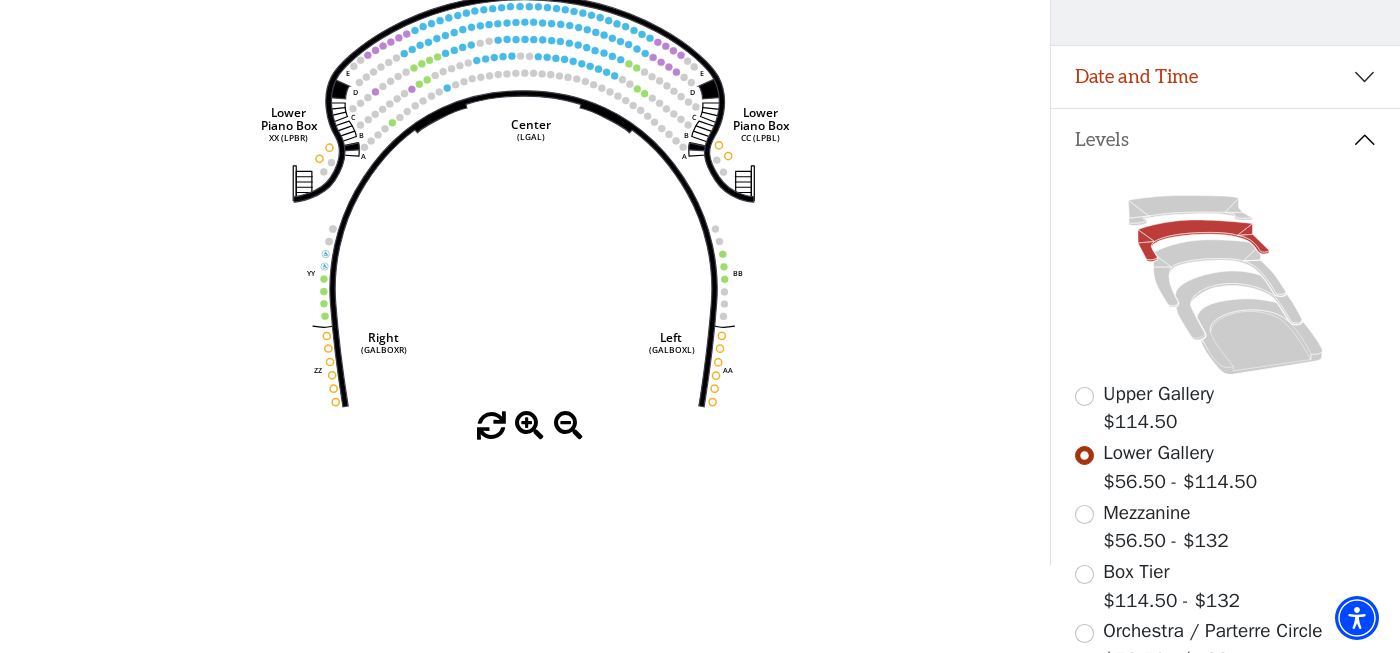 scroll, scrollTop: 257, scrollLeft: 0, axis: vertical 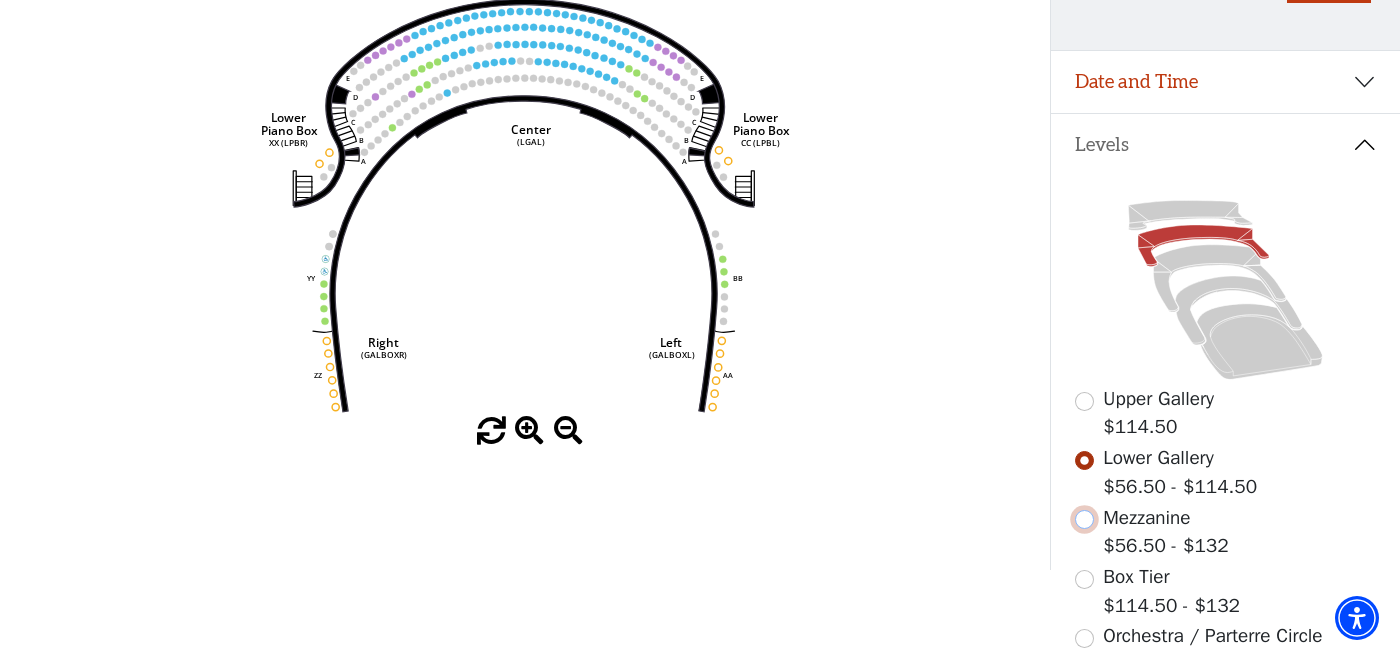 click at bounding box center (1084, 519) 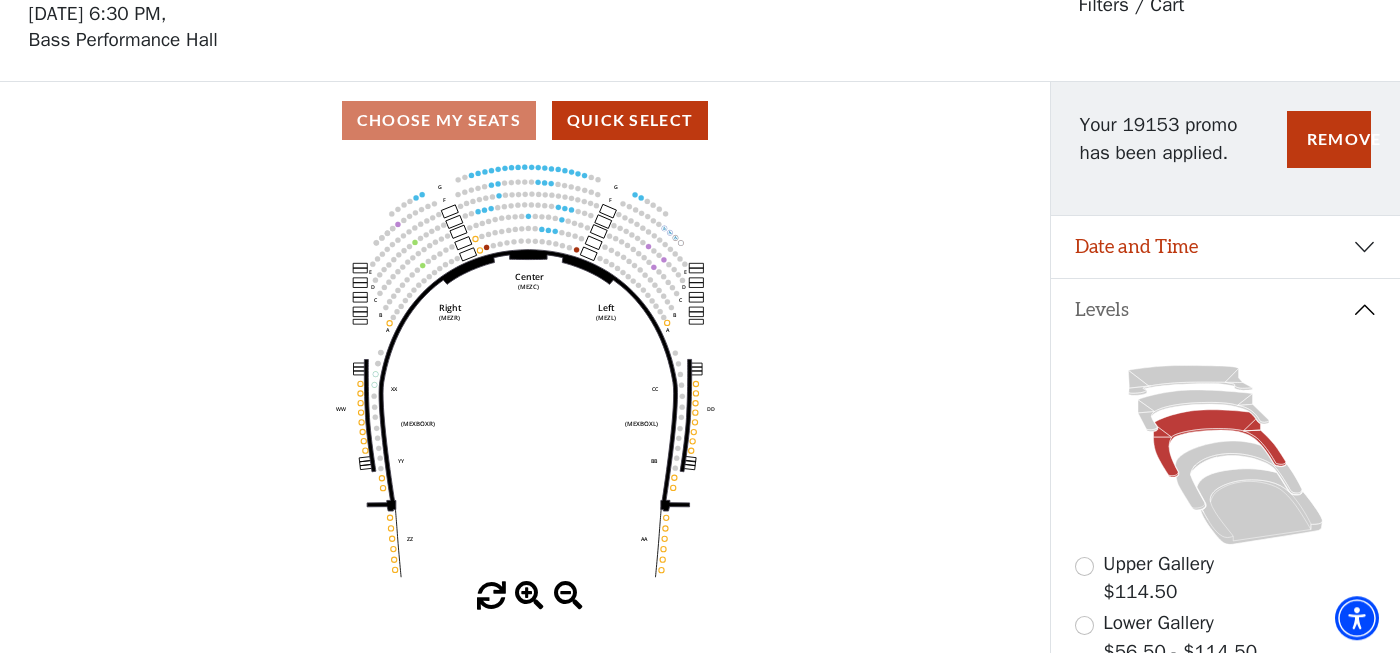 scroll, scrollTop: 92, scrollLeft: 0, axis: vertical 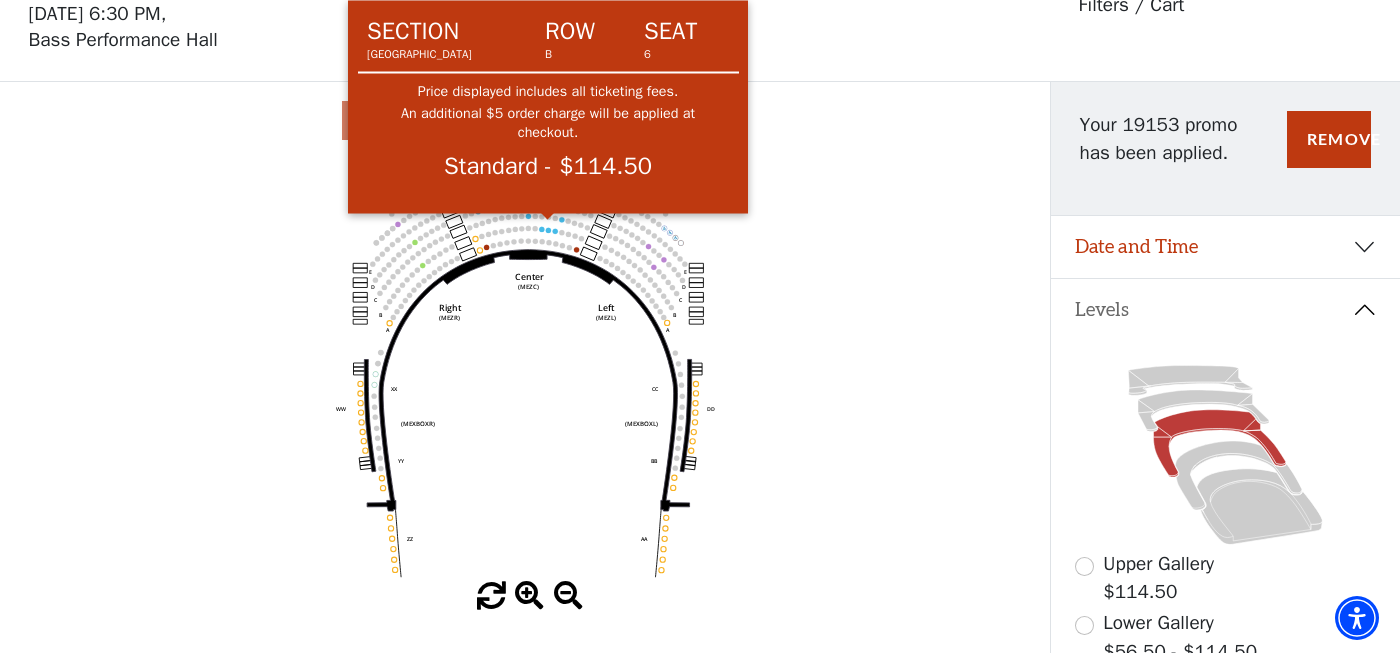 click 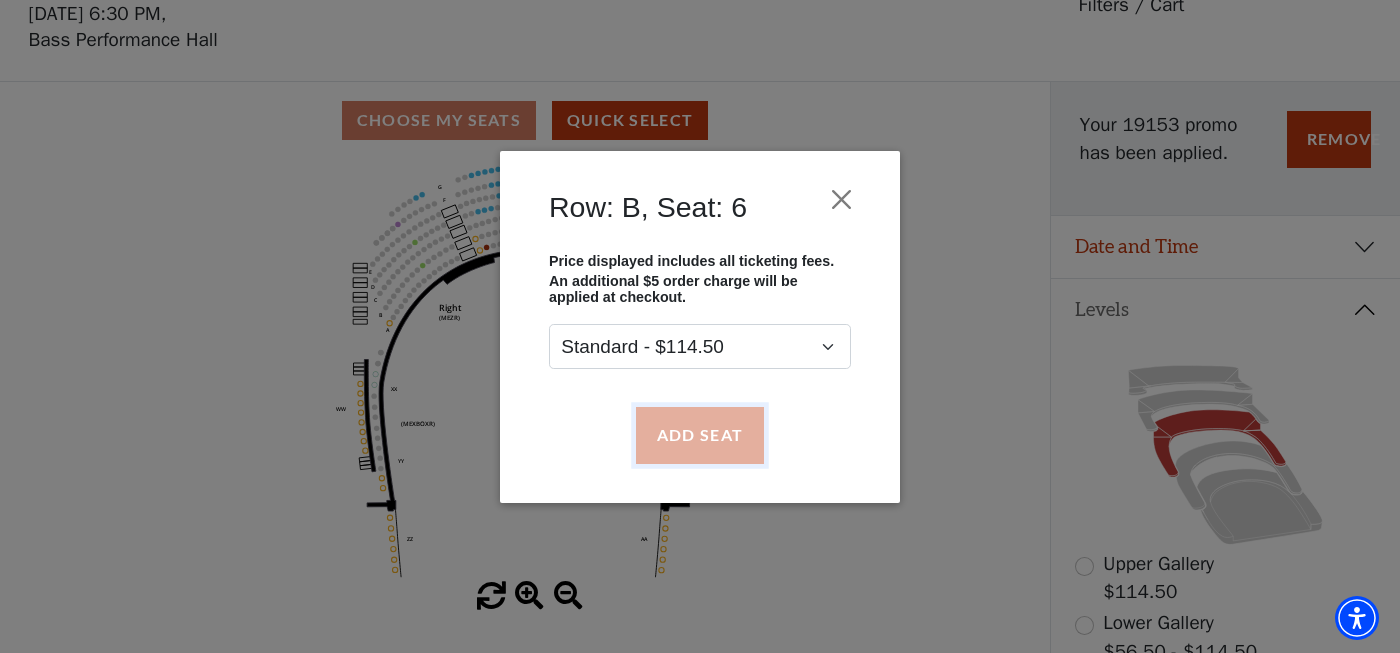 click on "Add Seat" at bounding box center [700, 435] 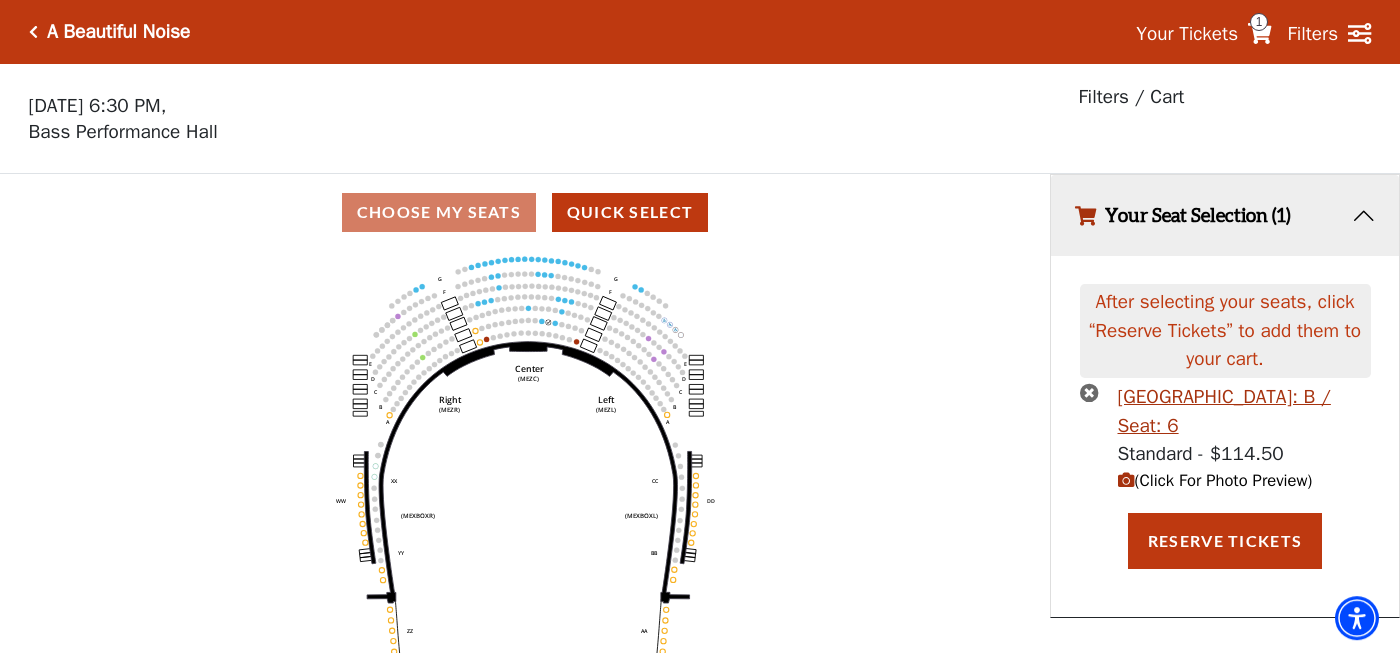 scroll, scrollTop: 0, scrollLeft: 0, axis: both 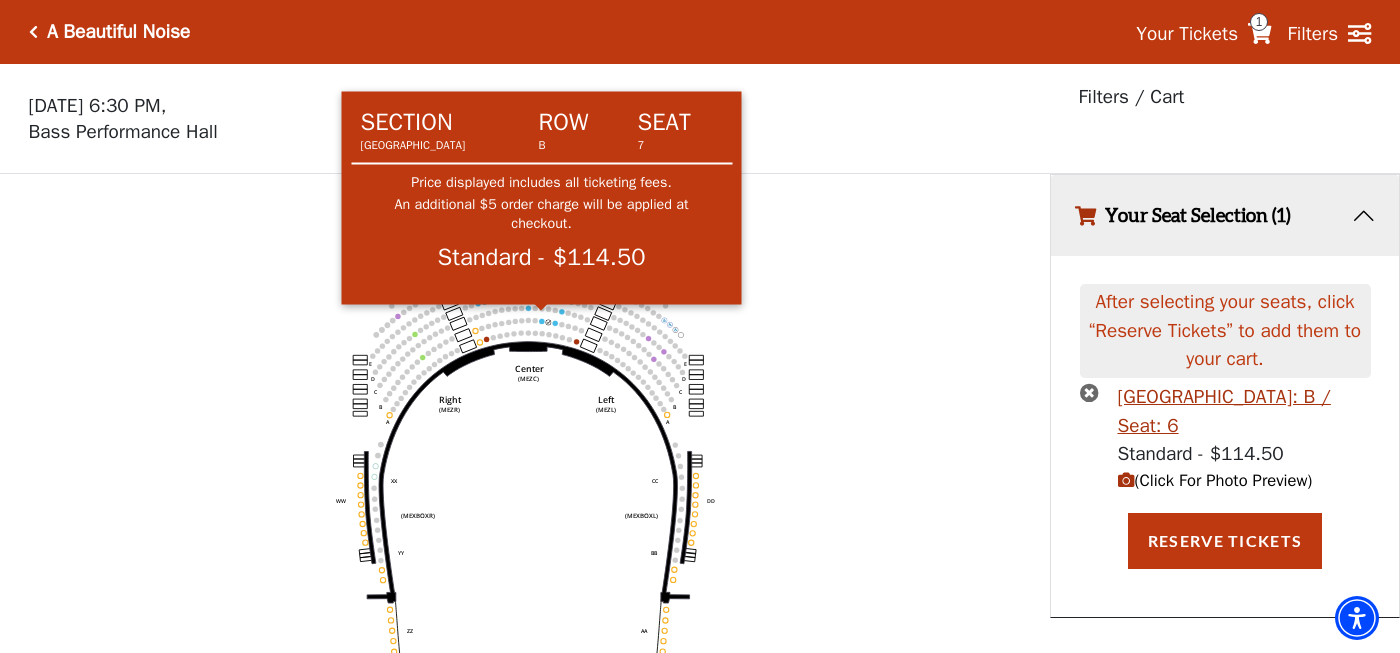 click 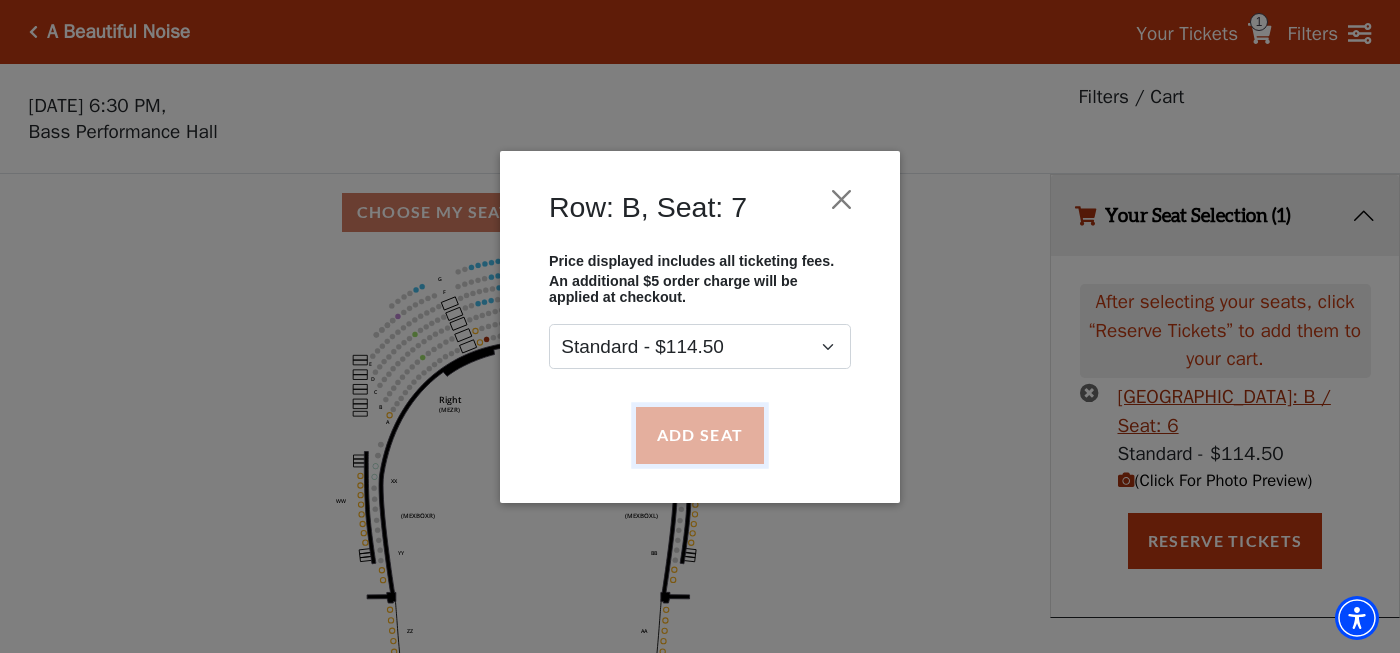click on "Add Seat" at bounding box center (700, 435) 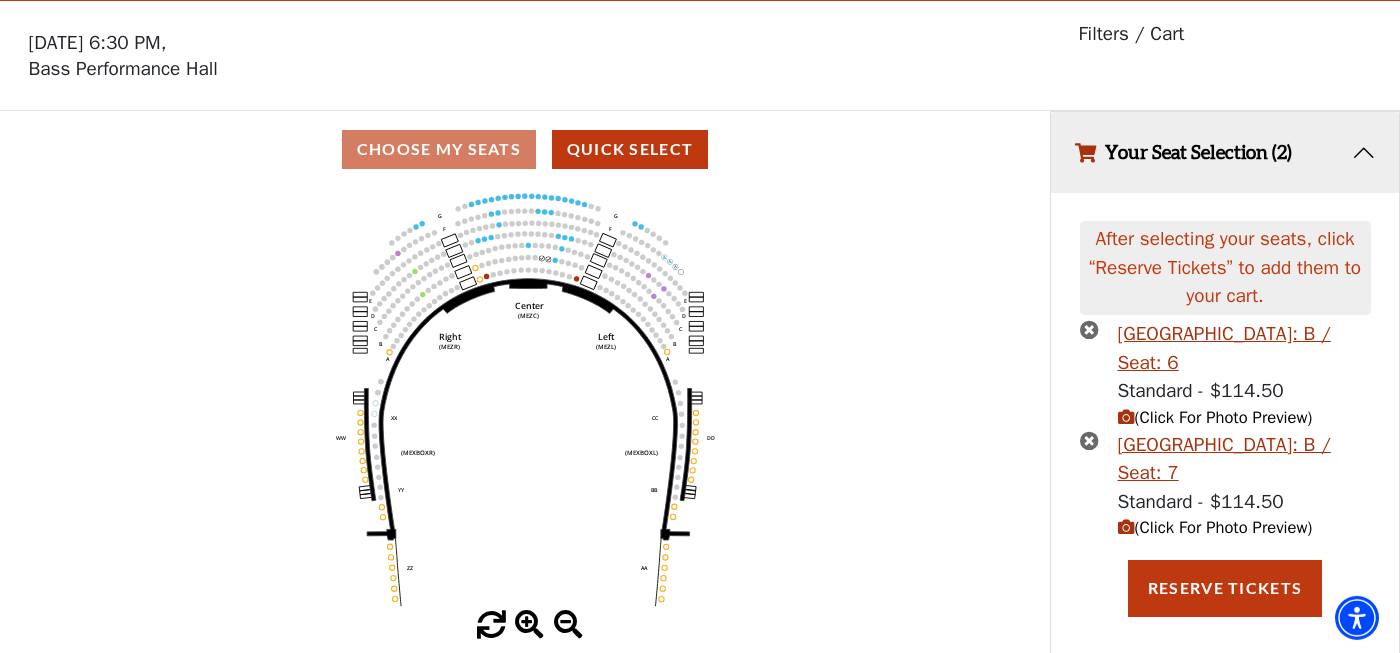 scroll, scrollTop: 69, scrollLeft: 0, axis: vertical 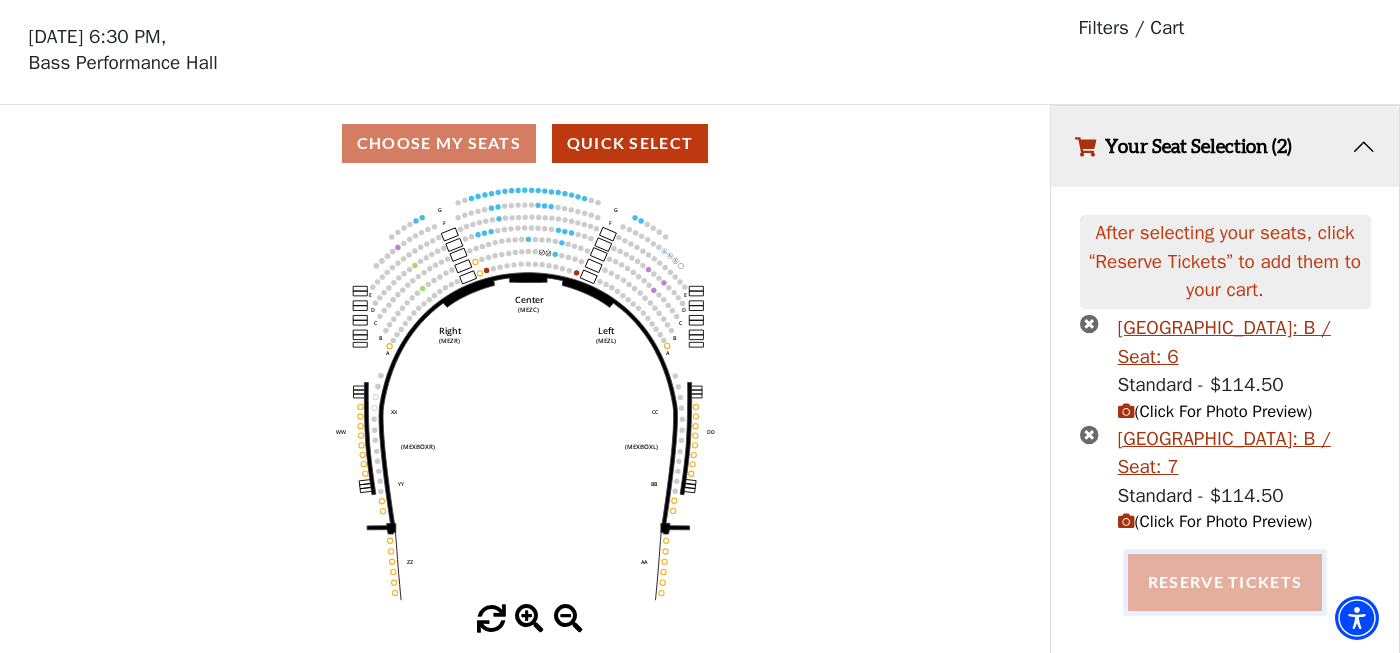 click on "Reserve Tickets" at bounding box center (1225, 582) 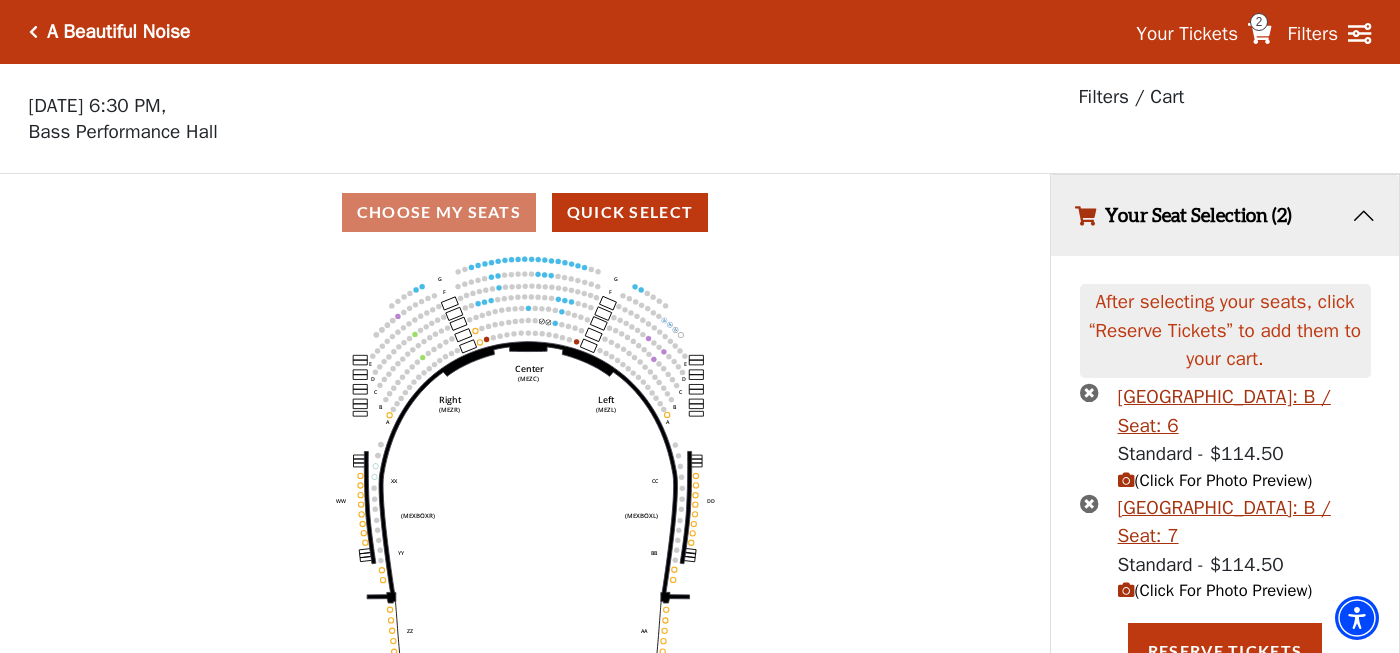 scroll, scrollTop: 69, scrollLeft: 0, axis: vertical 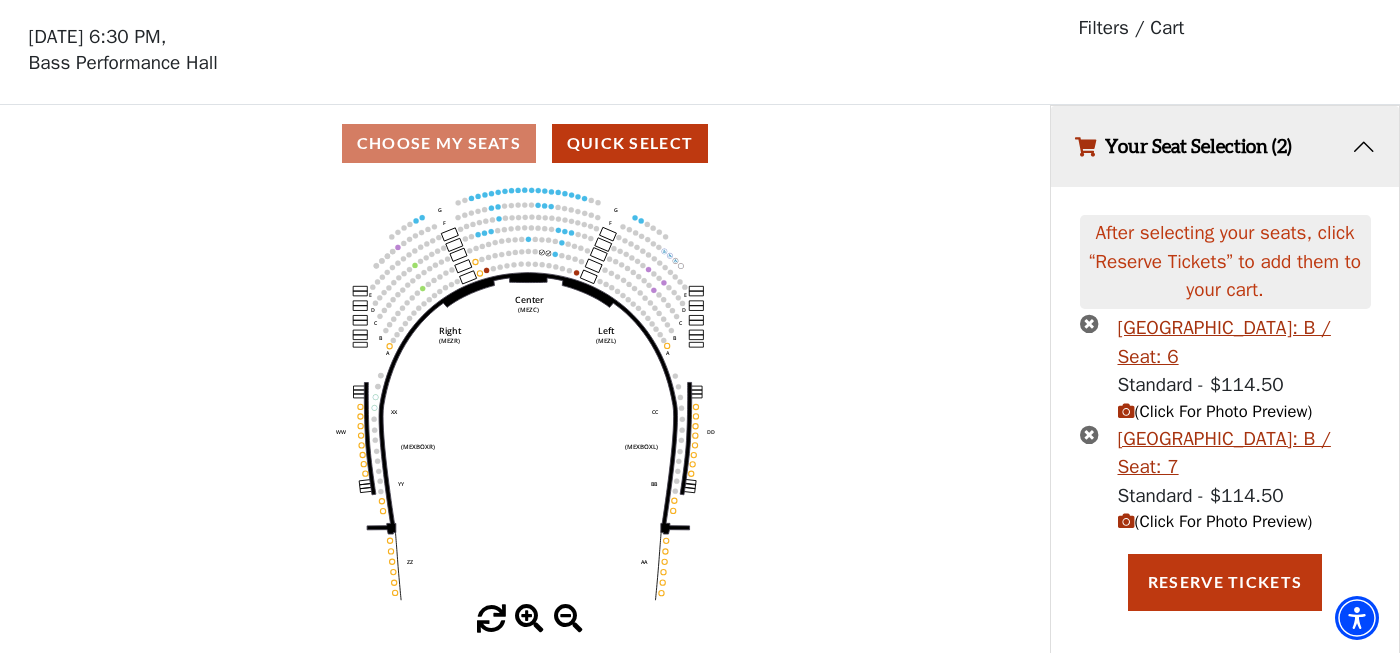 click at bounding box center (1089, 323) 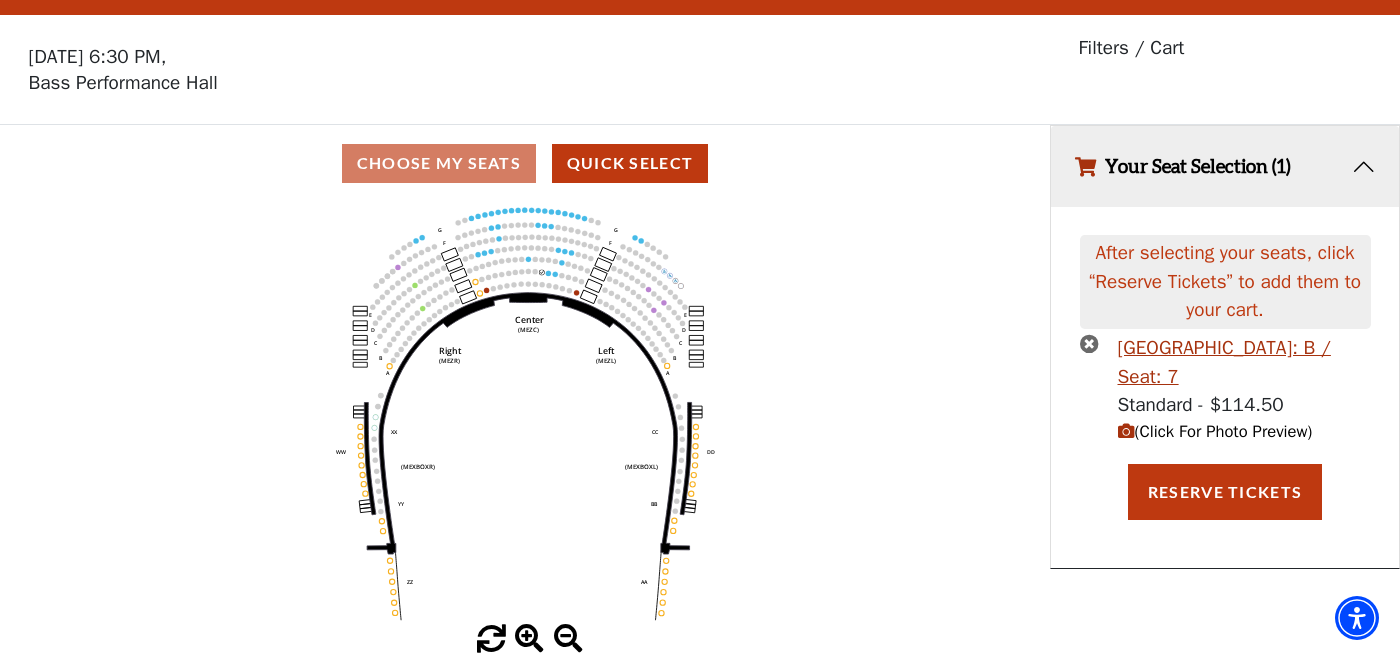 scroll, scrollTop: 43, scrollLeft: 0, axis: vertical 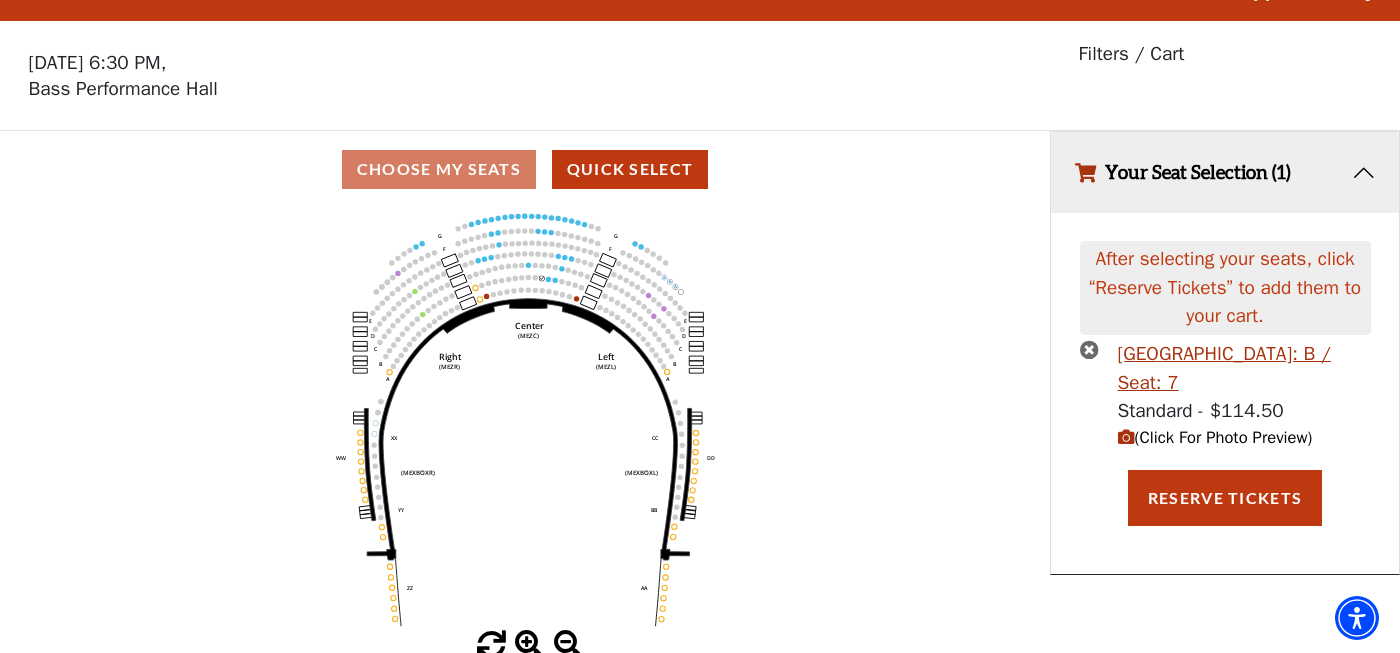 click at bounding box center [1089, 349] 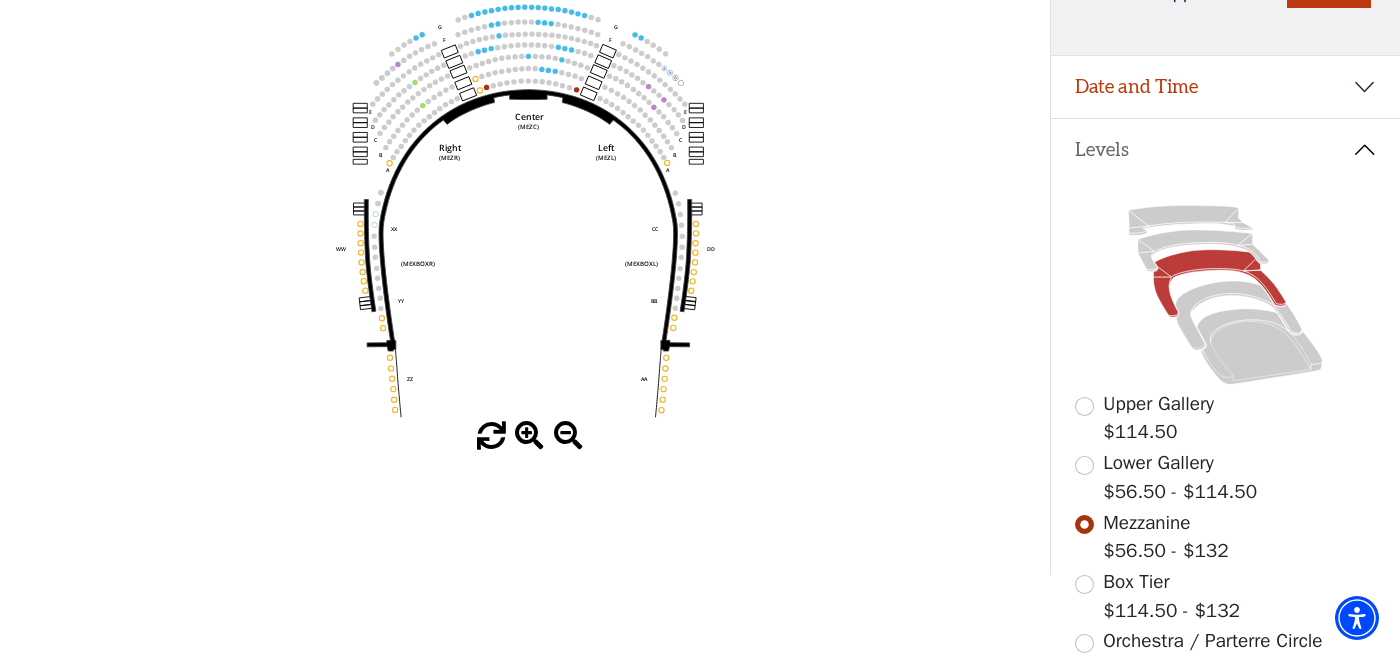 scroll, scrollTop: 255, scrollLeft: 0, axis: vertical 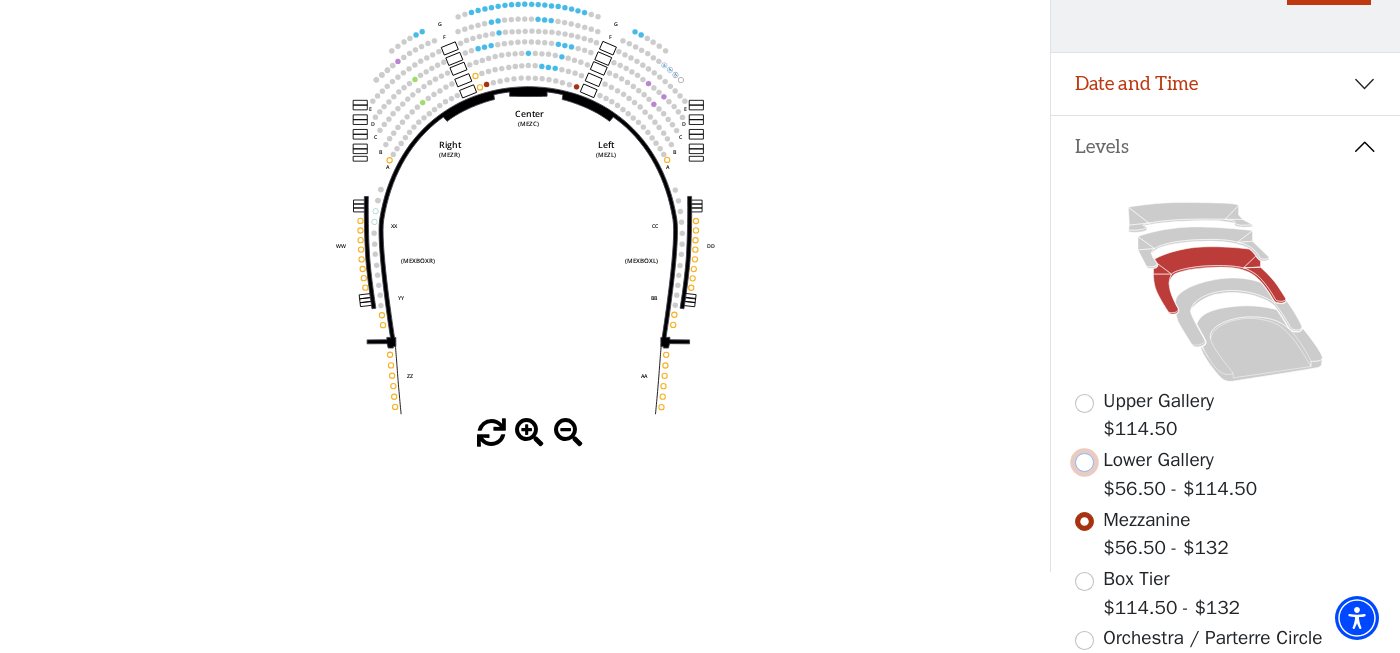 click at bounding box center (1084, 462) 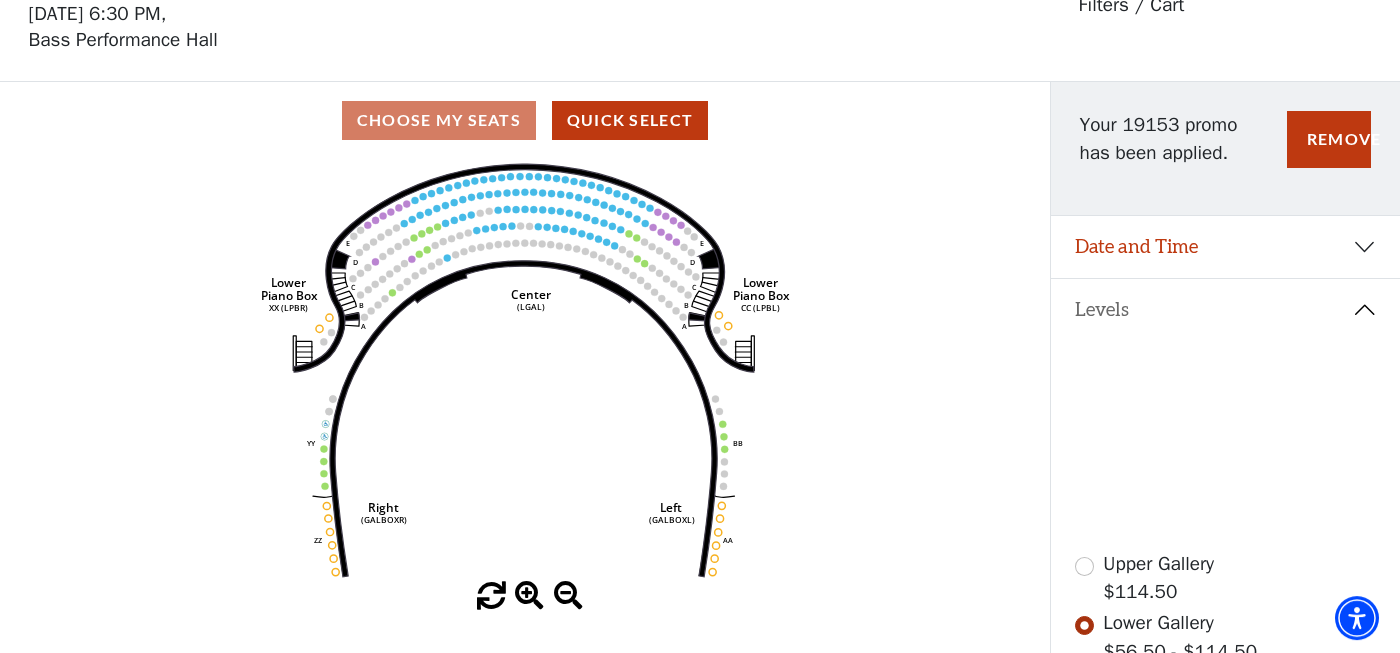 scroll, scrollTop: 92, scrollLeft: 0, axis: vertical 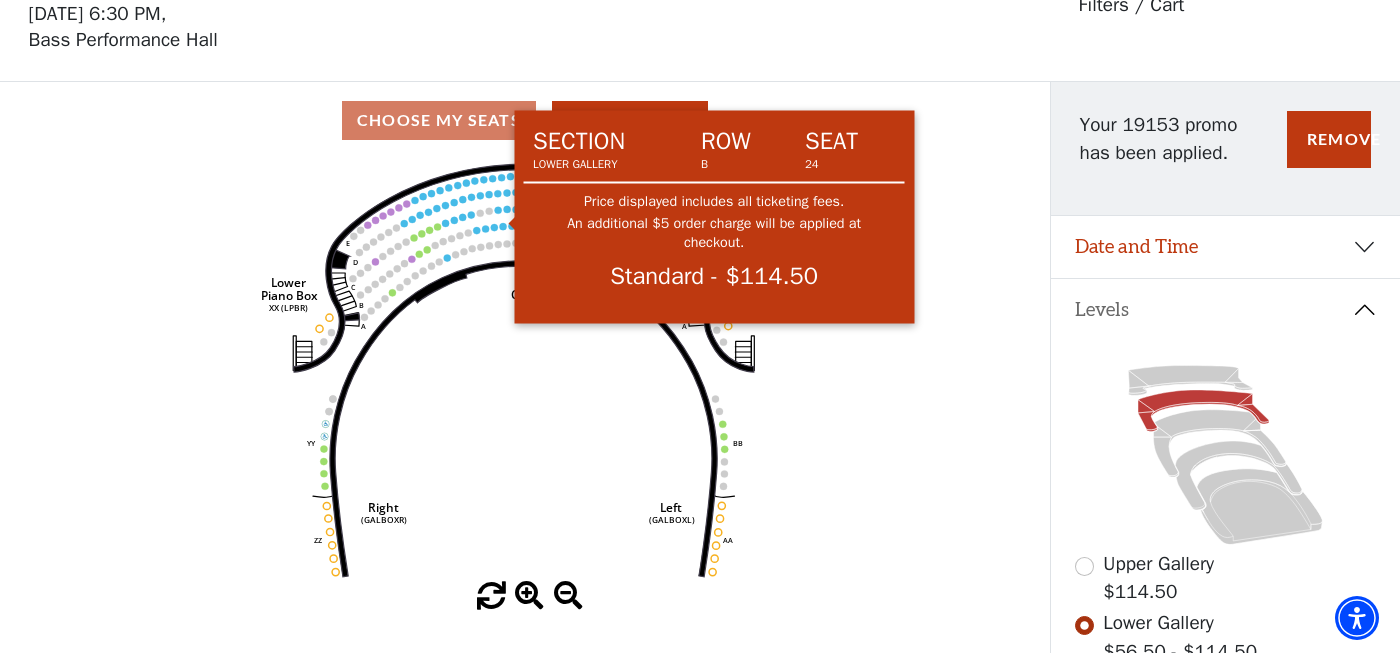 click 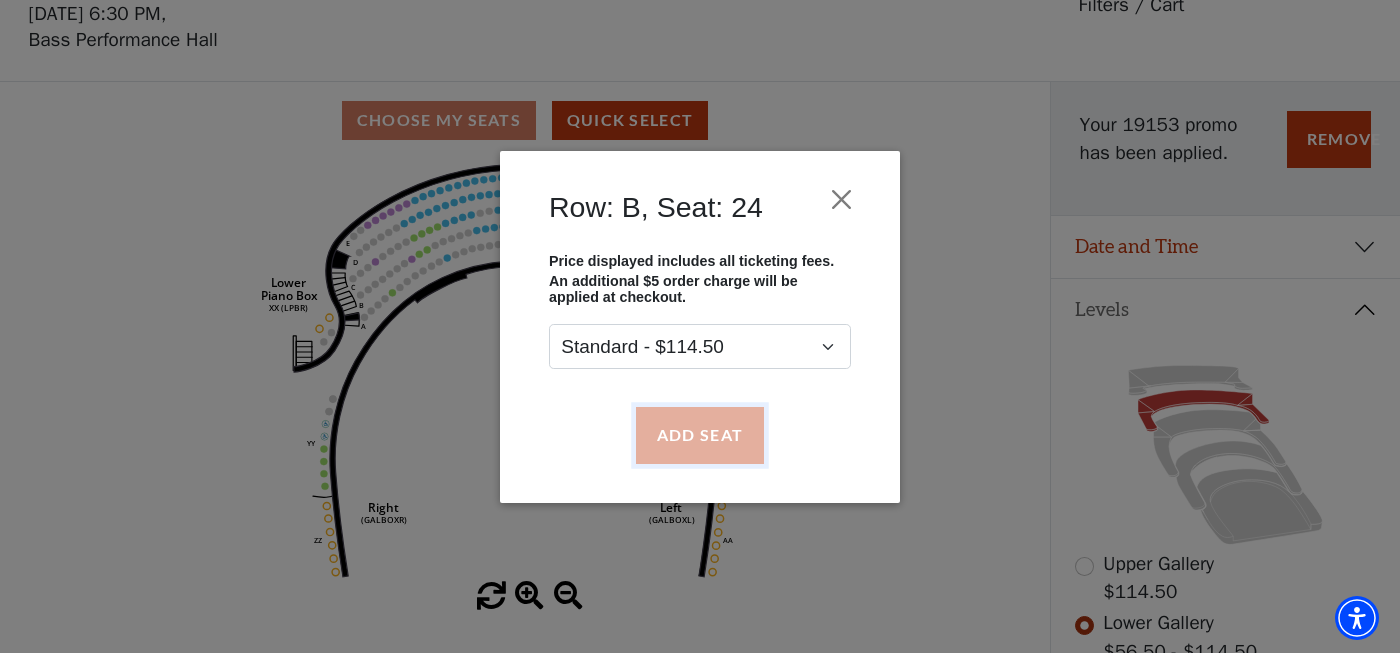 click on "Add Seat" at bounding box center (700, 435) 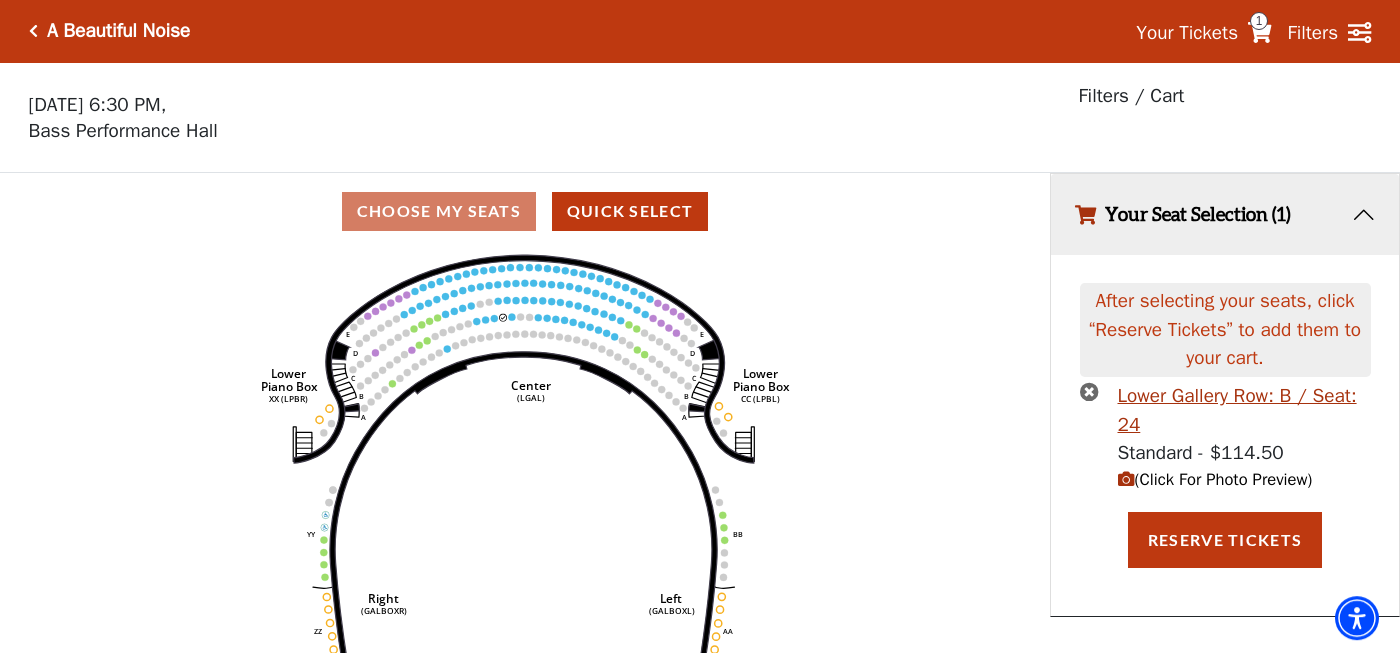 scroll, scrollTop: 0, scrollLeft: 0, axis: both 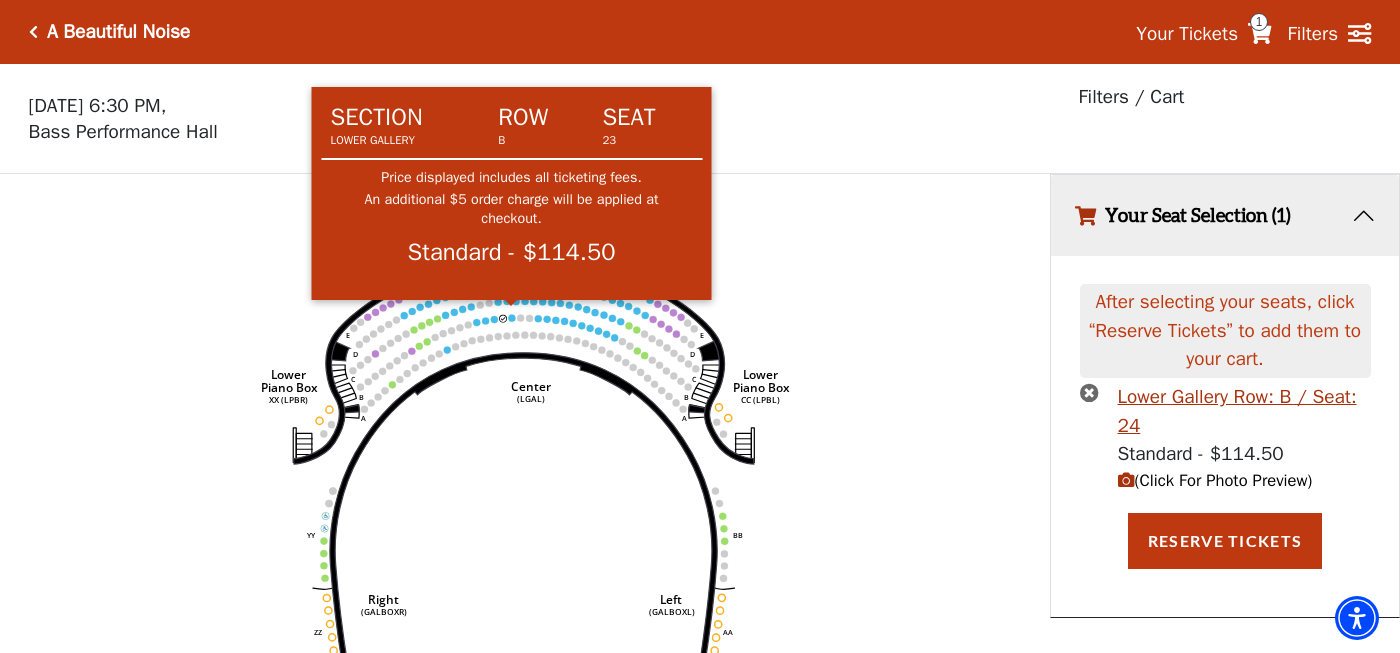 click 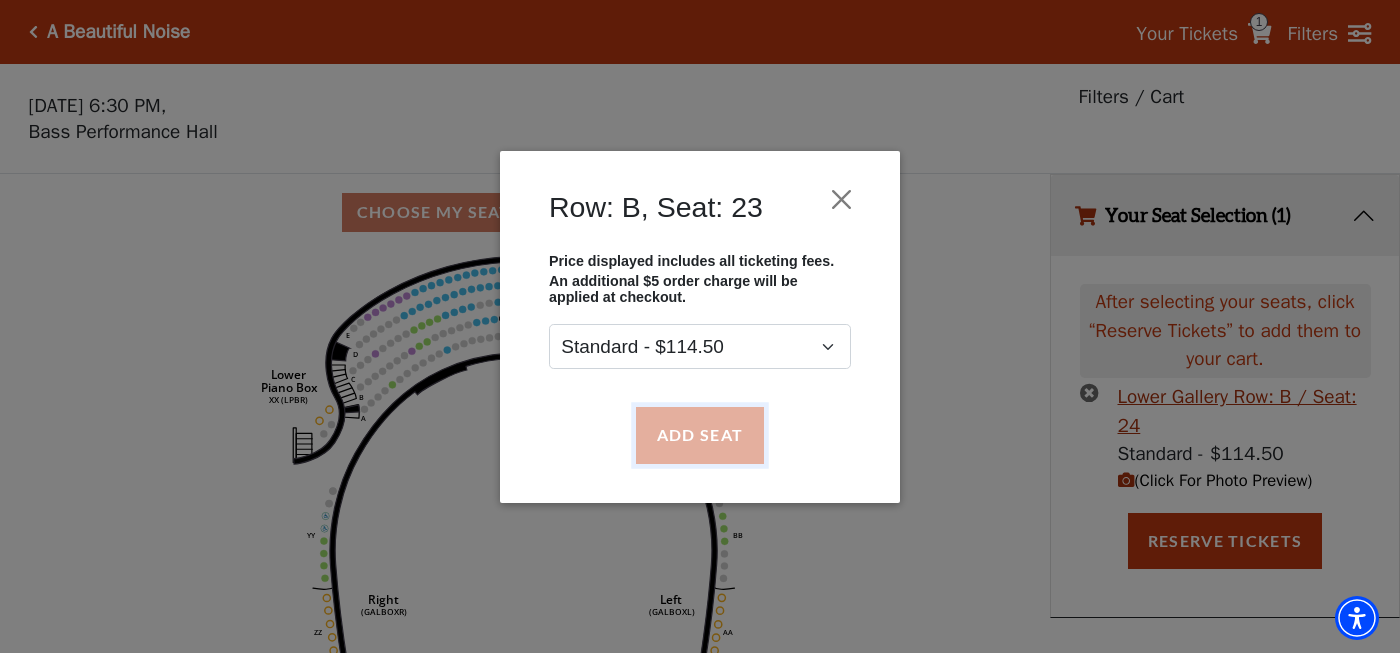 click on "Add Seat" at bounding box center (700, 435) 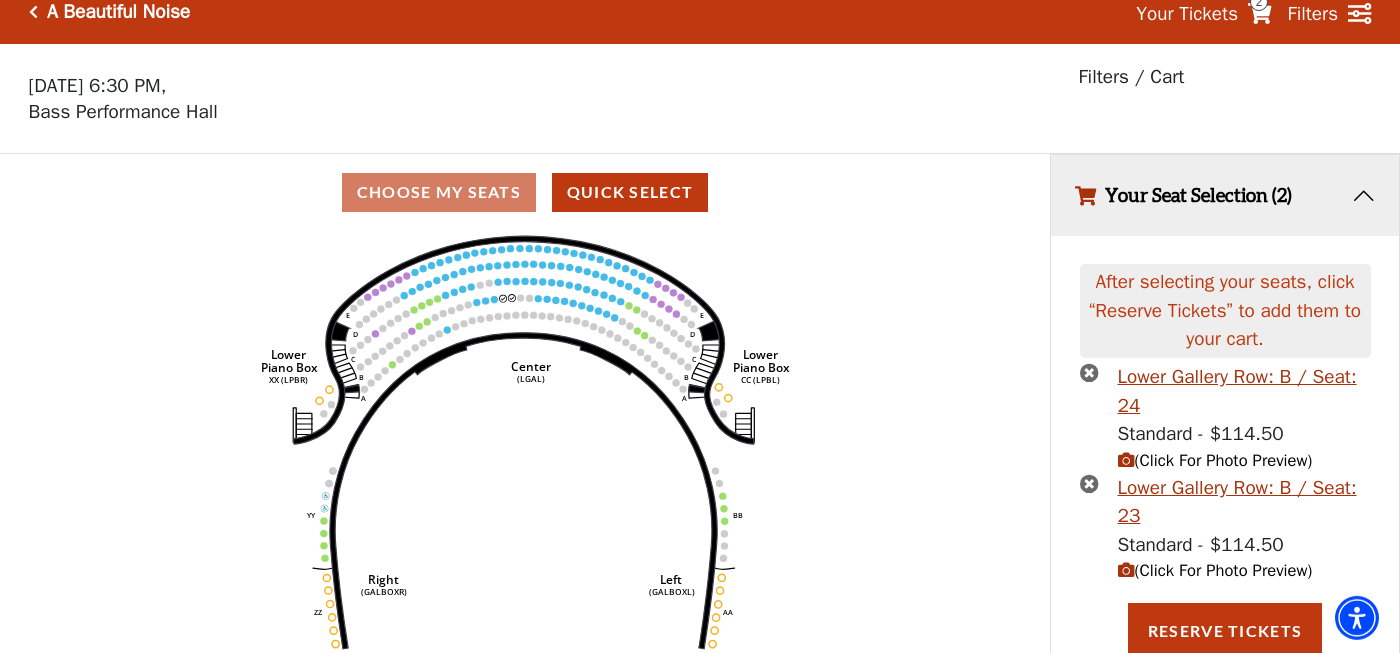 scroll, scrollTop: 69, scrollLeft: 0, axis: vertical 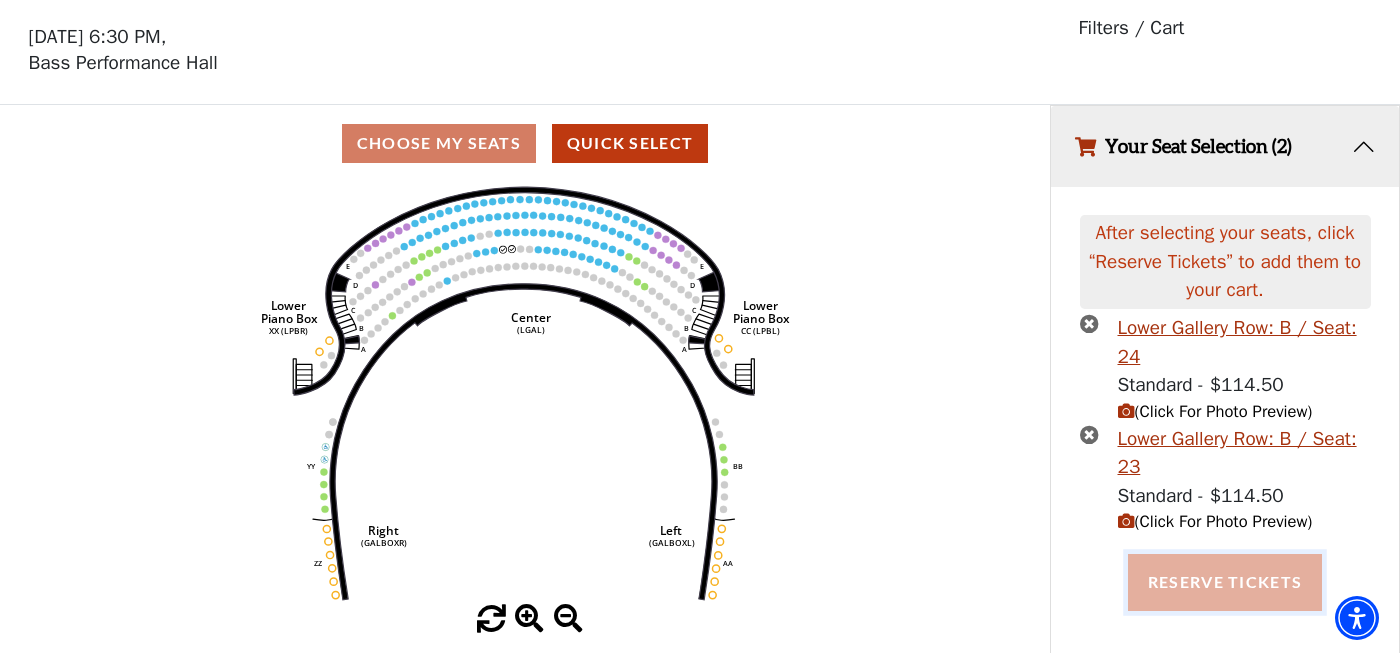 click on "Reserve Tickets" at bounding box center (1225, 582) 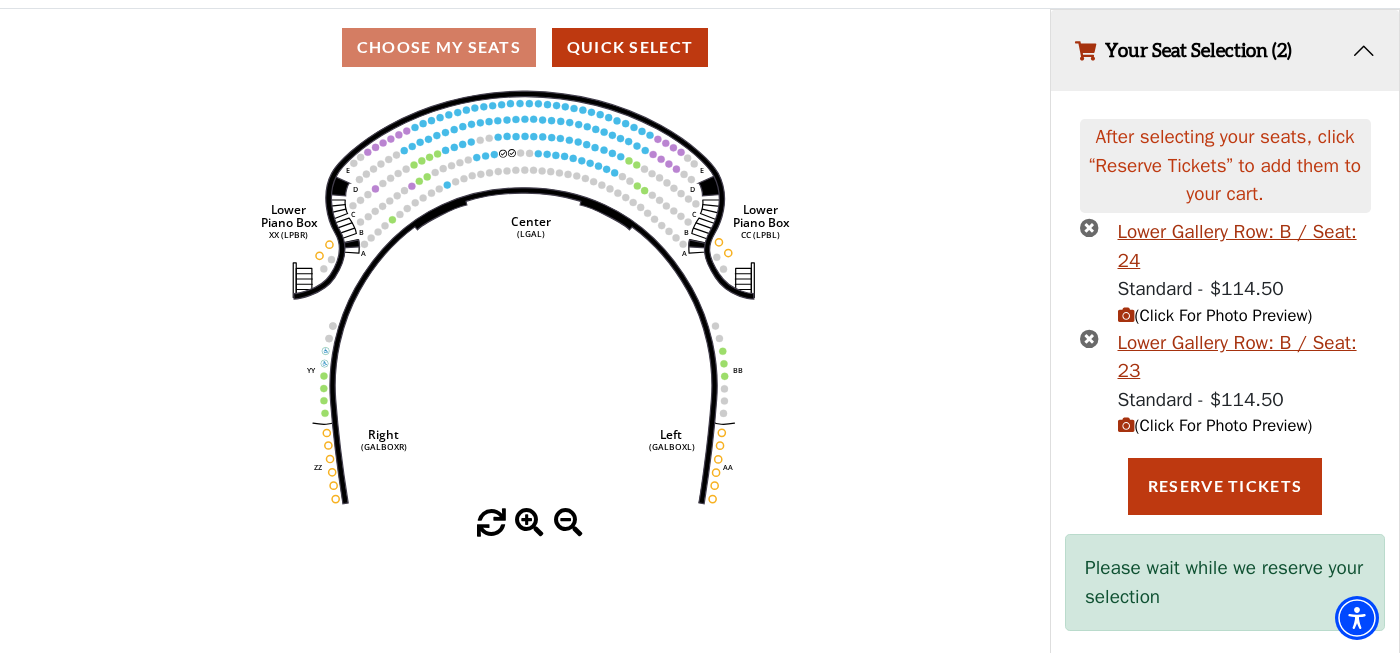 scroll, scrollTop: 185, scrollLeft: 0, axis: vertical 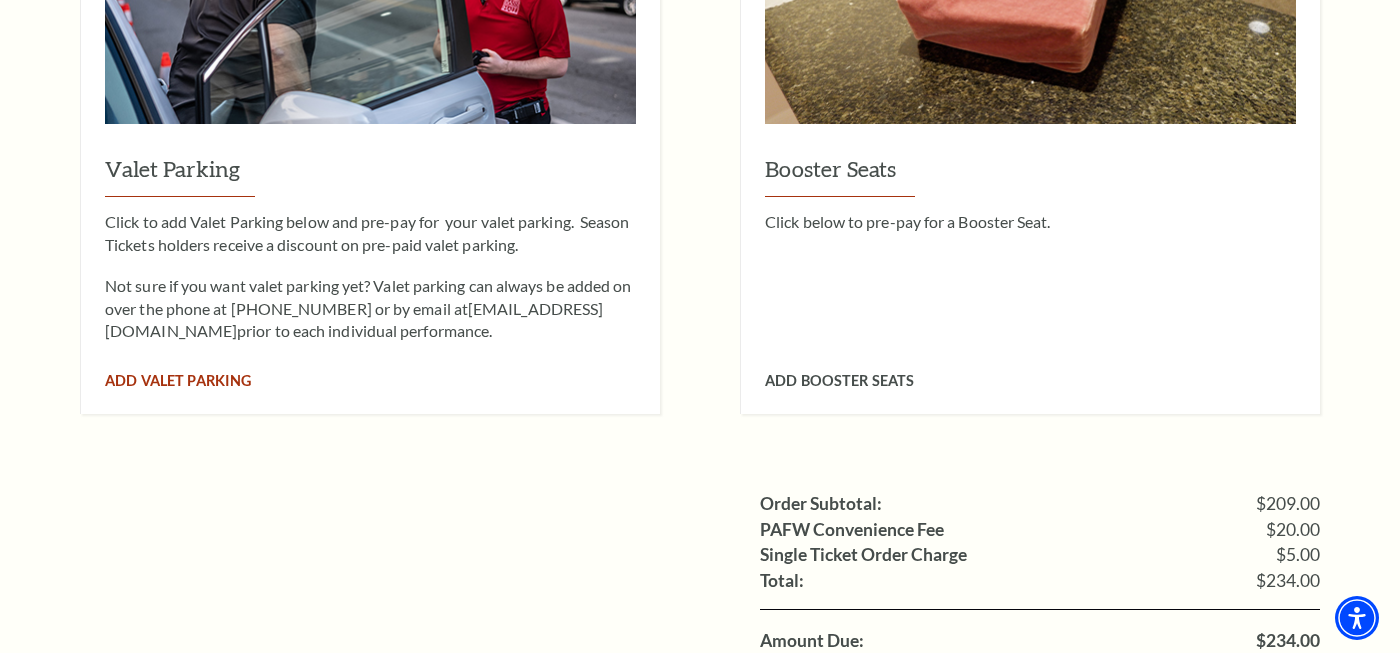 click on "Add Valet Parking" at bounding box center [178, 380] 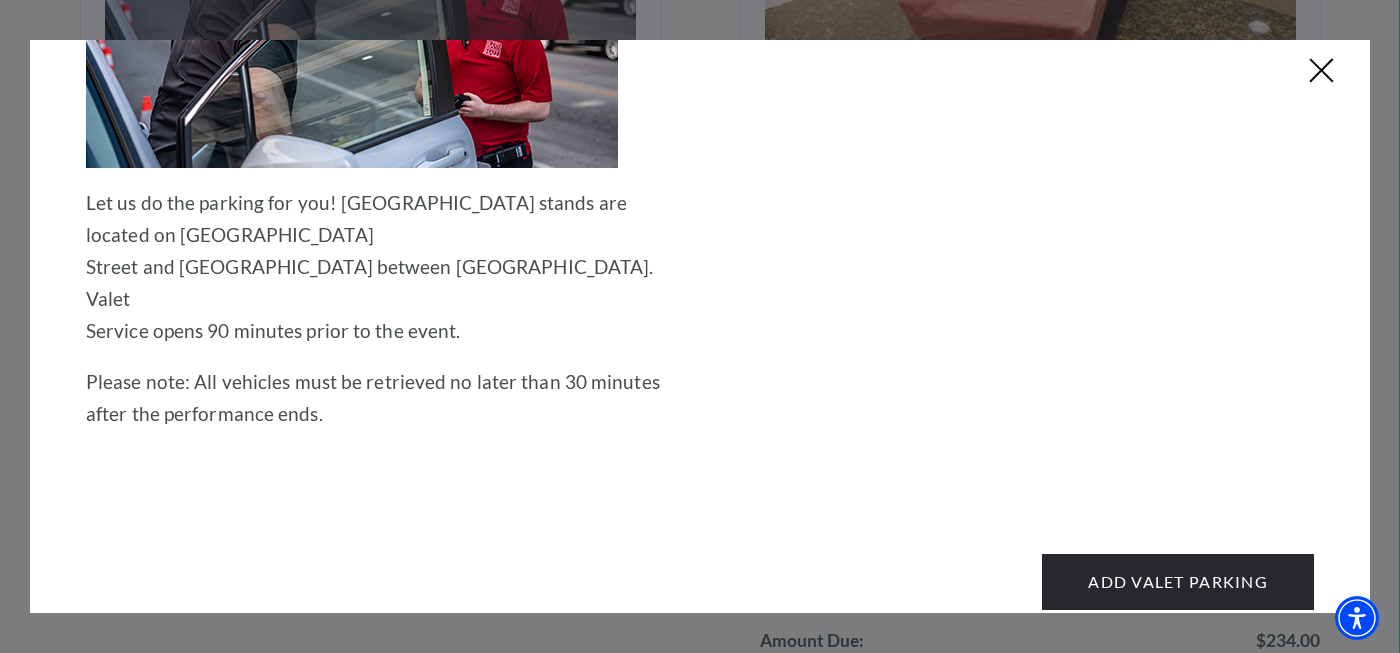 scroll, scrollTop: 0, scrollLeft: 0, axis: both 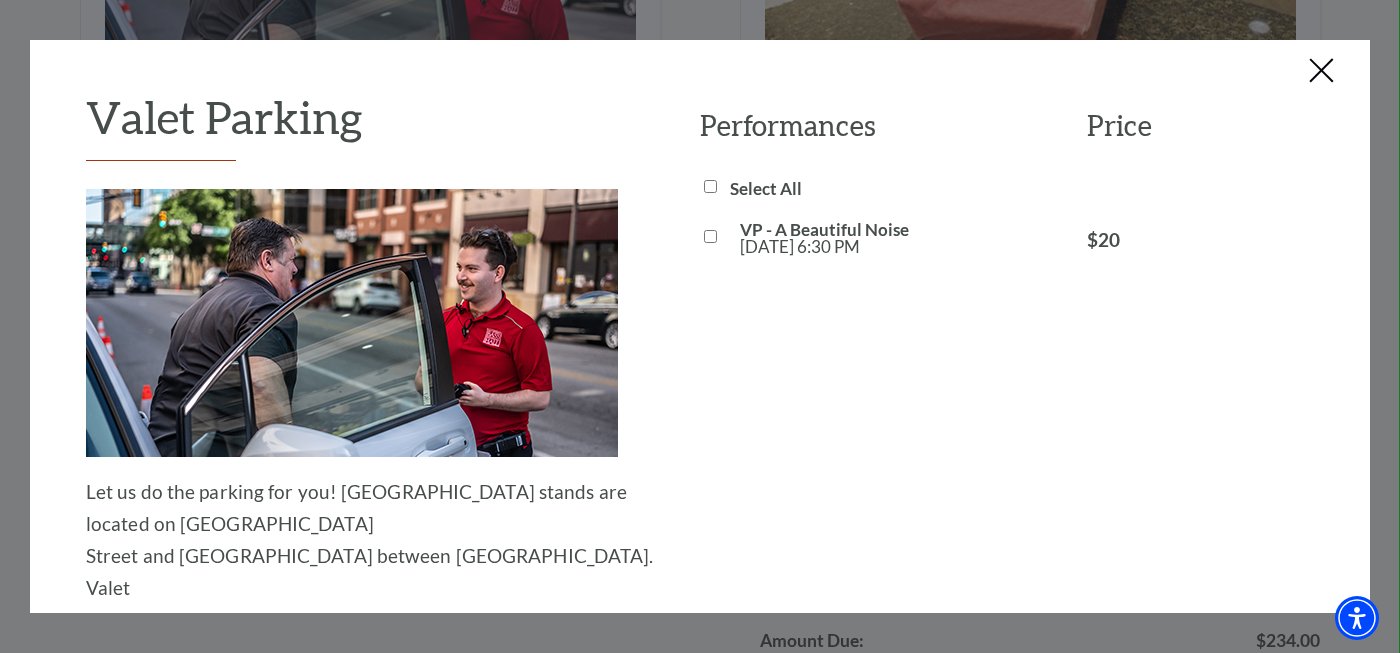 click on "VP - A Beautiful Noise  Sun, Nov 02 6:30 PM" at bounding box center (710, 236) 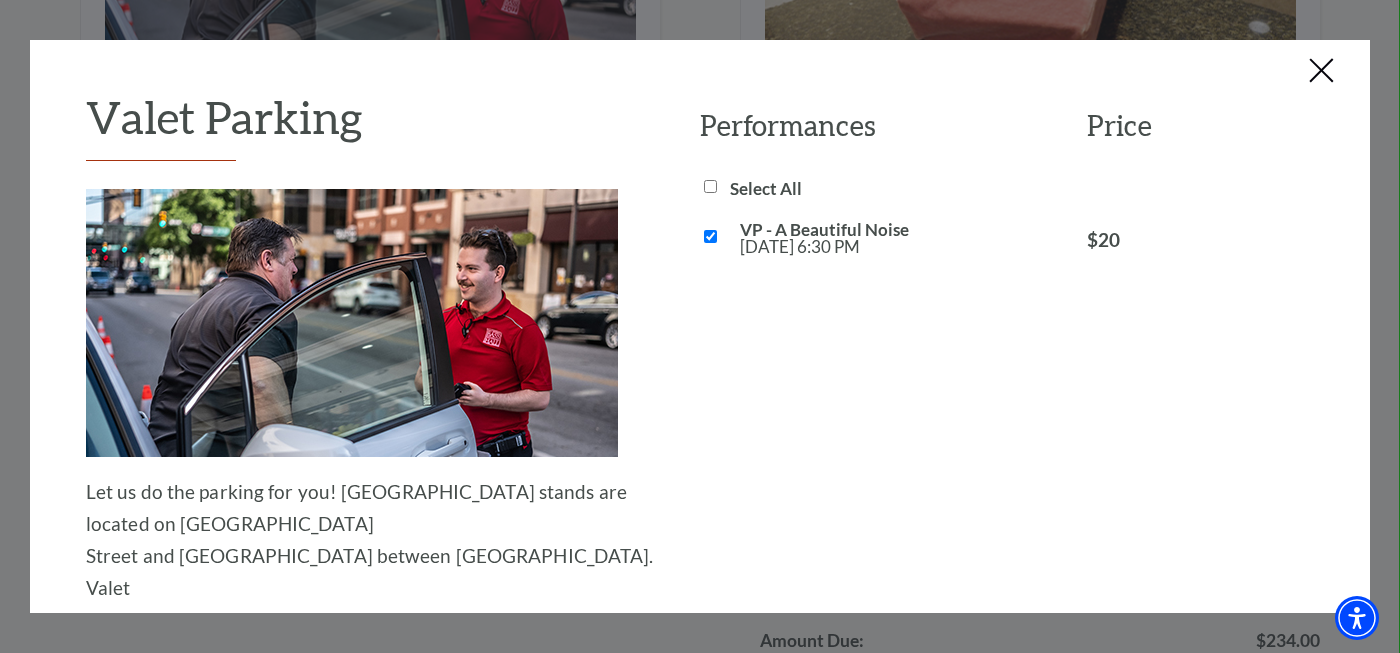 scroll, scrollTop: 289, scrollLeft: 0, axis: vertical 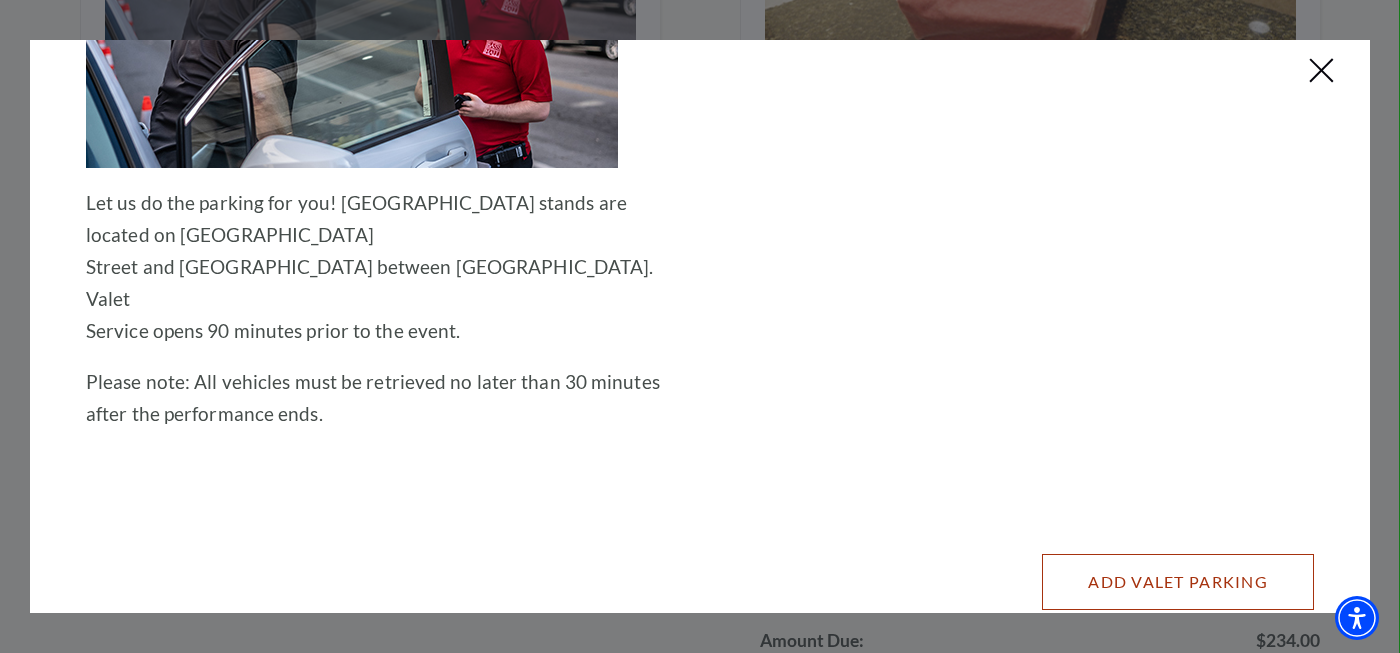 click on "Add Valet Parking" at bounding box center (1178, 582) 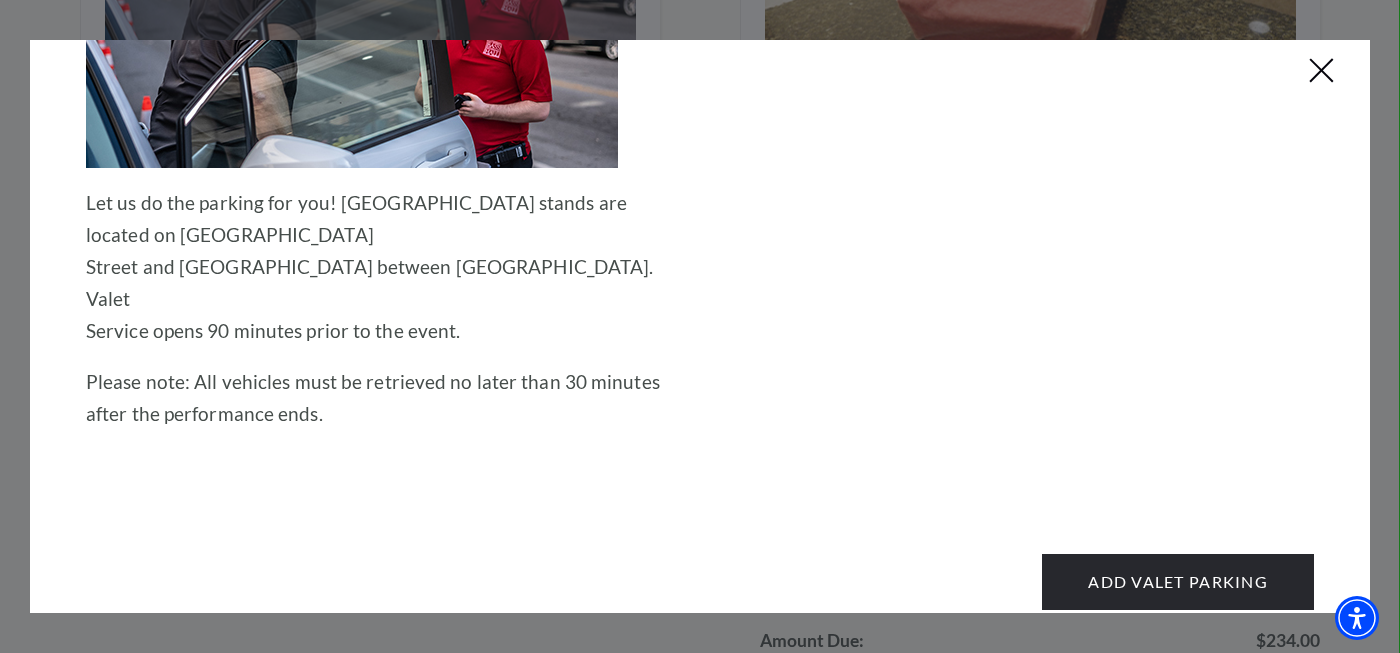 scroll, scrollTop: 0, scrollLeft: 0, axis: both 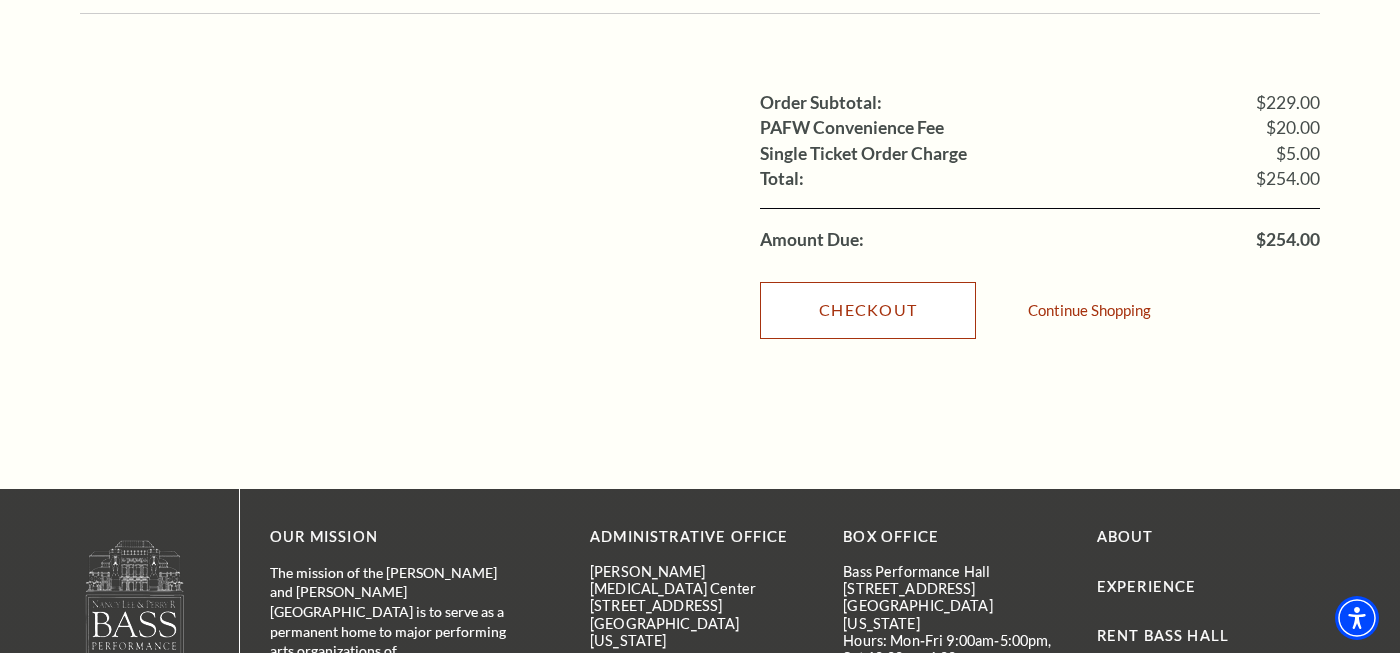 click on "Checkout" at bounding box center [868, 310] 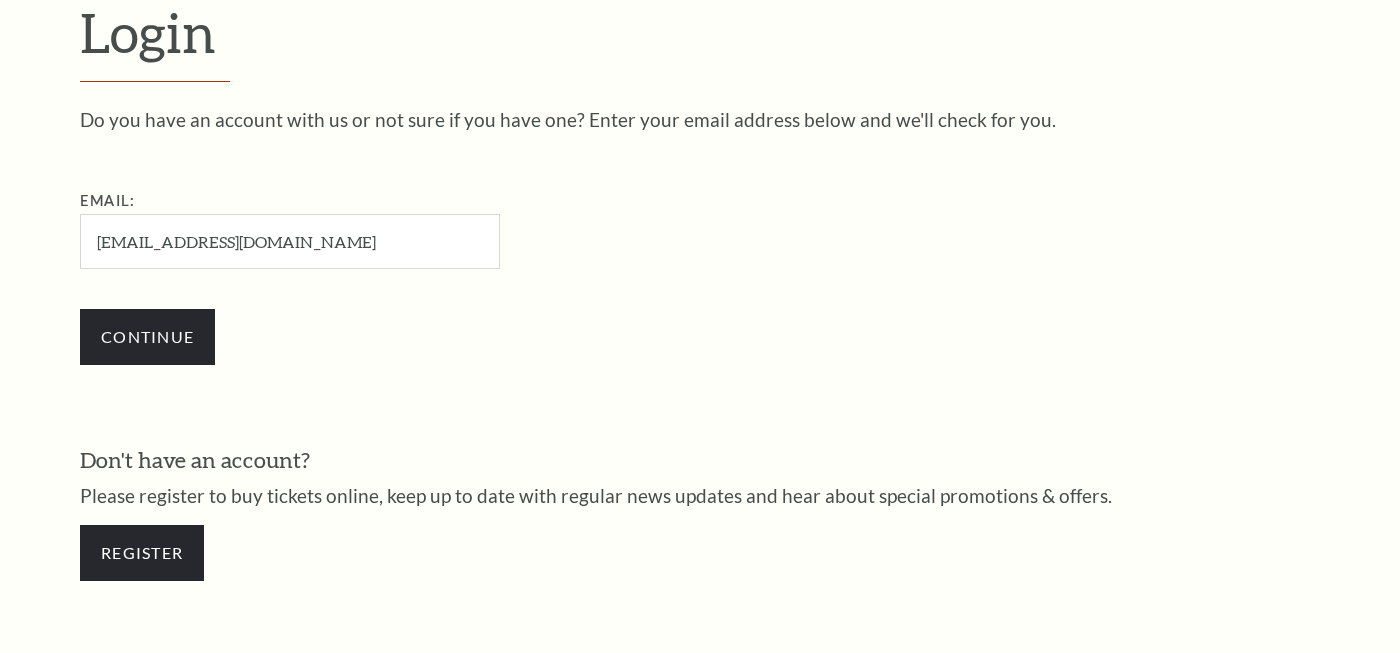 scroll, scrollTop: 568, scrollLeft: 0, axis: vertical 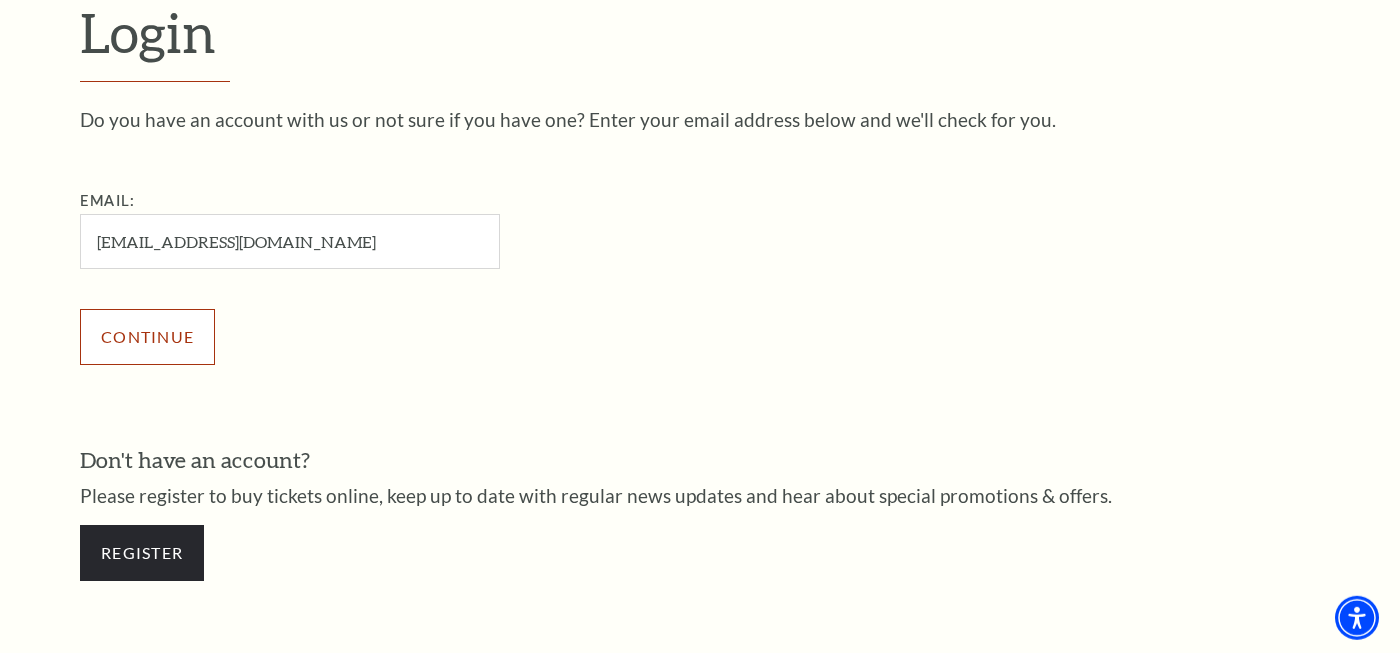 click on "Continue" at bounding box center [147, 337] 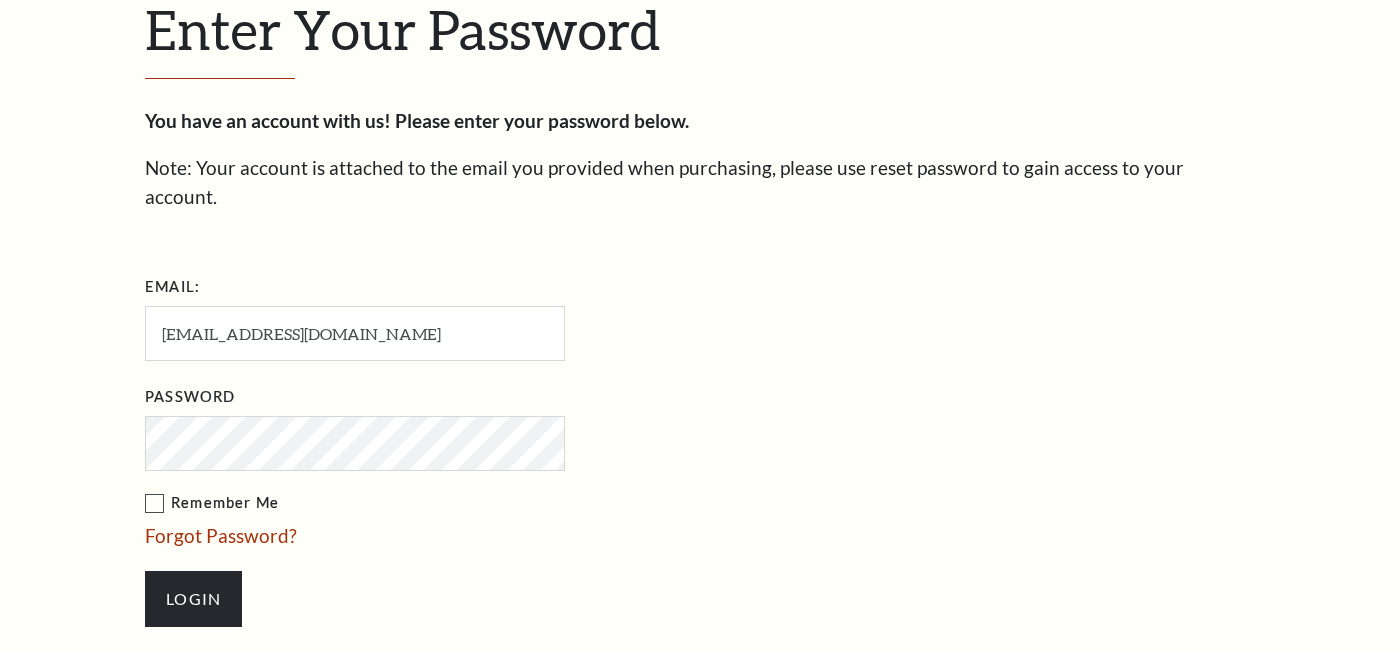 scroll, scrollTop: 587, scrollLeft: 0, axis: vertical 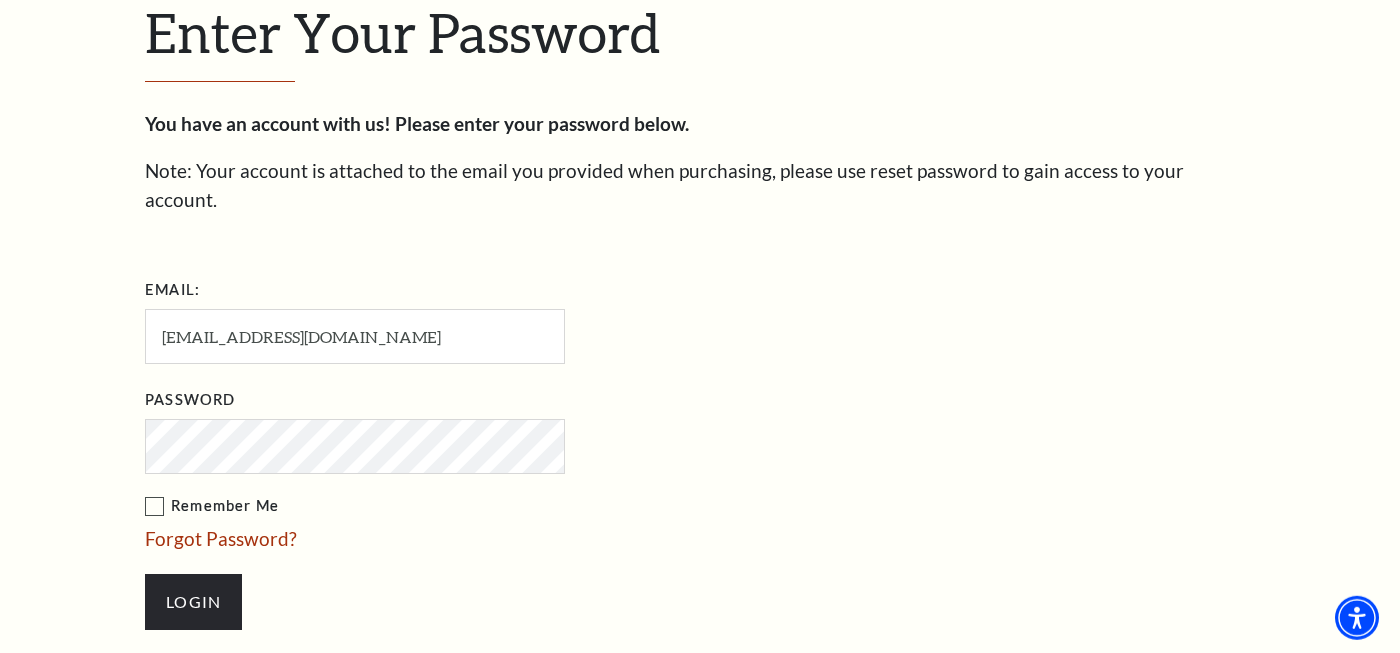 click on "Remember Me" at bounding box center (455, 506) 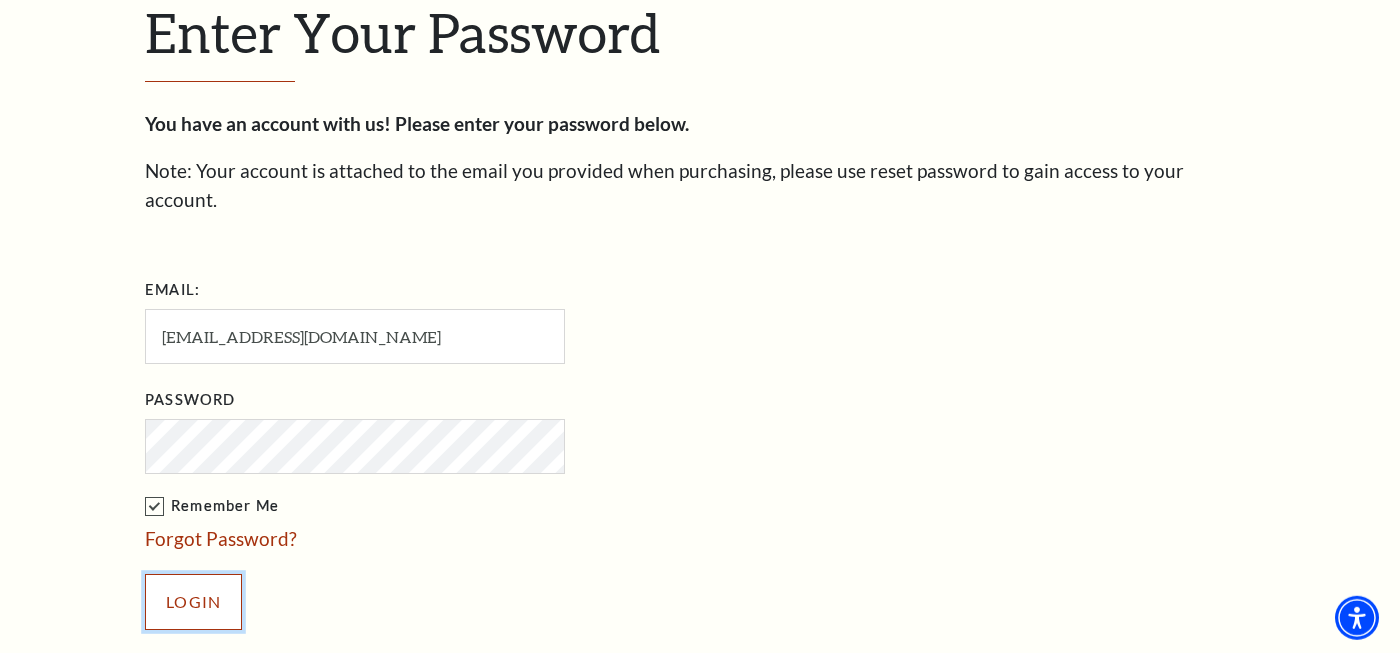 click on "Login" at bounding box center [193, 602] 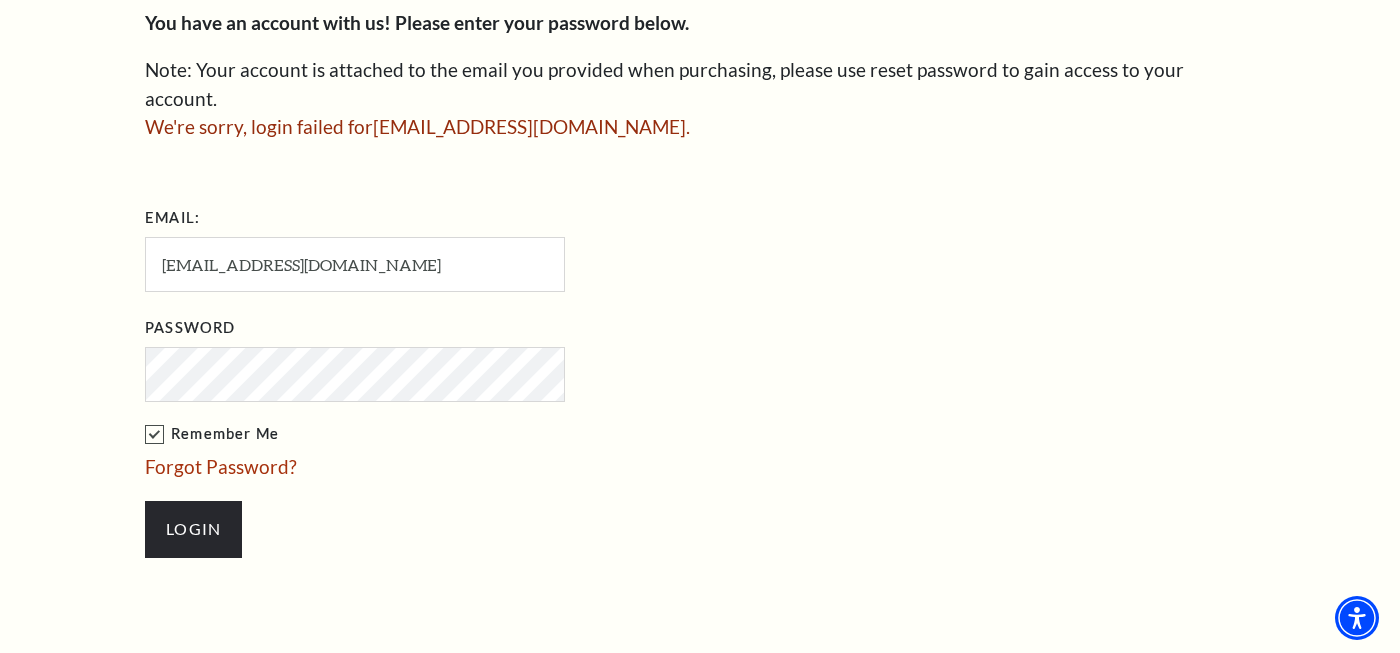 scroll, scrollTop: 689, scrollLeft: 0, axis: vertical 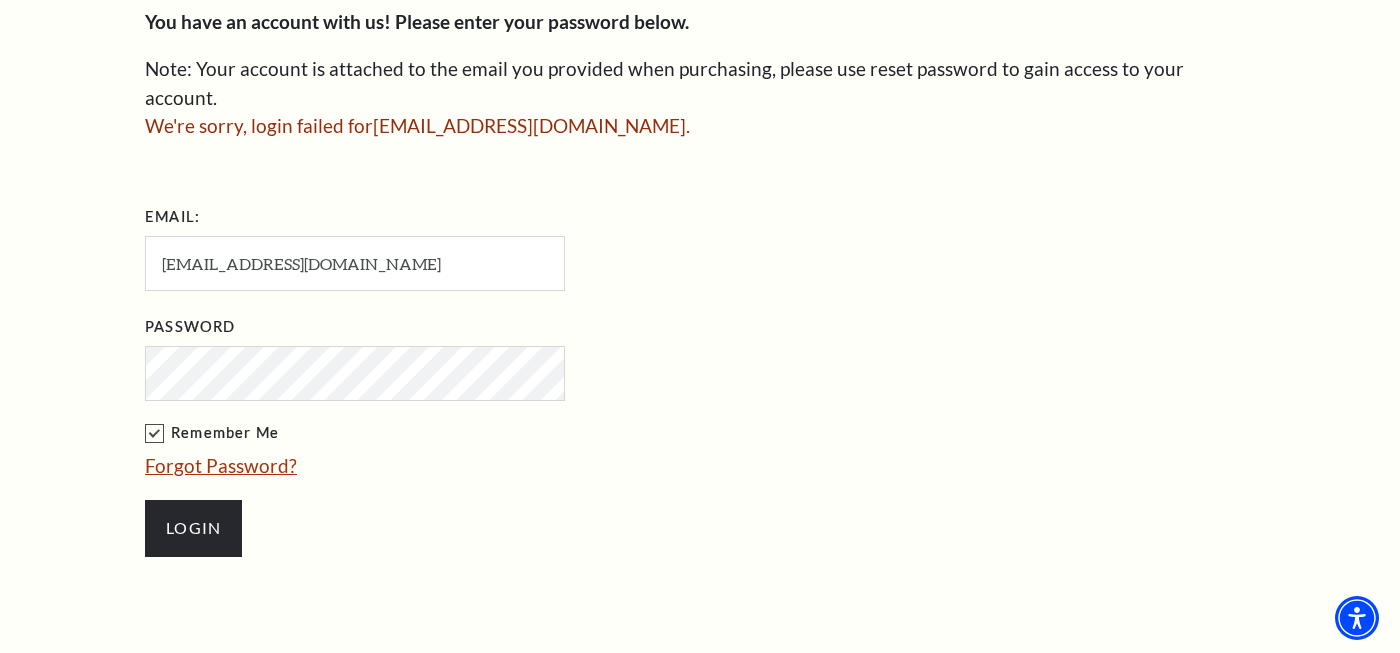 click on "Forgot Password?" at bounding box center [221, 465] 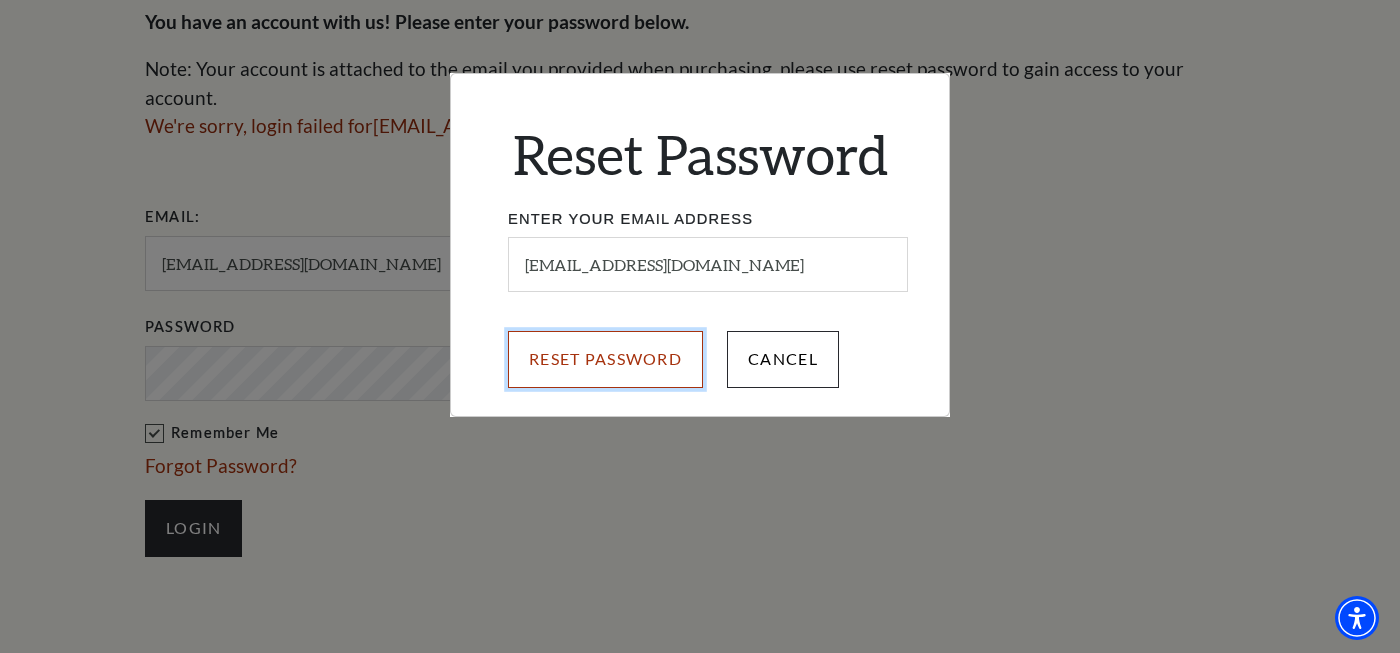 click on "Reset Password" at bounding box center [605, 359] 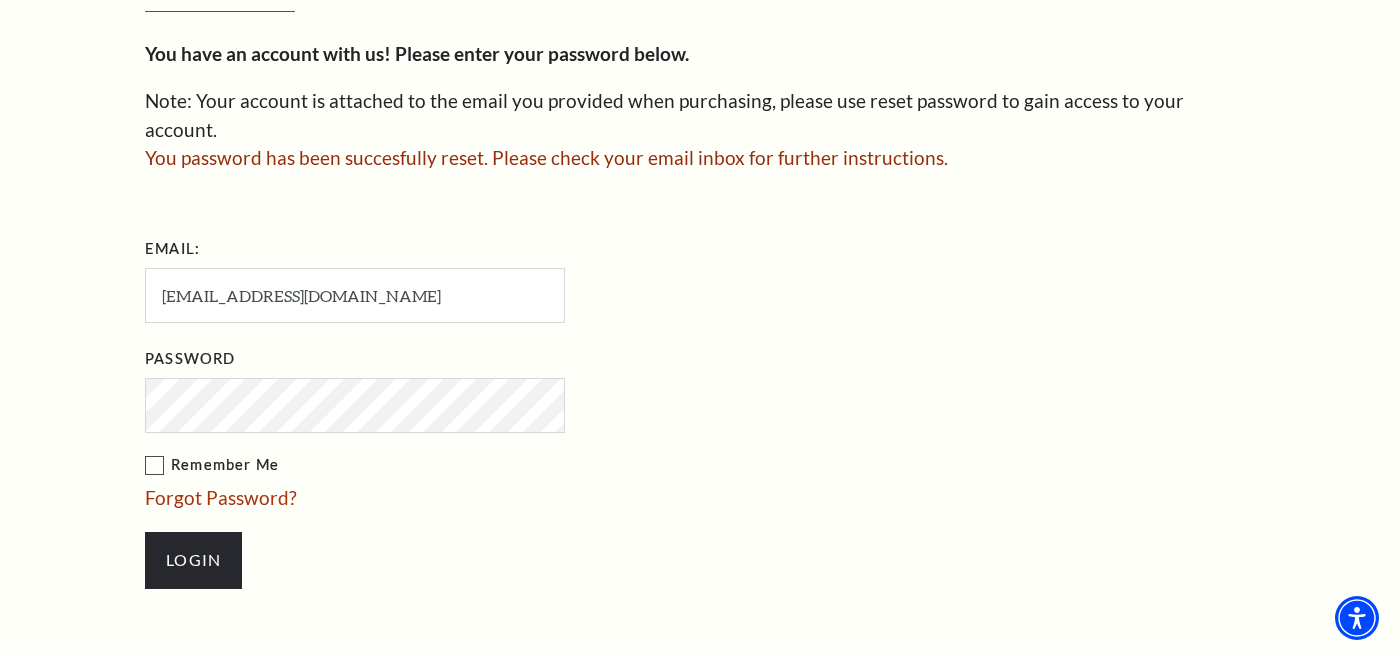 scroll, scrollTop: 646, scrollLeft: 0, axis: vertical 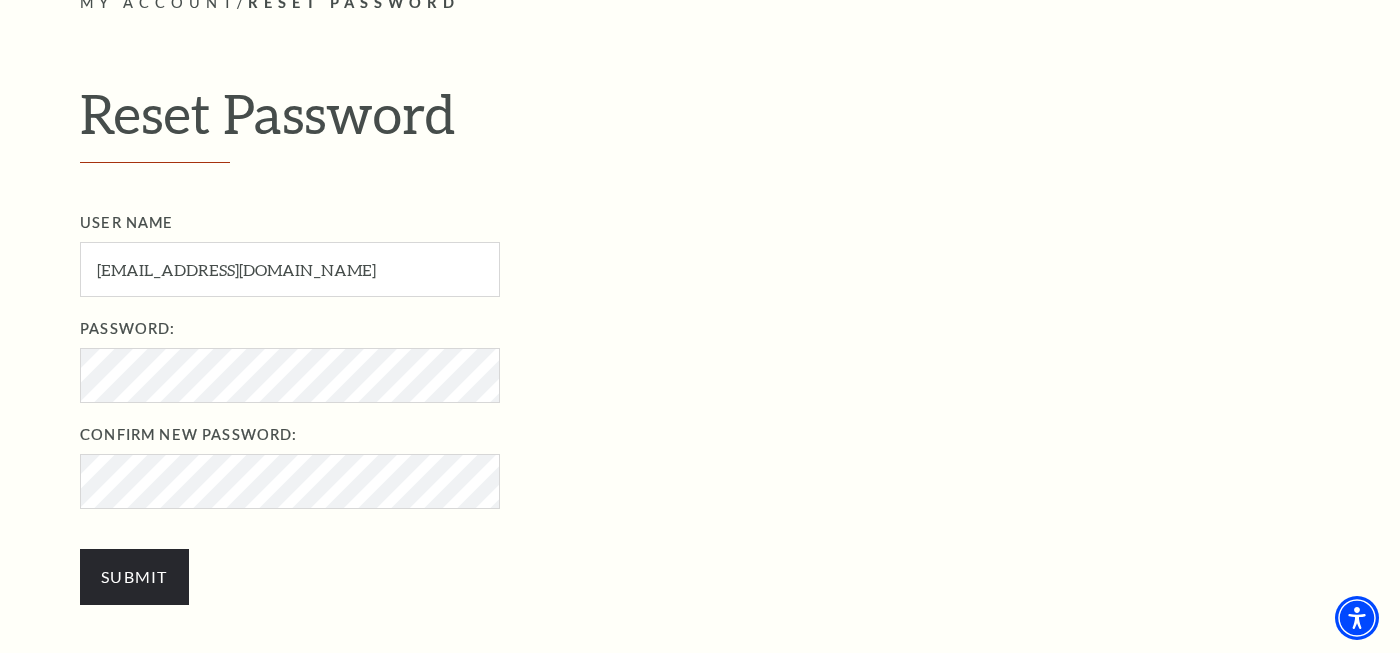 click on "My Account  /  Reset Password
Reset Password
User Name
sarap50@GMAIL.COM
User Name required
Password:
Password required
Submit" at bounding box center [700, 308] 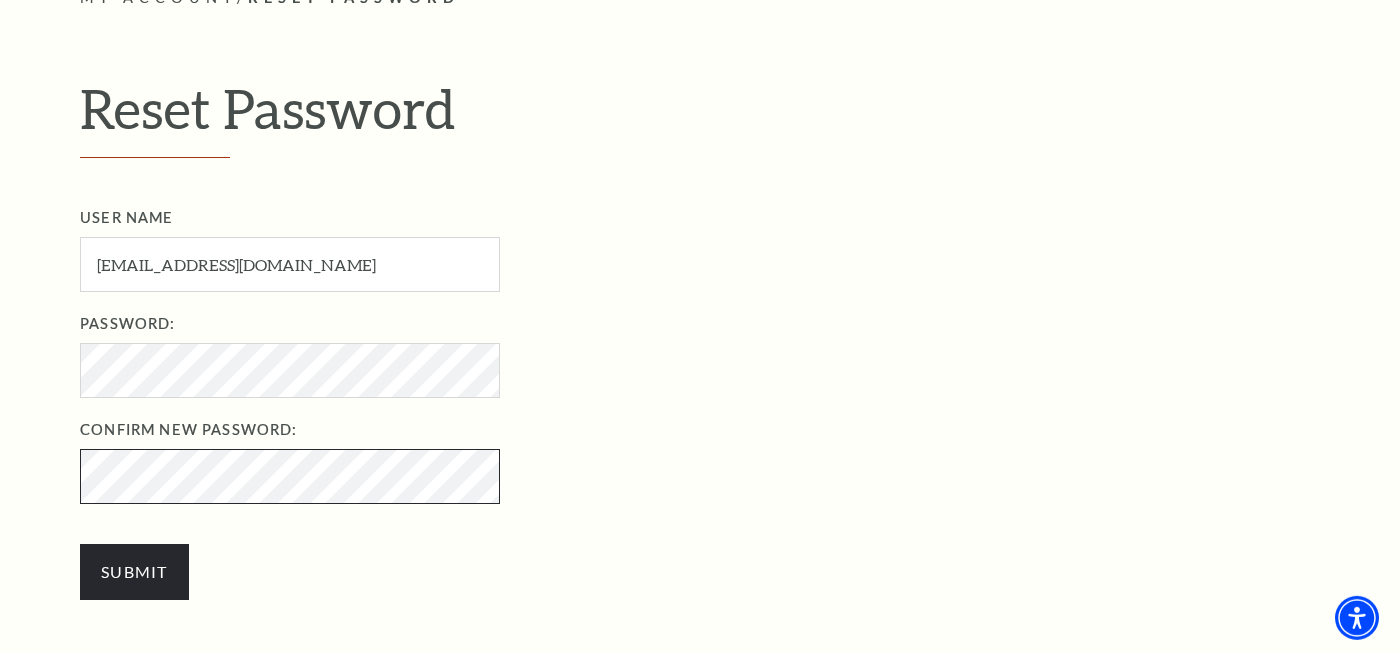 scroll, scrollTop: 583, scrollLeft: 0, axis: vertical 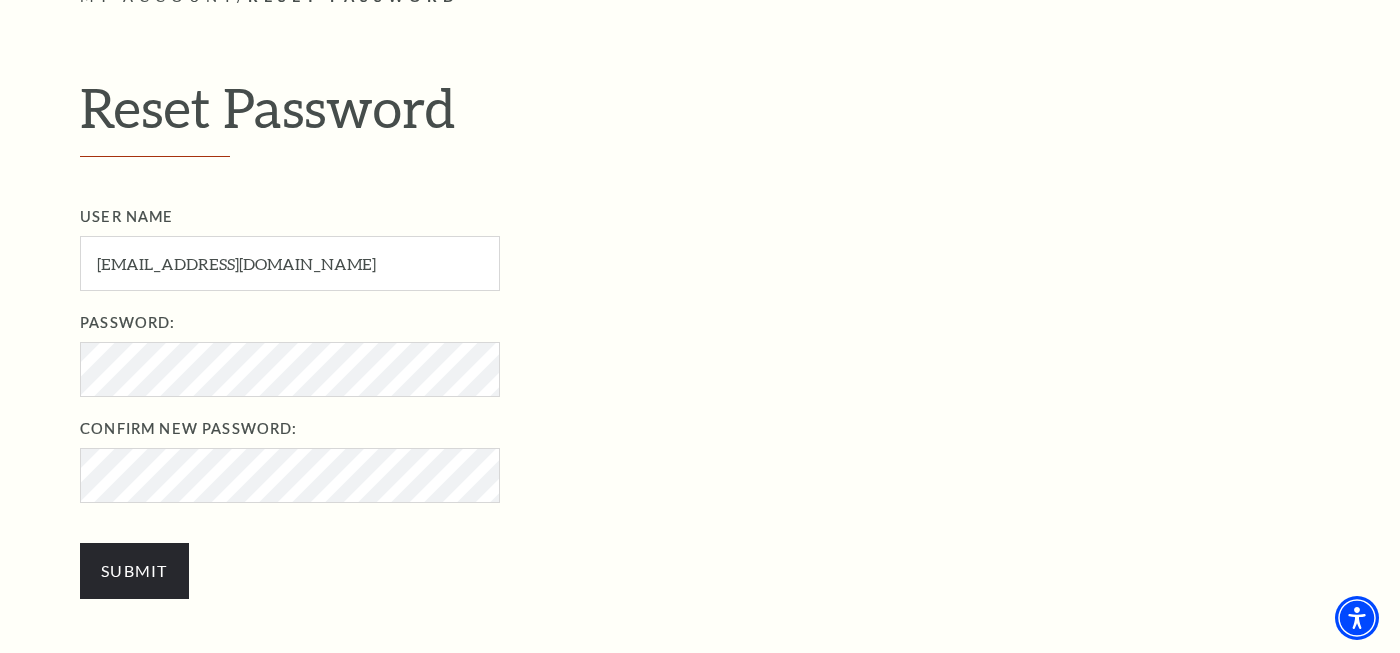 click on "User Name
sarap50@GMAIL.COM
User Name required
Password:
Password required
Confirm New Password:" at bounding box center (721, 364) 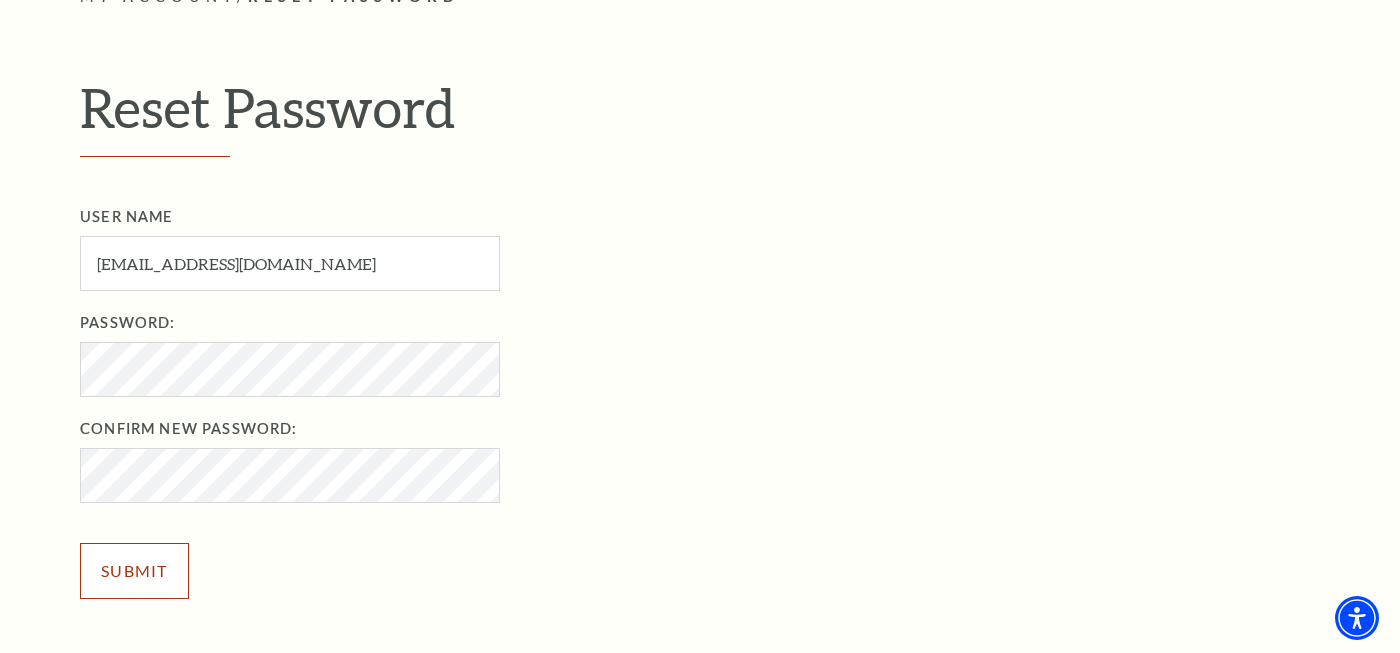 click on "Submit" at bounding box center (134, 571) 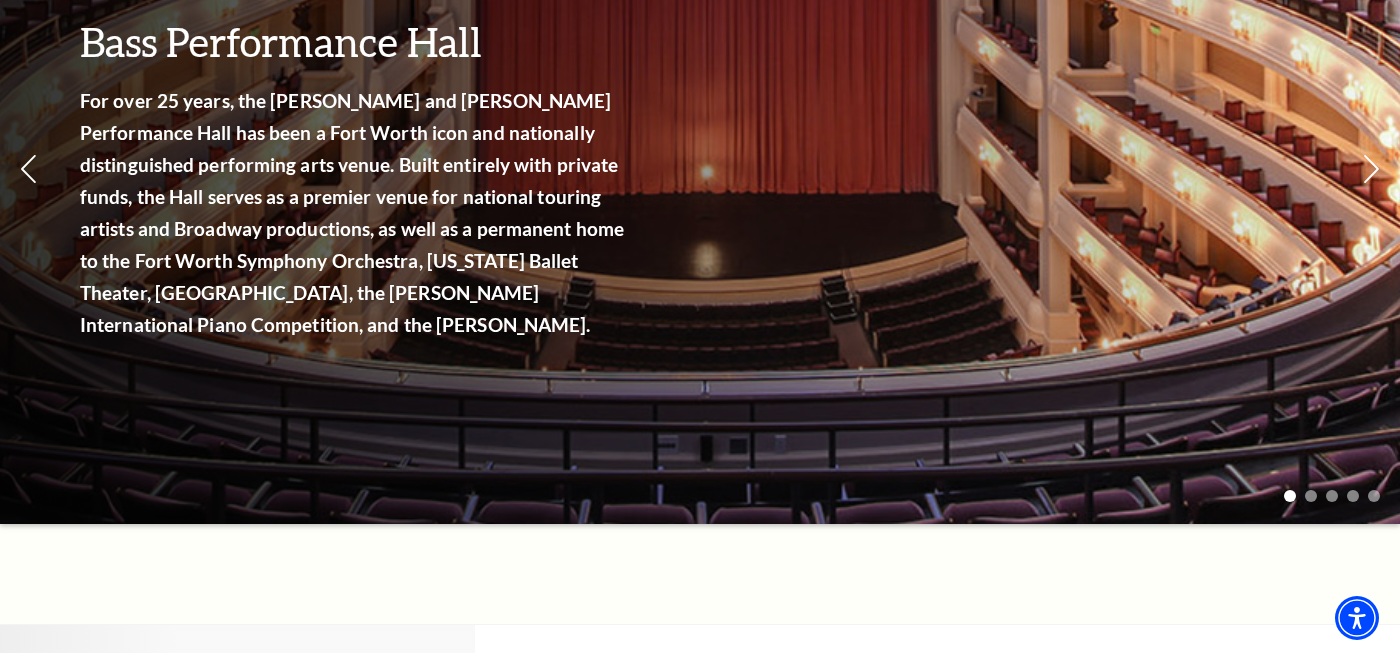 scroll, scrollTop: 0, scrollLeft: 0, axis: both 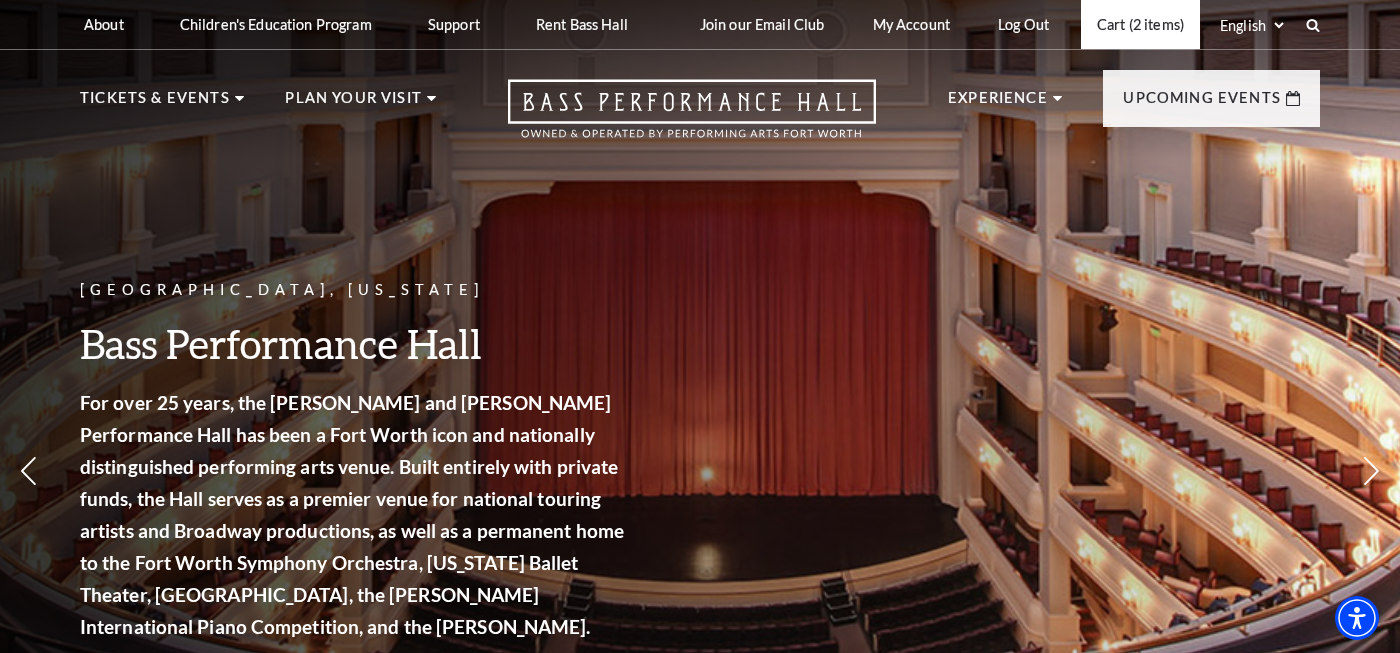 click on "Cart (2 items)" at bounding box center [1140, 24] 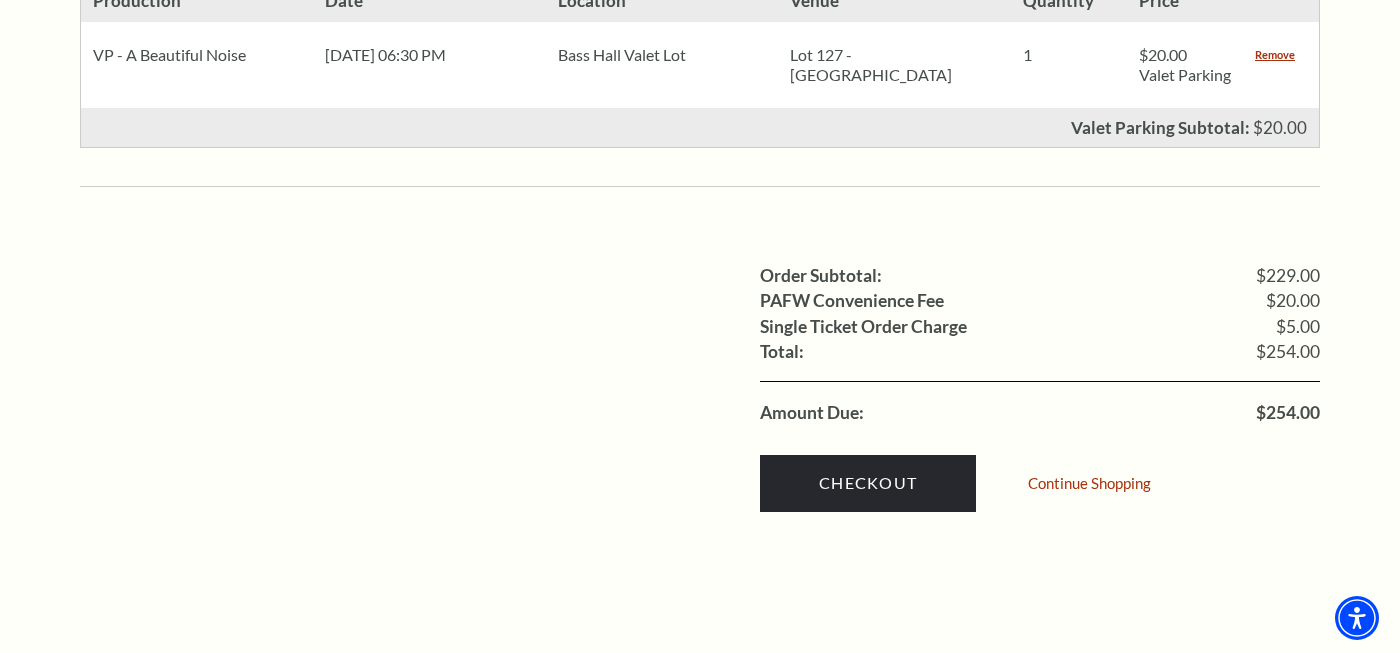 scroll, scrollTop: 1400, scrollLeft: 0, axis: vertical 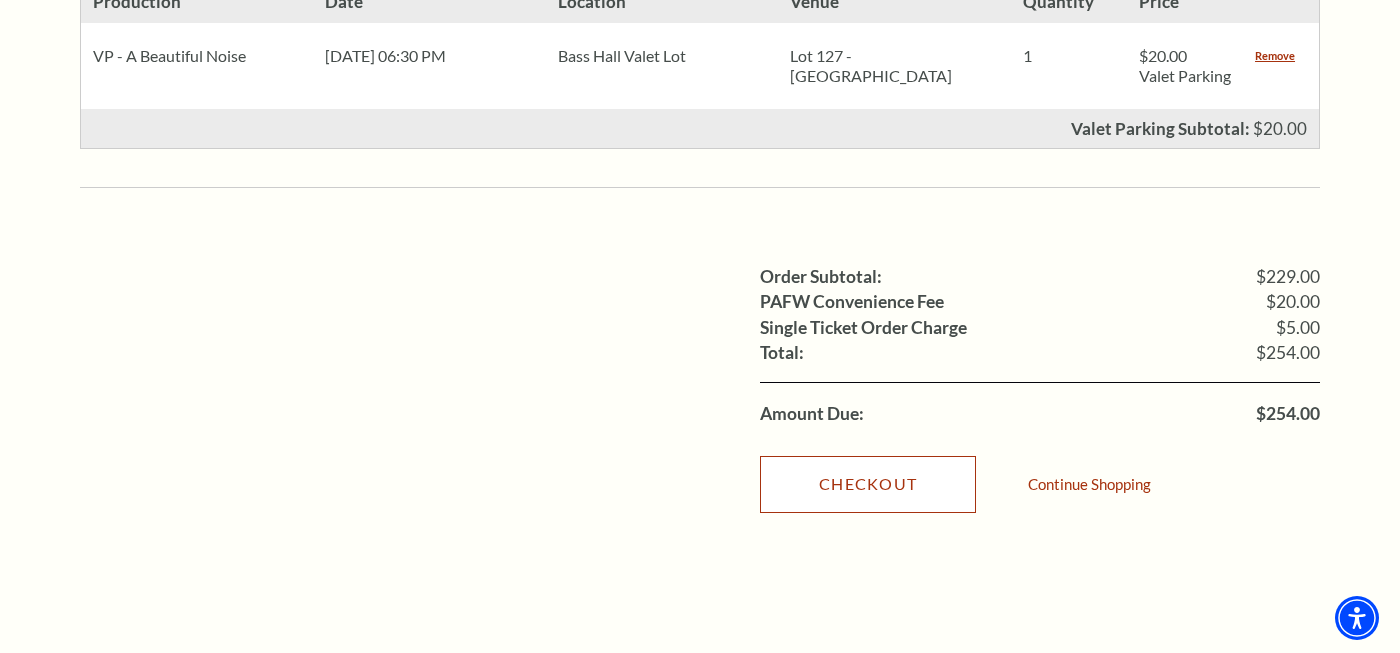 click on "Checkout" at bounding box center (868, 484) 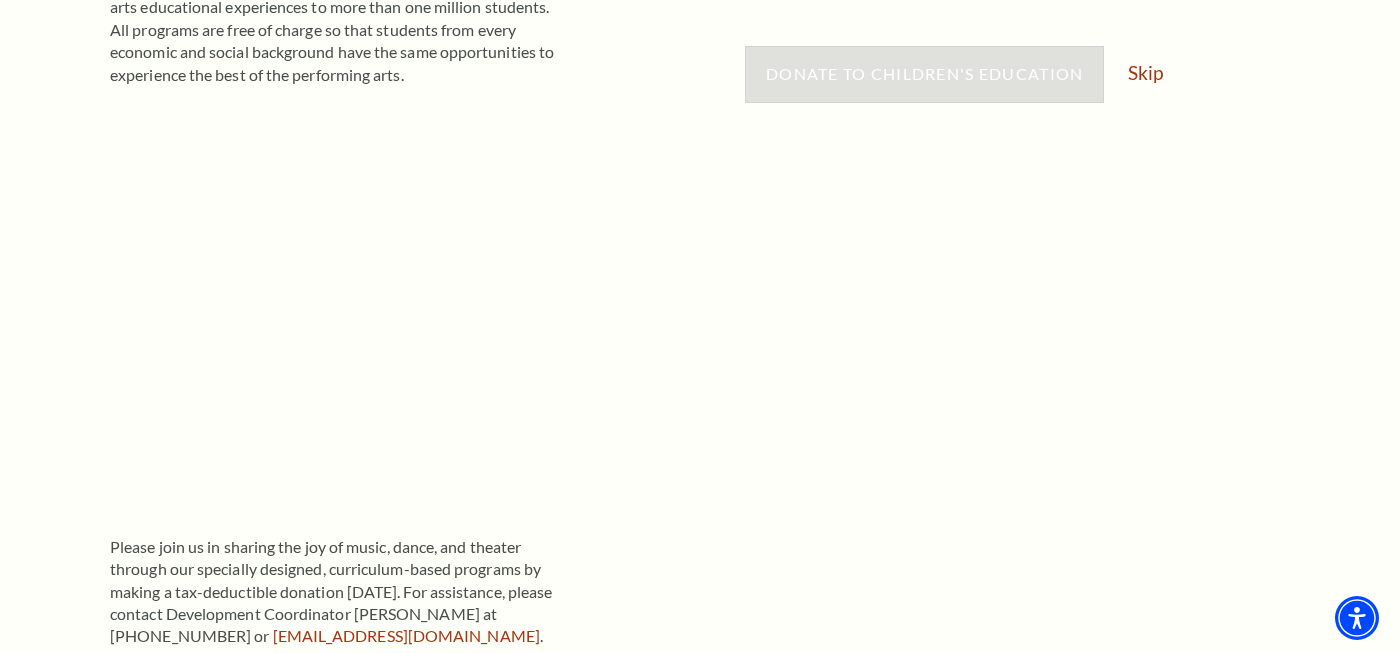 scroll, scrollTop: 610, scrollLeft: 0, axis: vertical 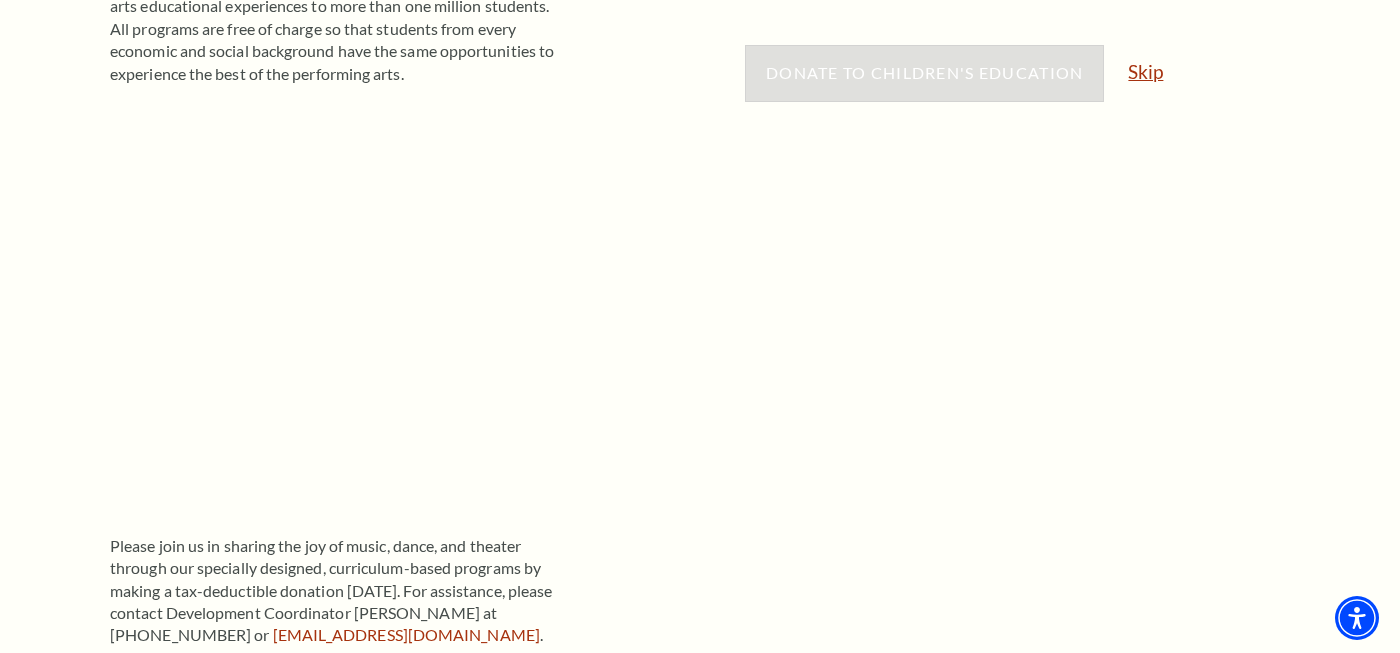 click on "Skip" at bounding box center [1145, 71] 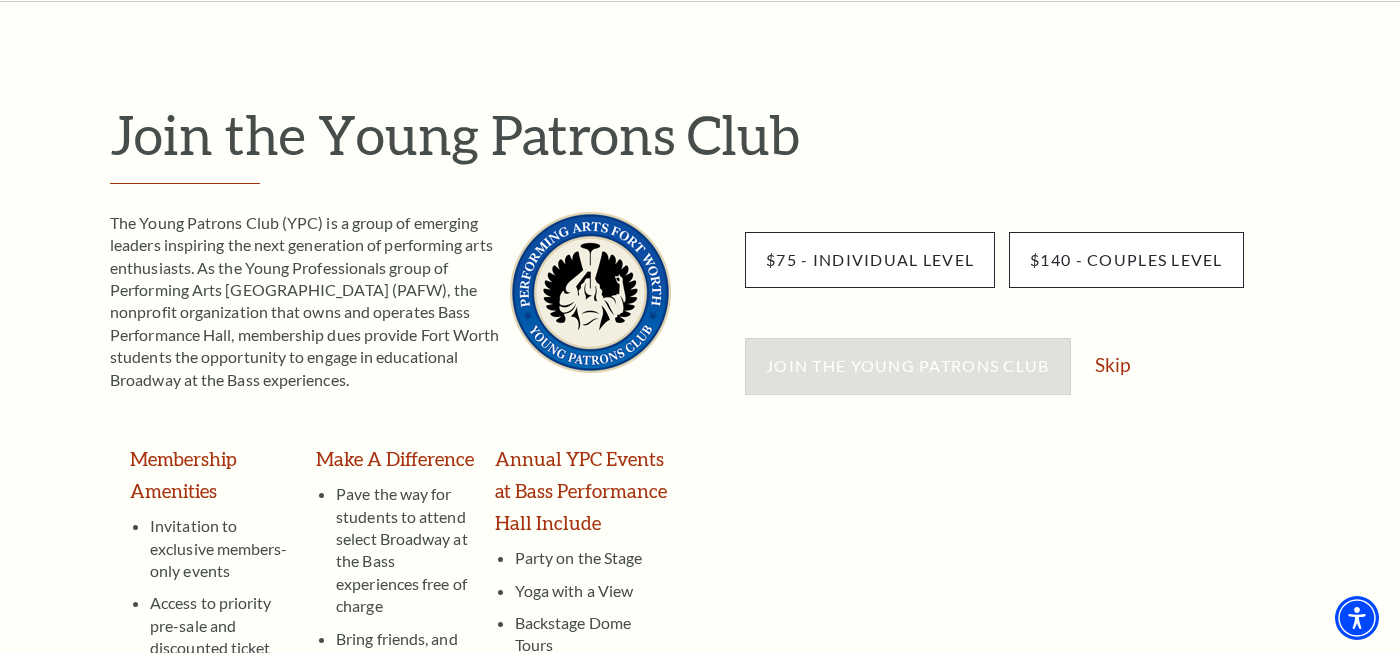scroll, scrollTop: 166, scrollLeft: 0, axis: vertical 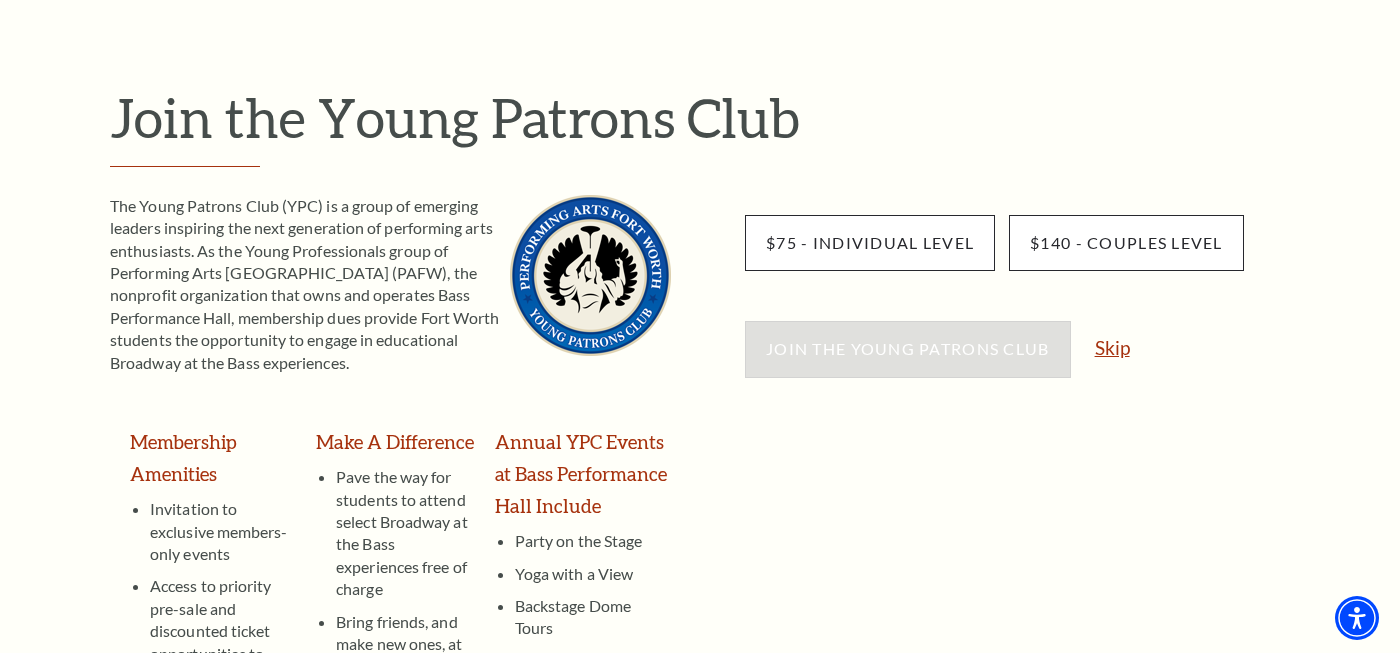 click on "Skip" at bounding box center (1112, 347) 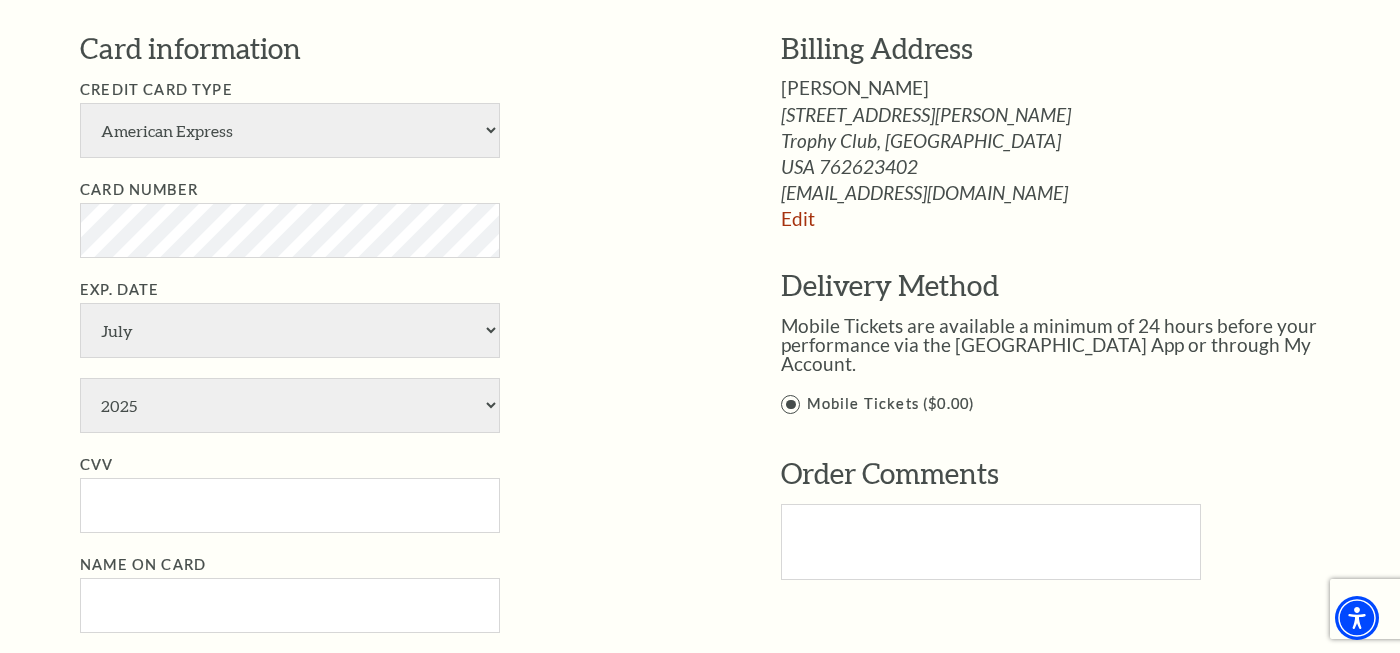 scroll, scrollTop: 1368, scrollLeft: 0, axis: vertical 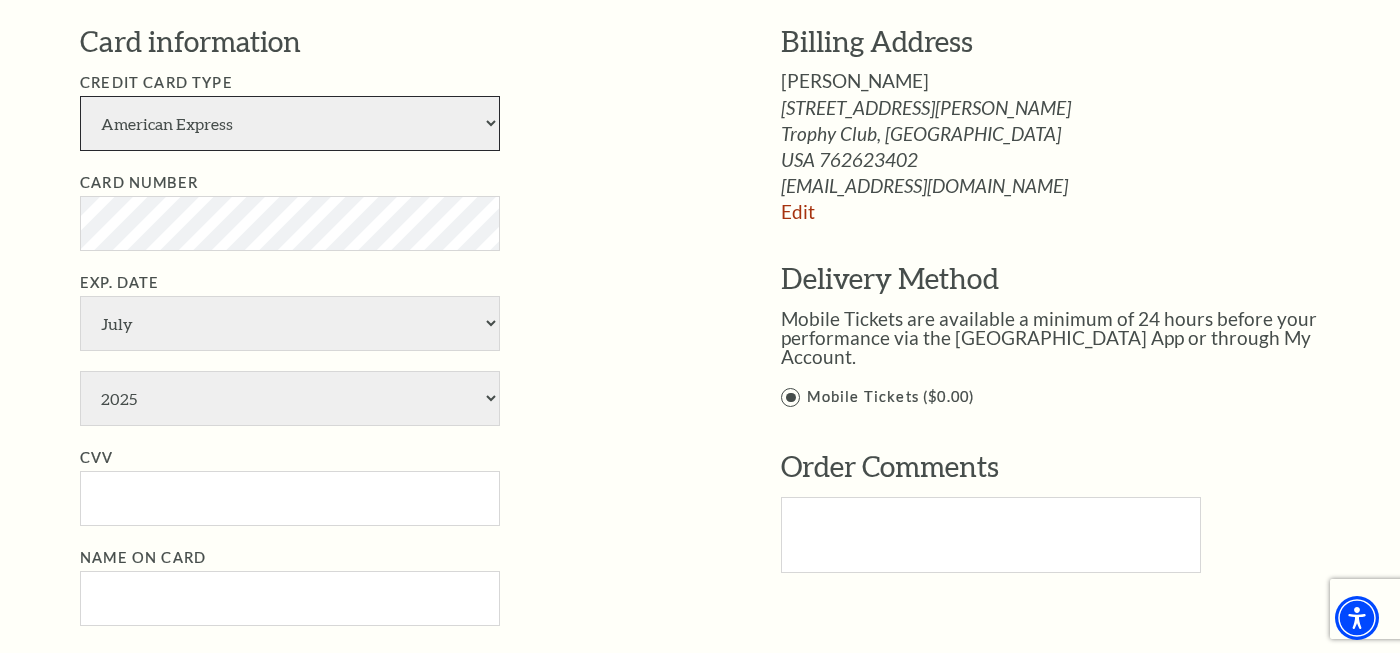 select on "24" 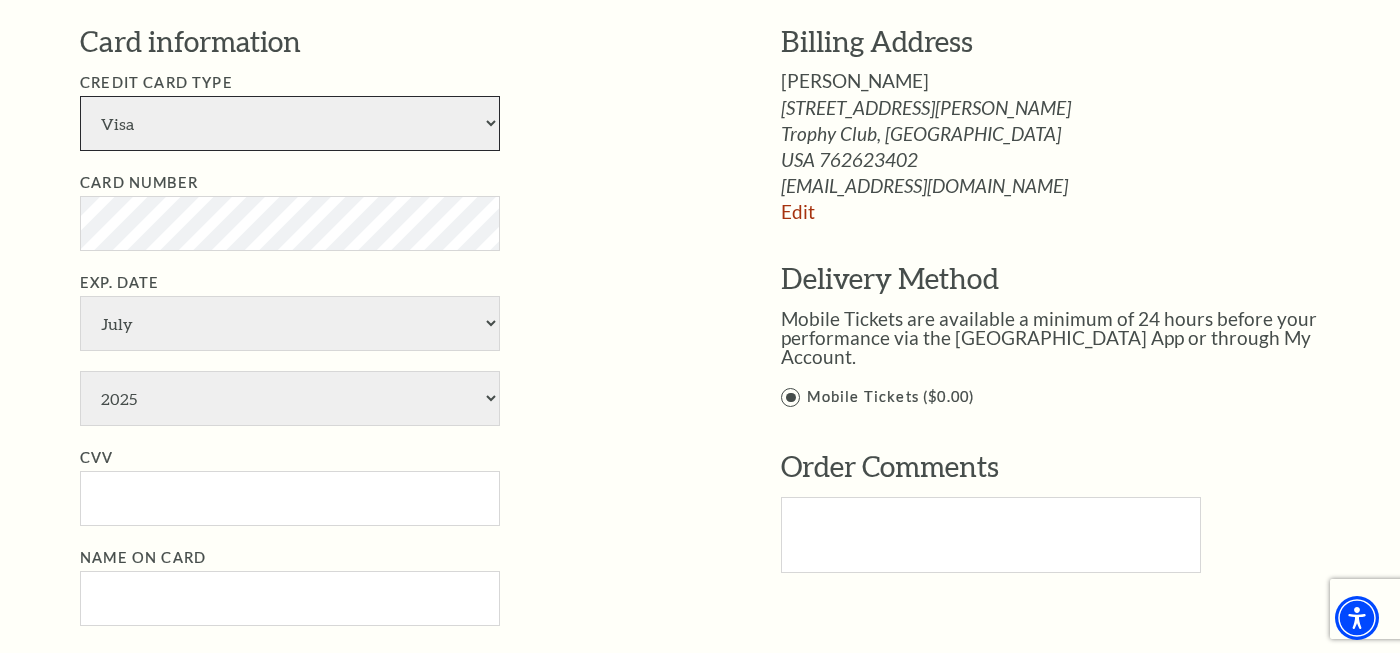 click on "Visa" at bounding box center (0, 0) 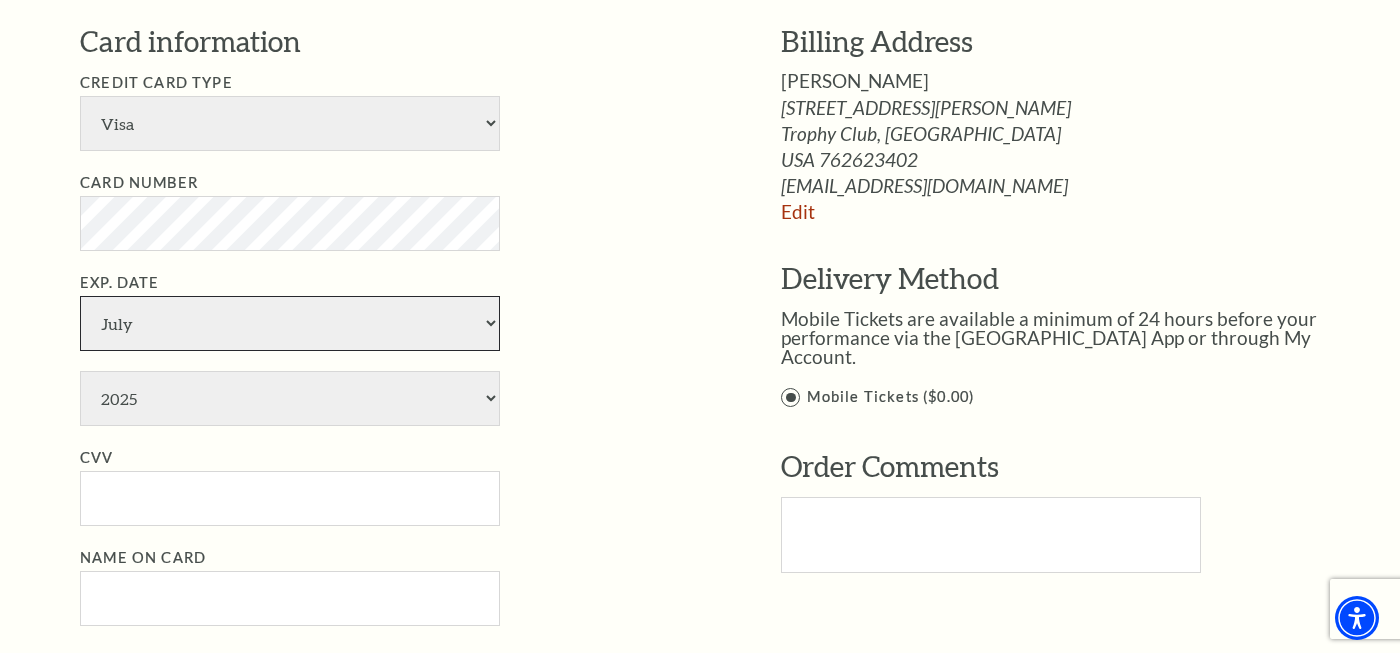 select on "5" 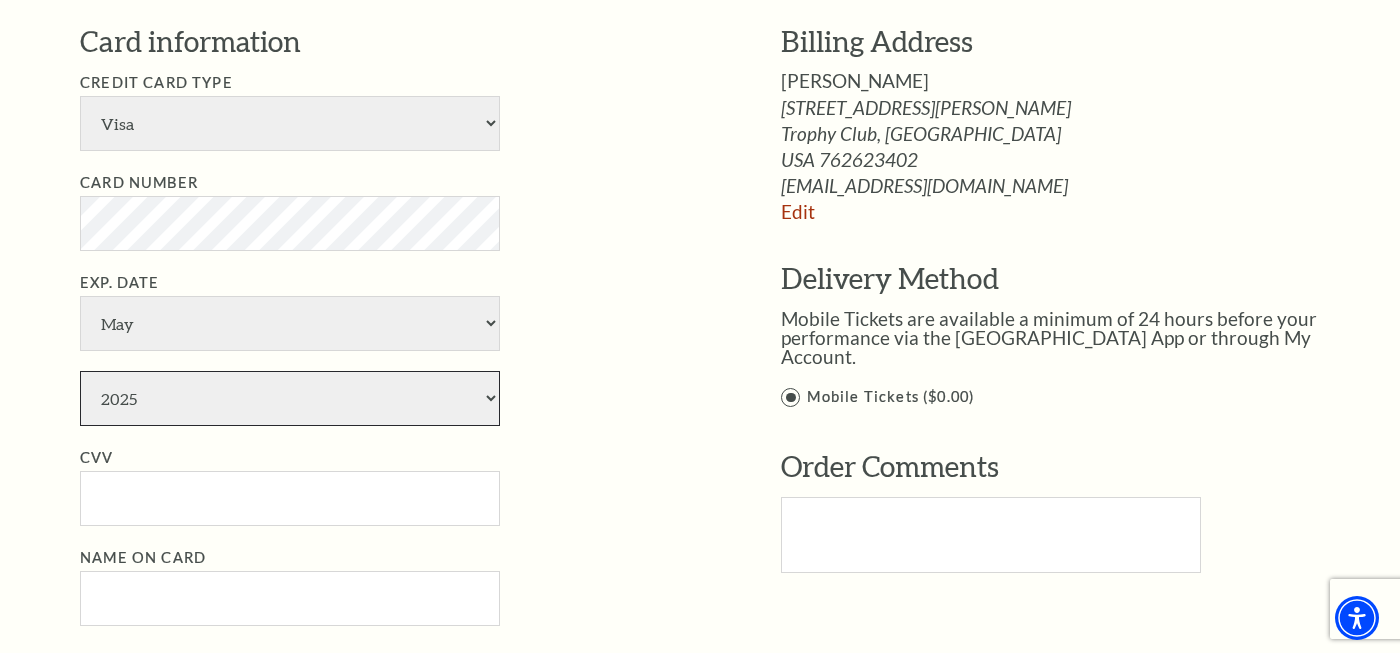 select on "2030" 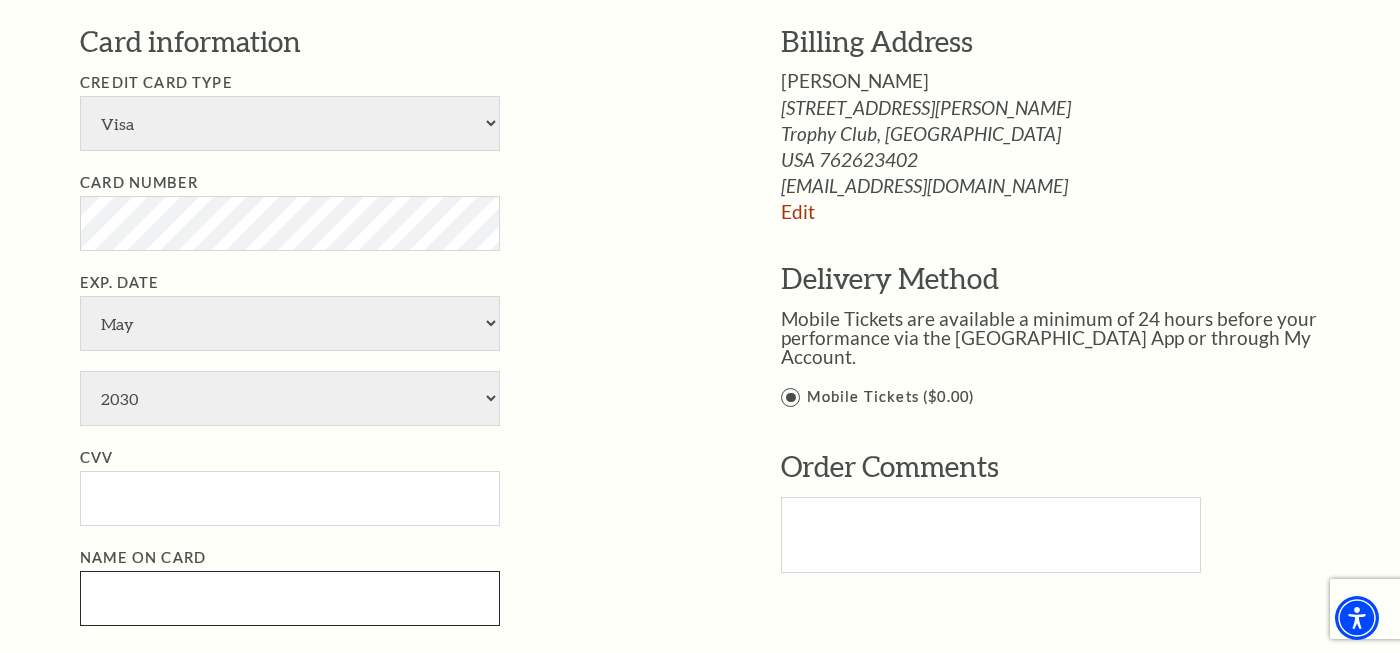 type on "[PERSON_NAME]" 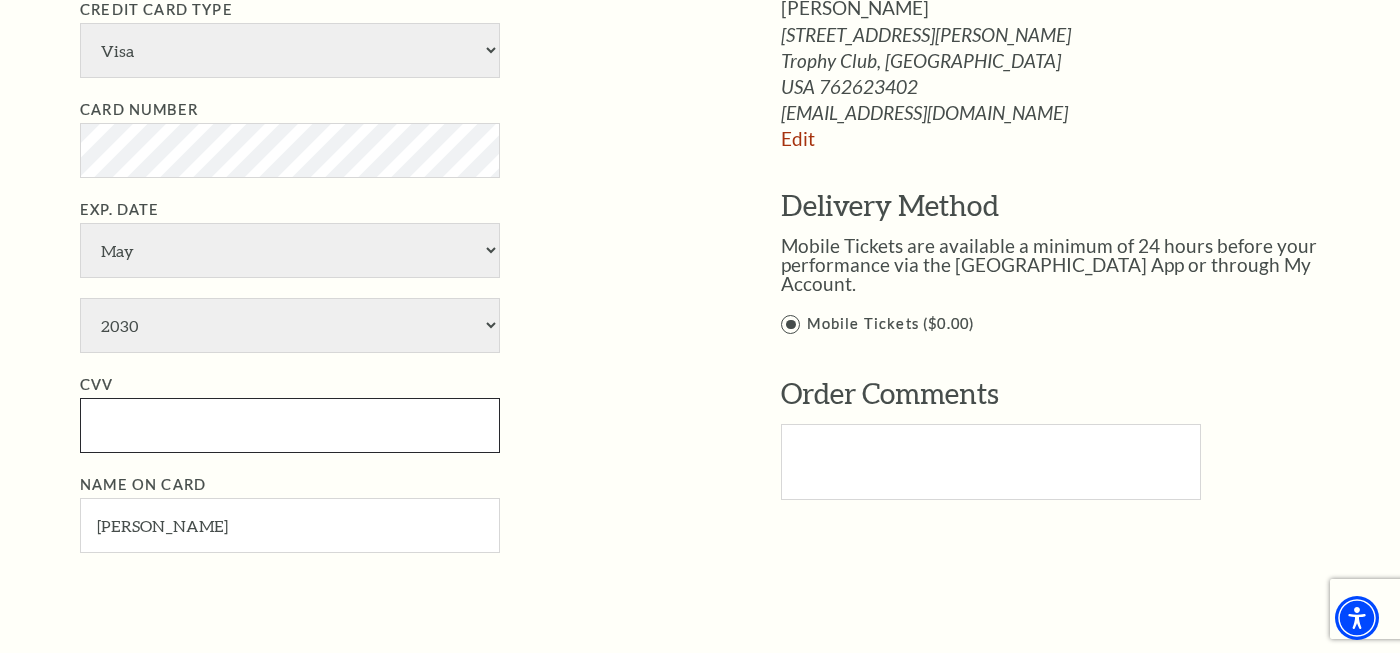 click on "CVV" at bounding box center (290, 425) 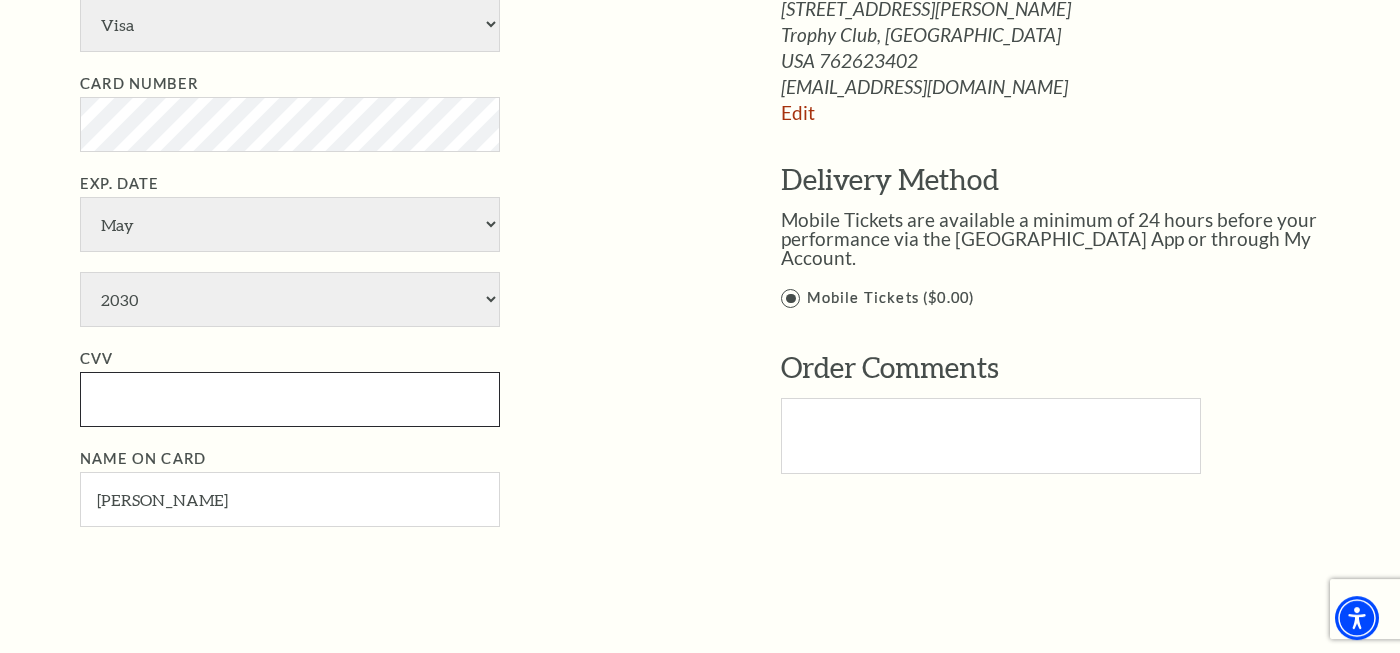 scroll, scrollTop: 1468, scrollLeft: 0, axis: vertical 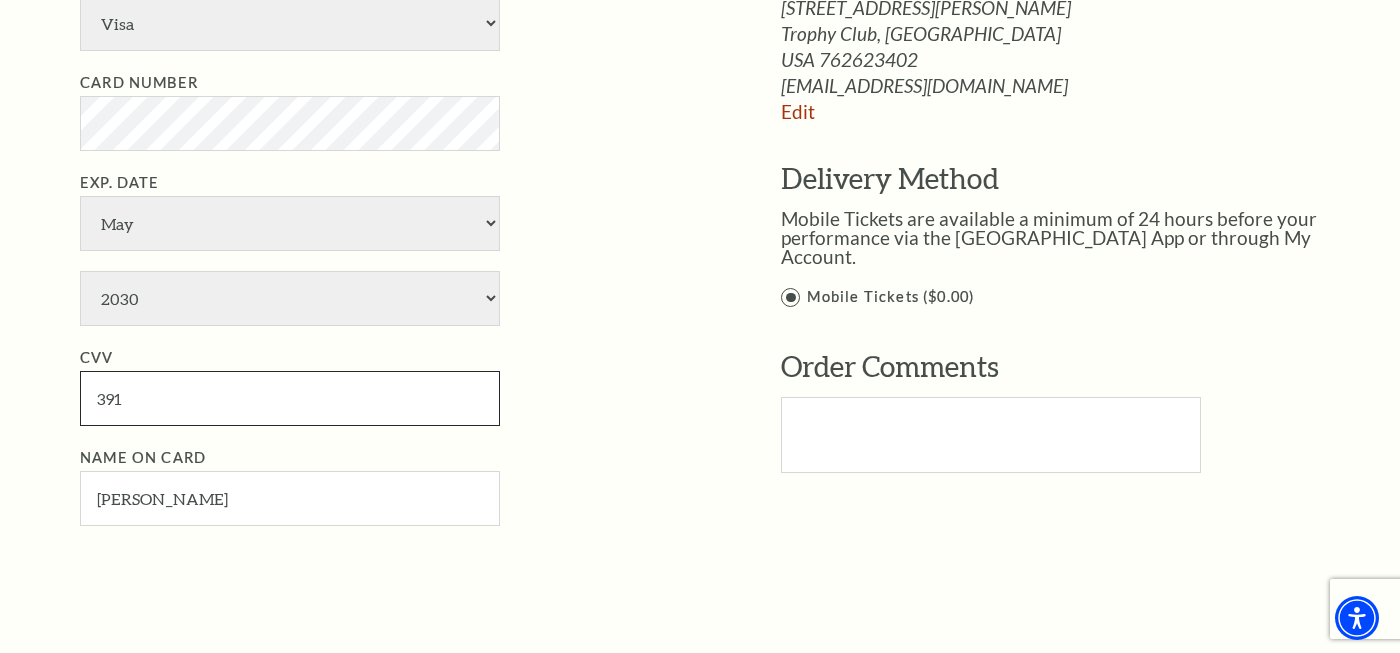 type on "391" 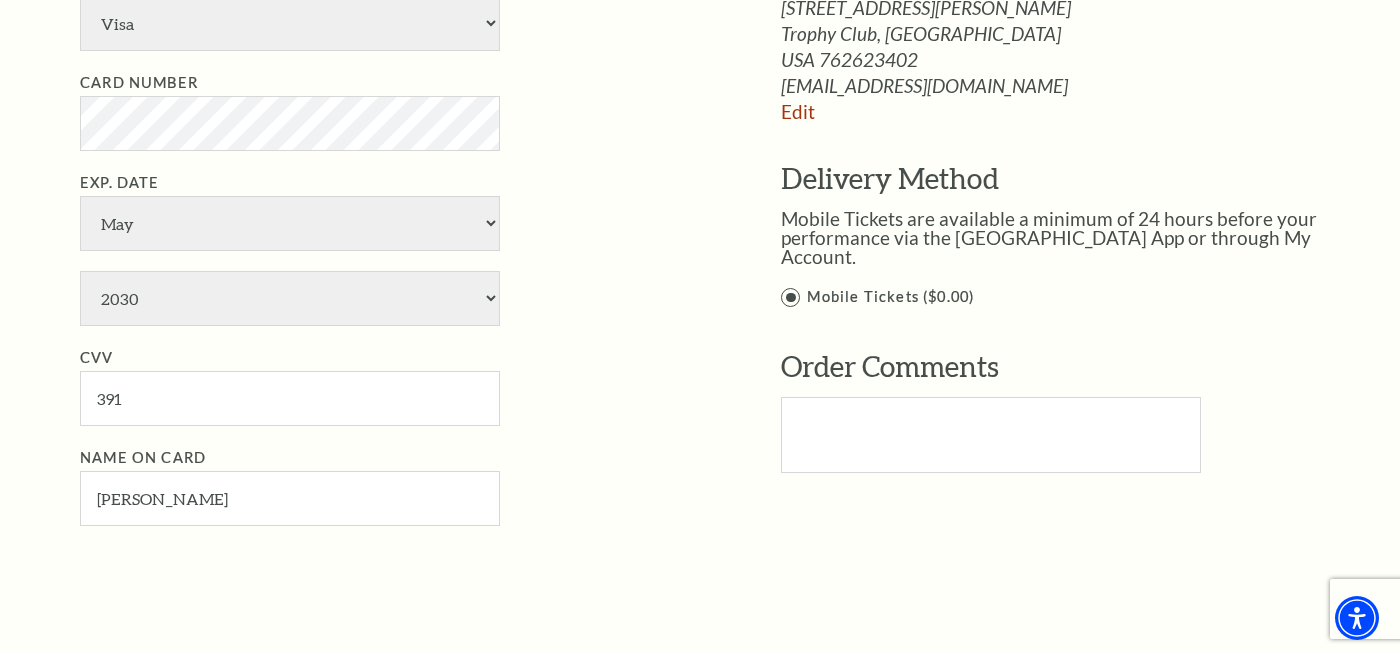 click on "Name on Card
Robert Parnell" at bounding box center (400, 486) 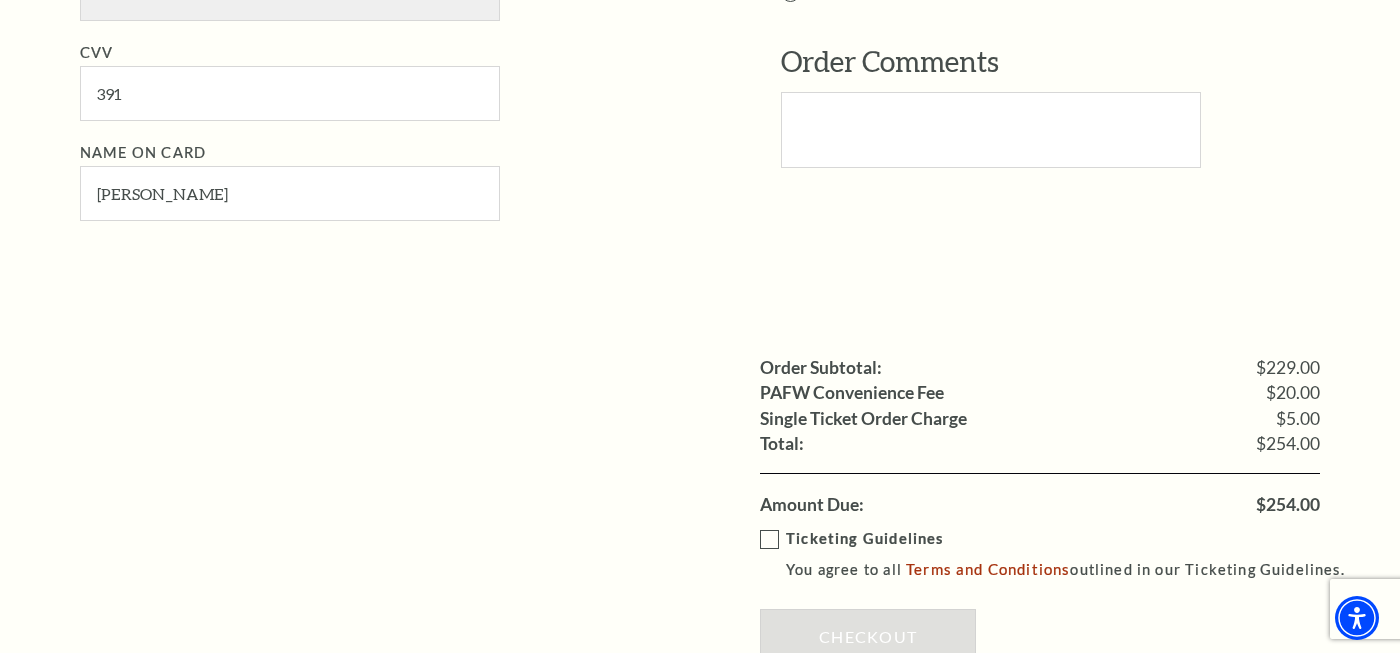 scroll, scrollTop: 1818, scrollLeft: 0, axis: vertical 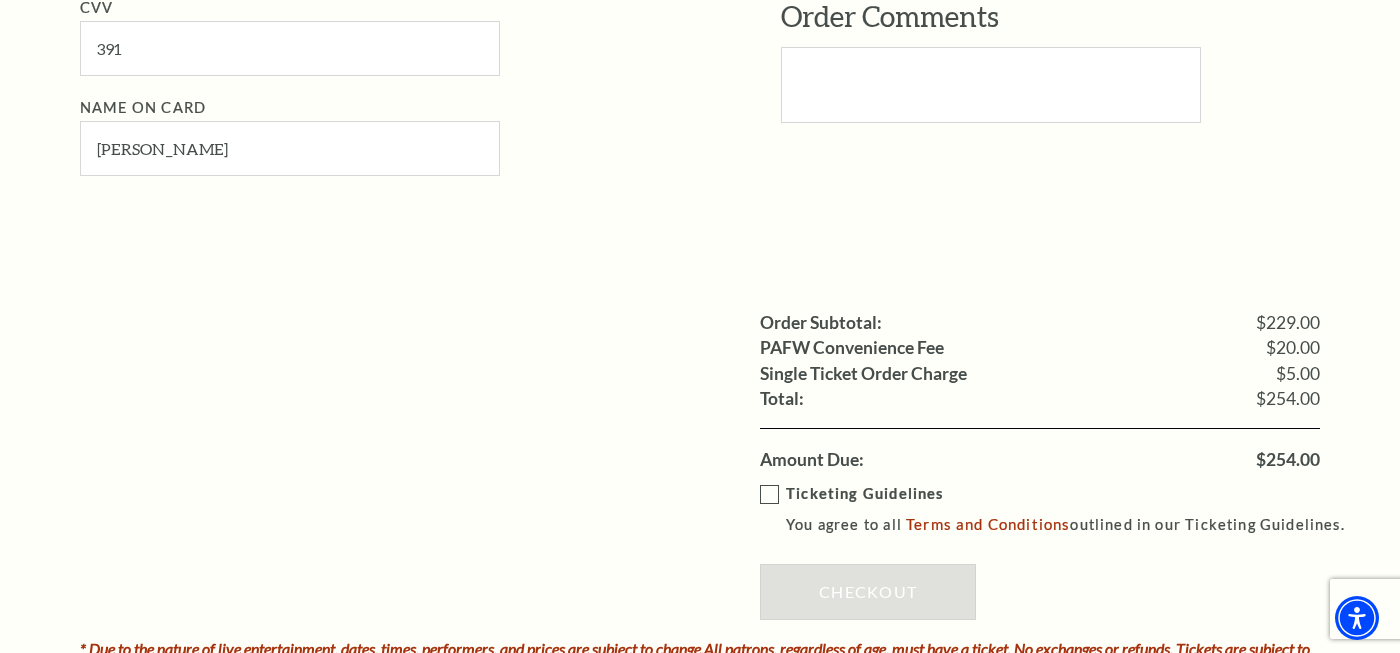 click on "Ticketing Guidelines
You agree to all   Terms and Conditions  outlined in our Ticketing Guidelines." at bounding box center (1061, 509) 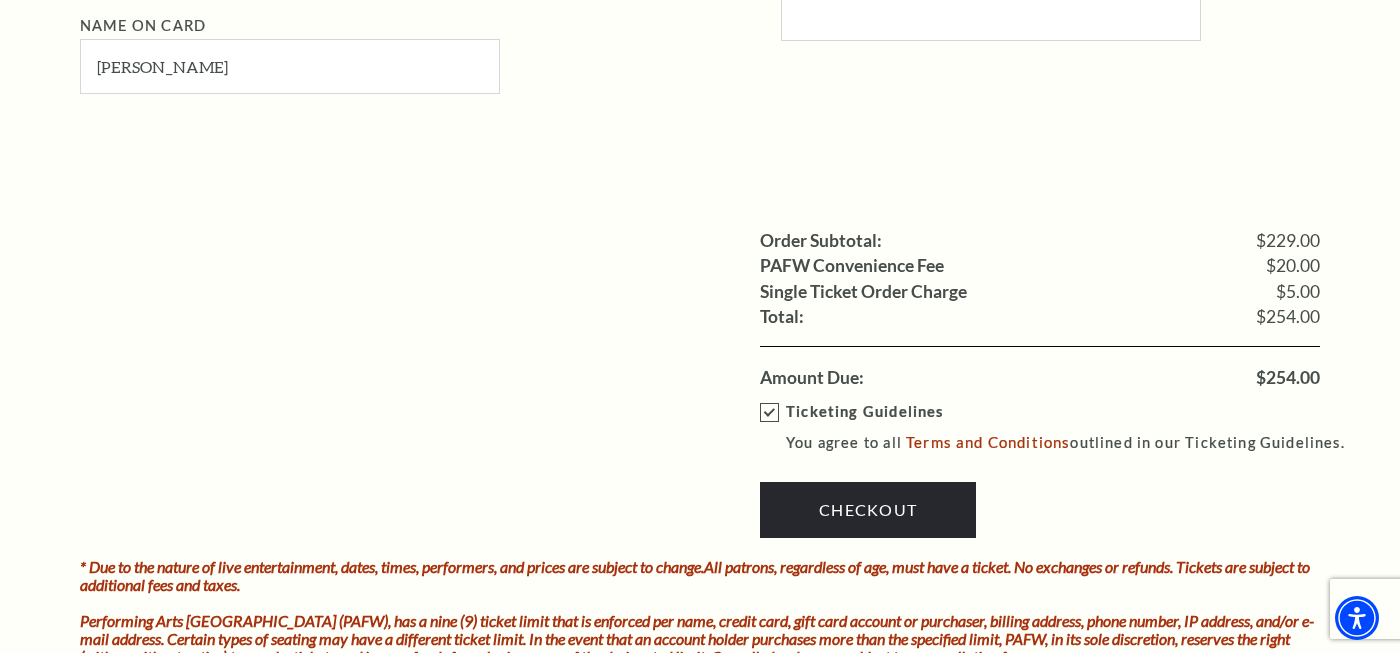 scroll, scrollTop: 1924, scrollLeft: 0, axis: vertical 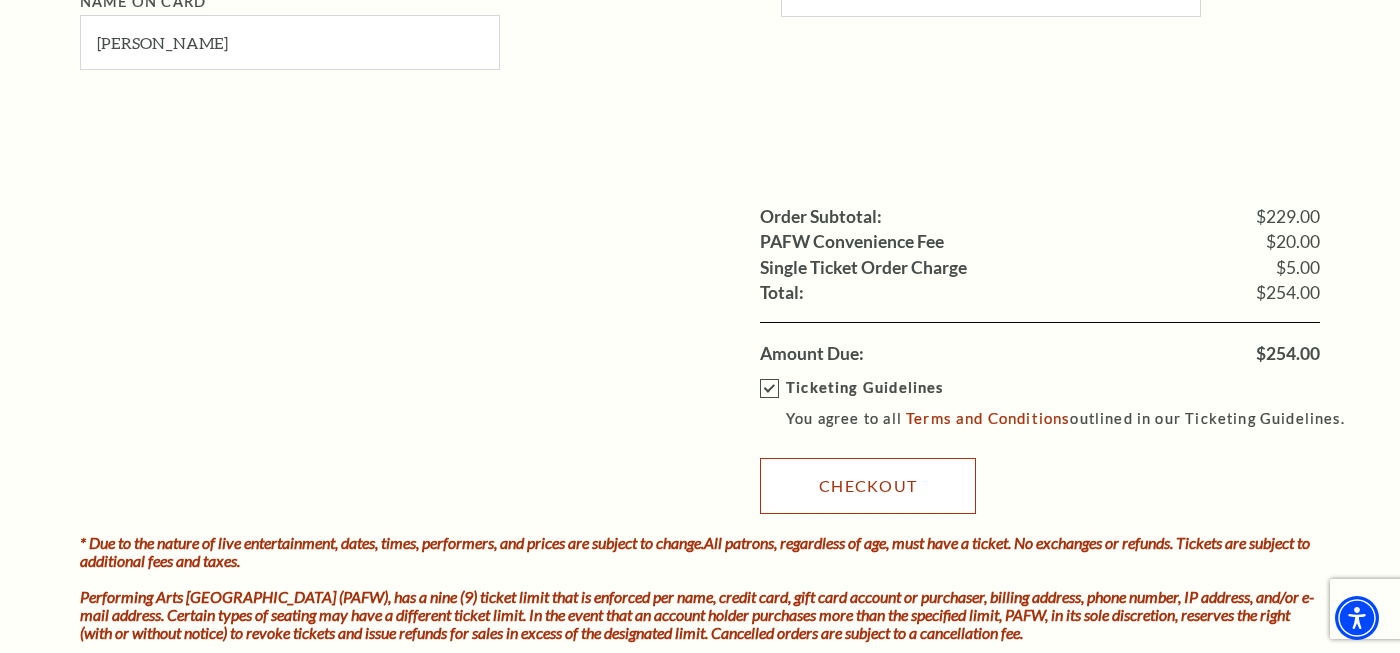 click on "Checkout" at bounding box center (868, 486) 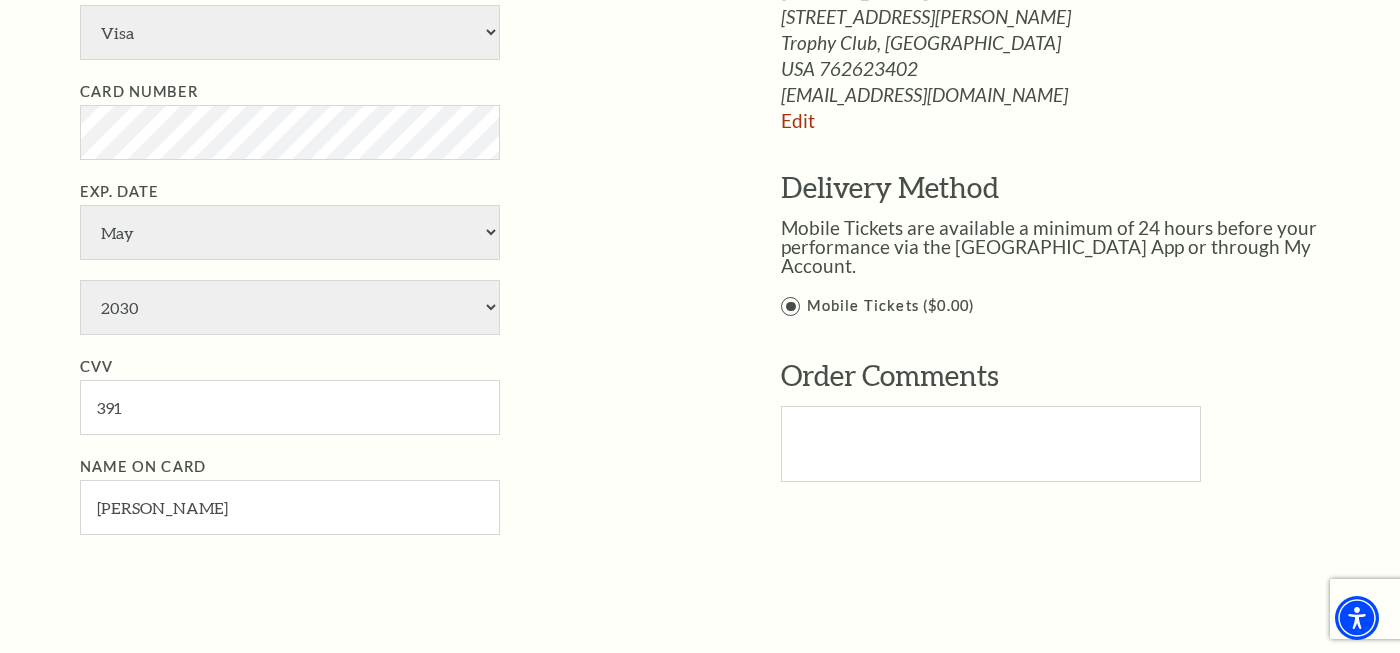 scroll, scrollTop: 1460, scrollLeft: 0, axis: vertical 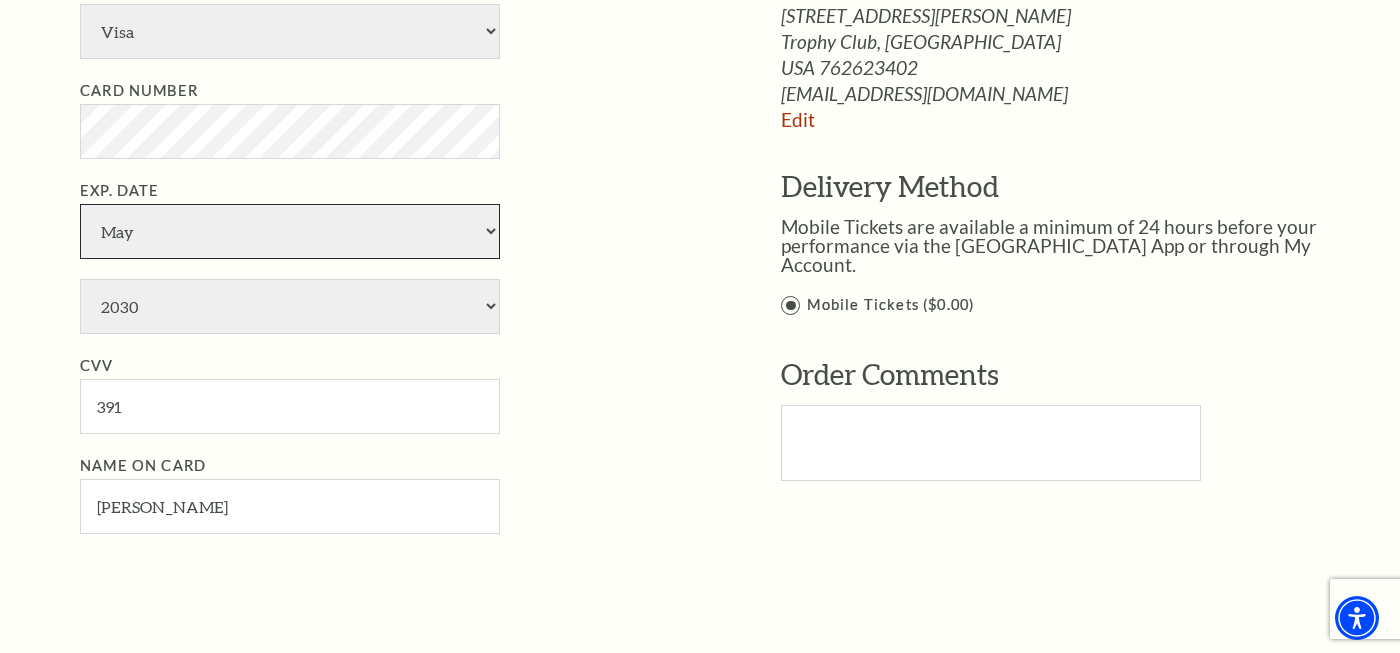 click on "May" at bounding box center (0, 0) 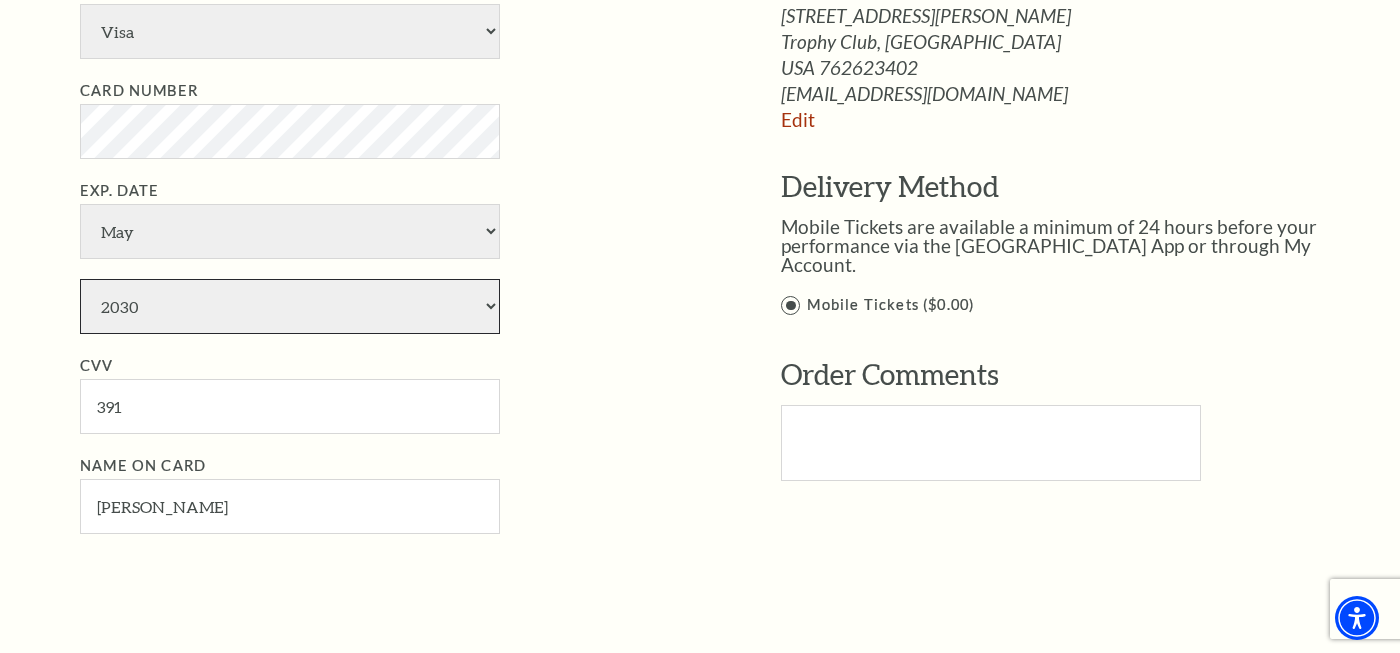 click on "2030" at bounding box center (0, 0) 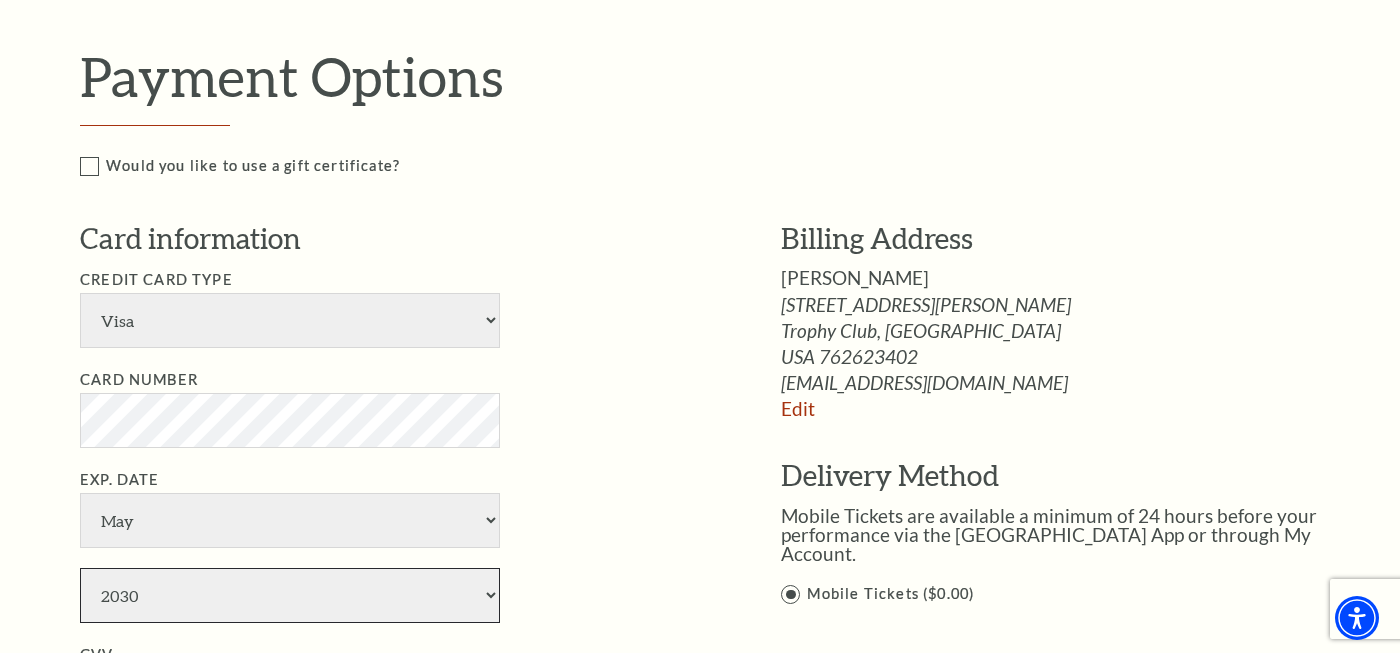 scroll, scrollTop: 1170, scrollLeft: 0, axis: vertical 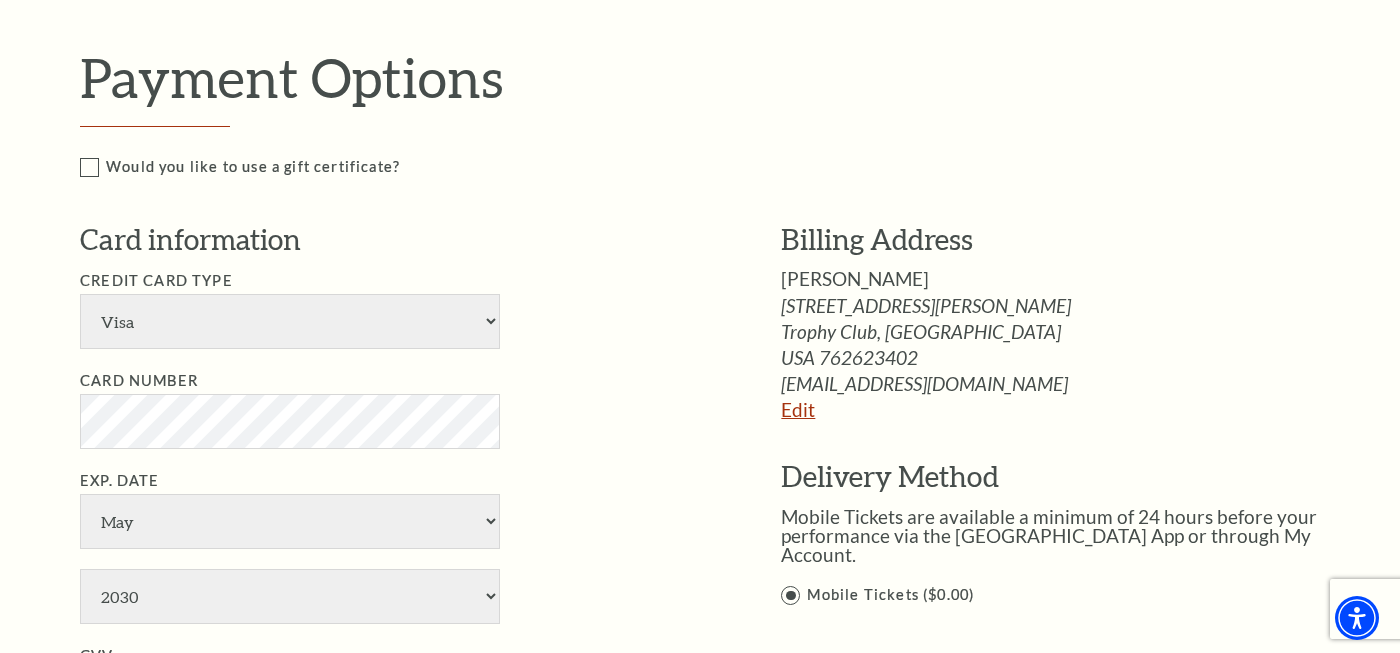 click on "Edit" at bounding box center [798, 409] 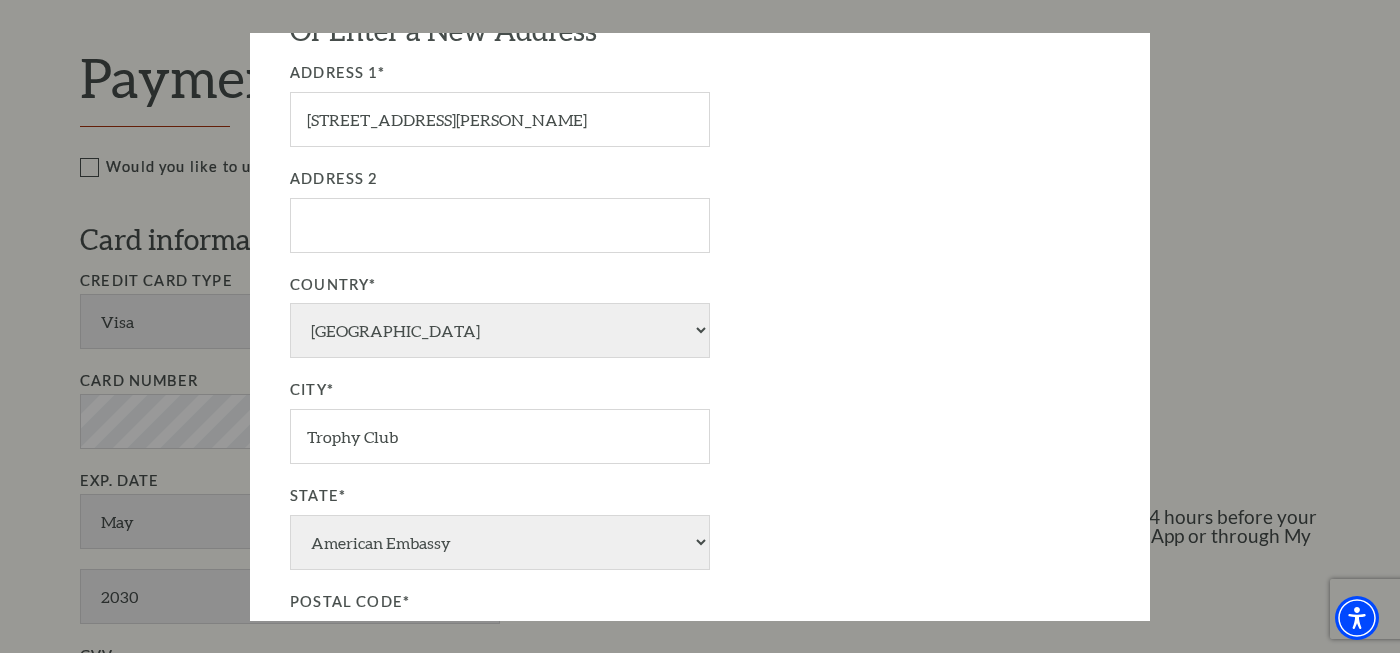 scroll, scrollTop: 569, scrollLeft: 0, axis: vertical 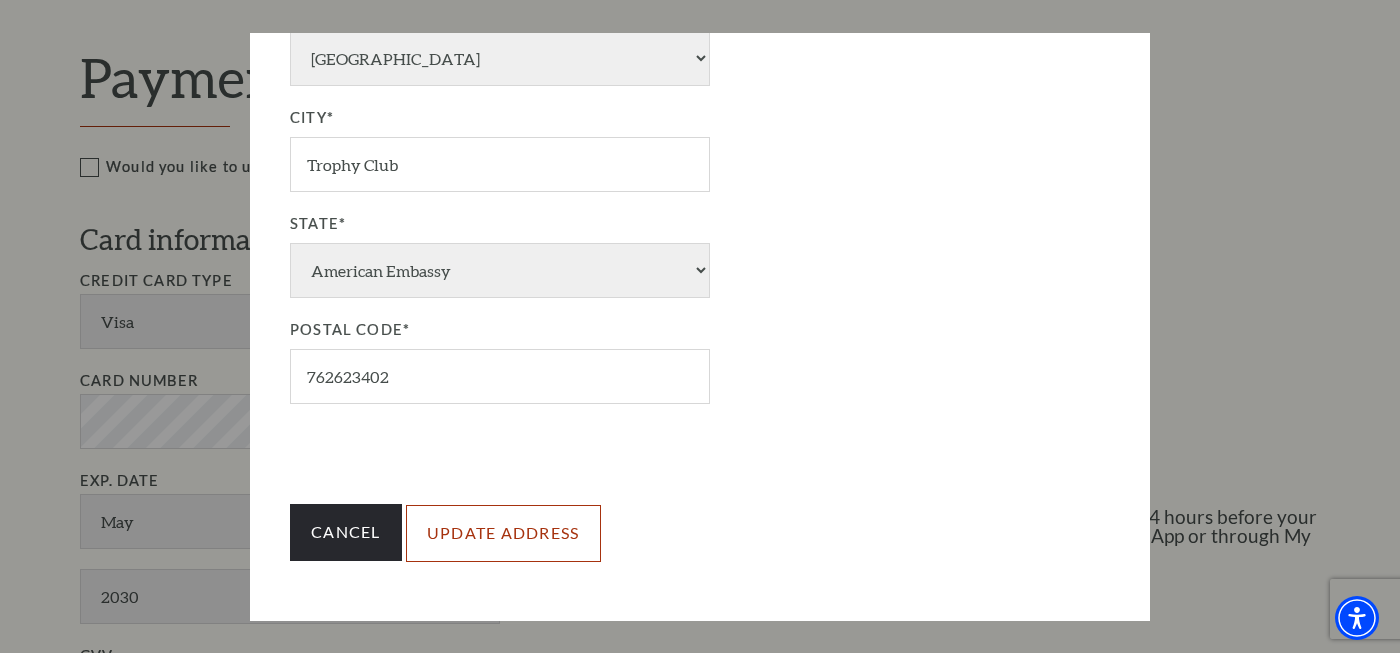 click on "Update Address" at bounding box center (503, 533) 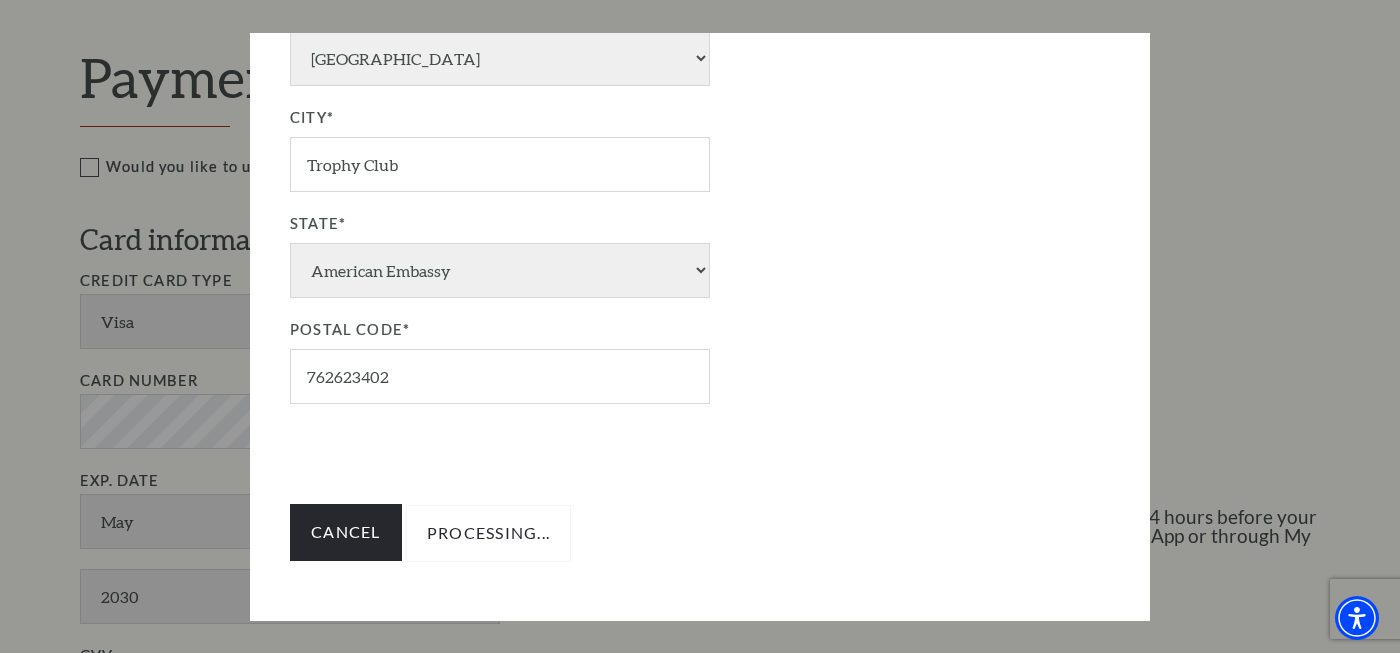 type on "Update Address" 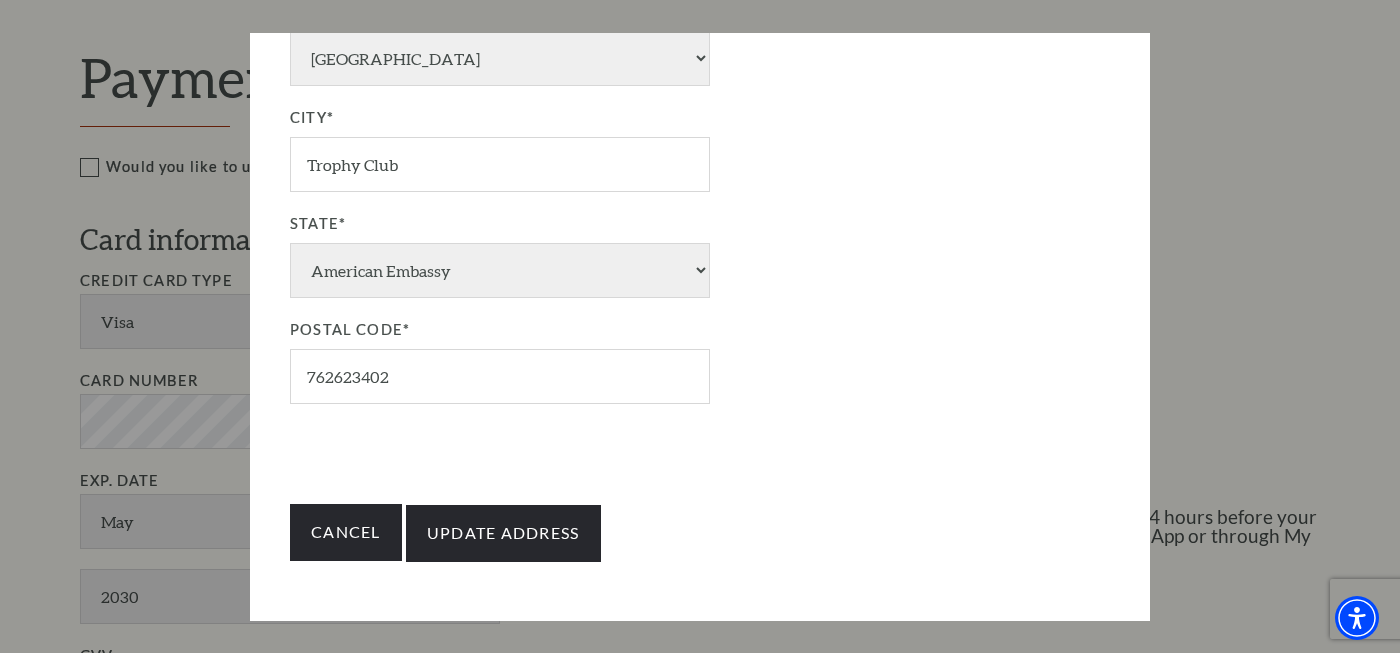 click at bounding box center [700, 326] 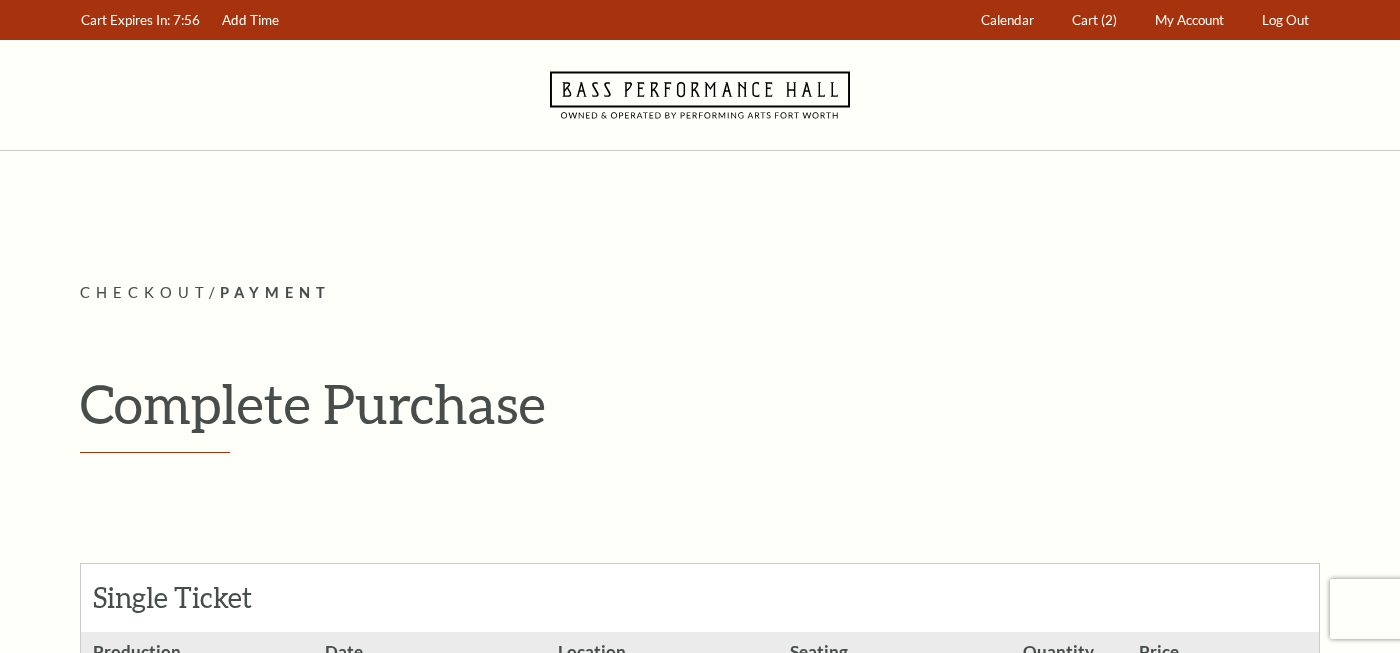 scroll, scrollTop: 1170, scrollLeft: 0, axis: vertical 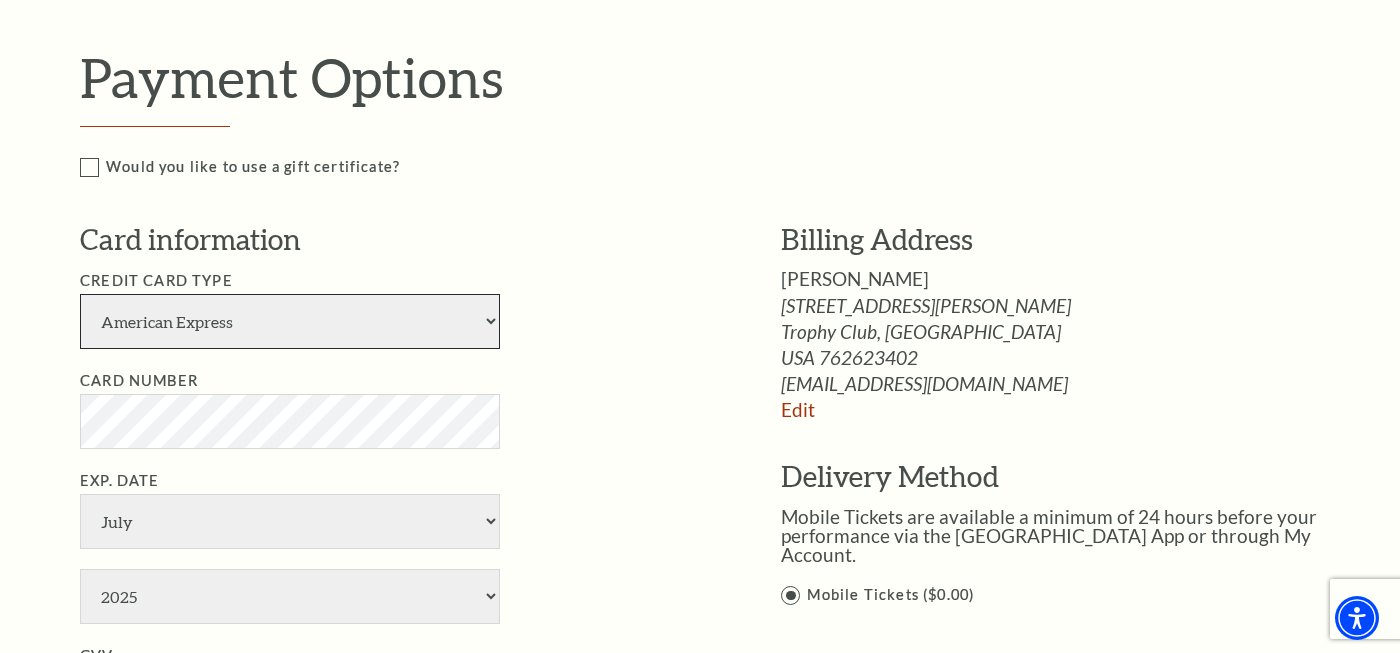 select on "24" 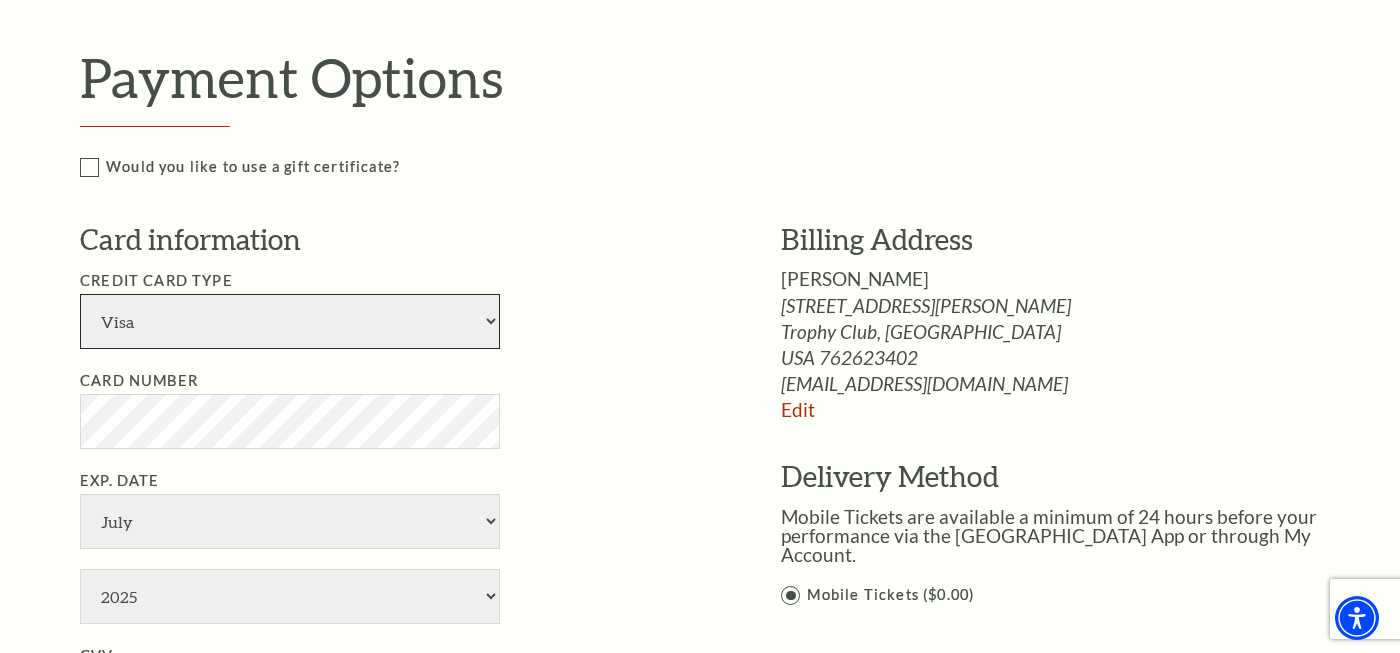 click on "Visa" at bounding box center (0, 0) 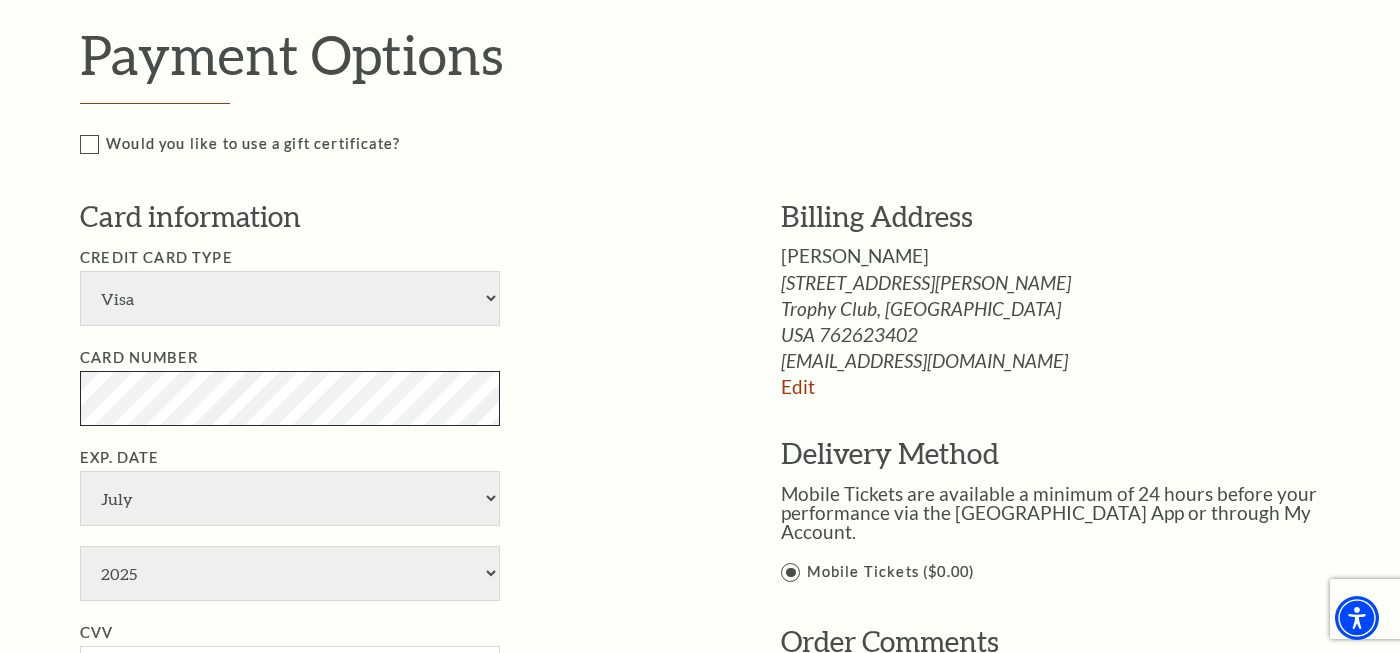 scroll, scrollTop: 1195, scrollLeft: 0, axis: vertical 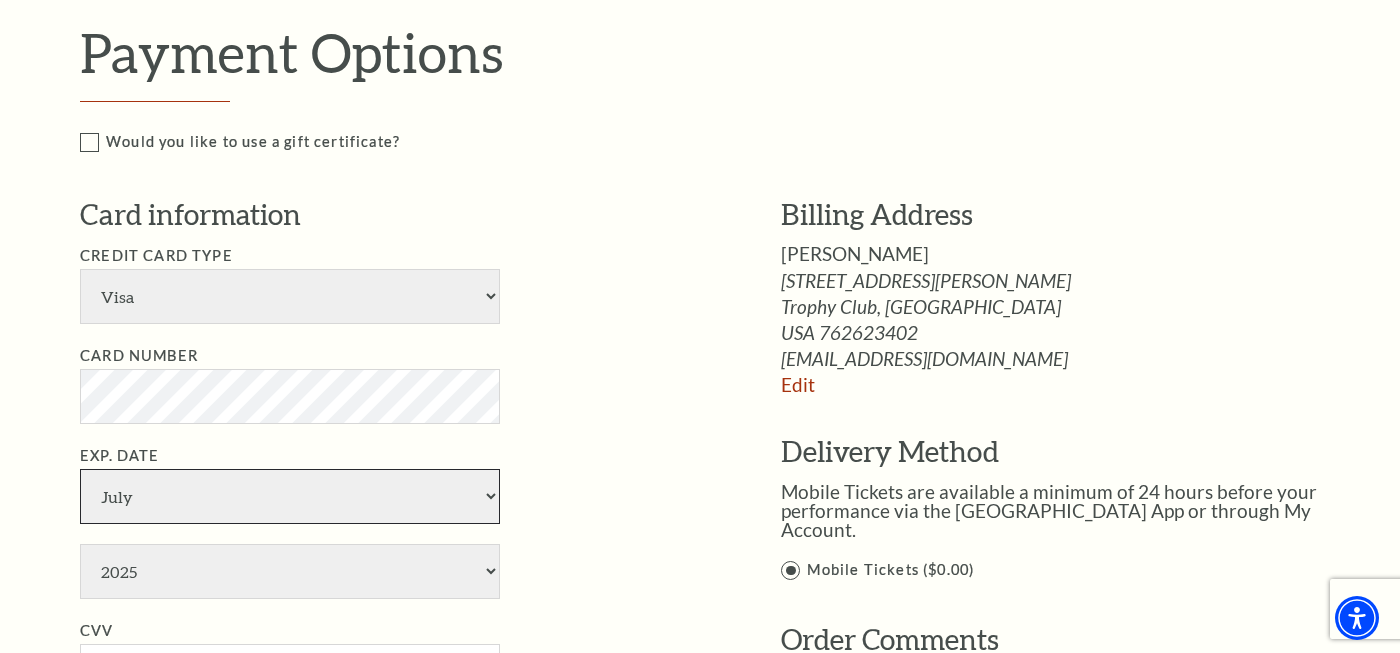select on "5" 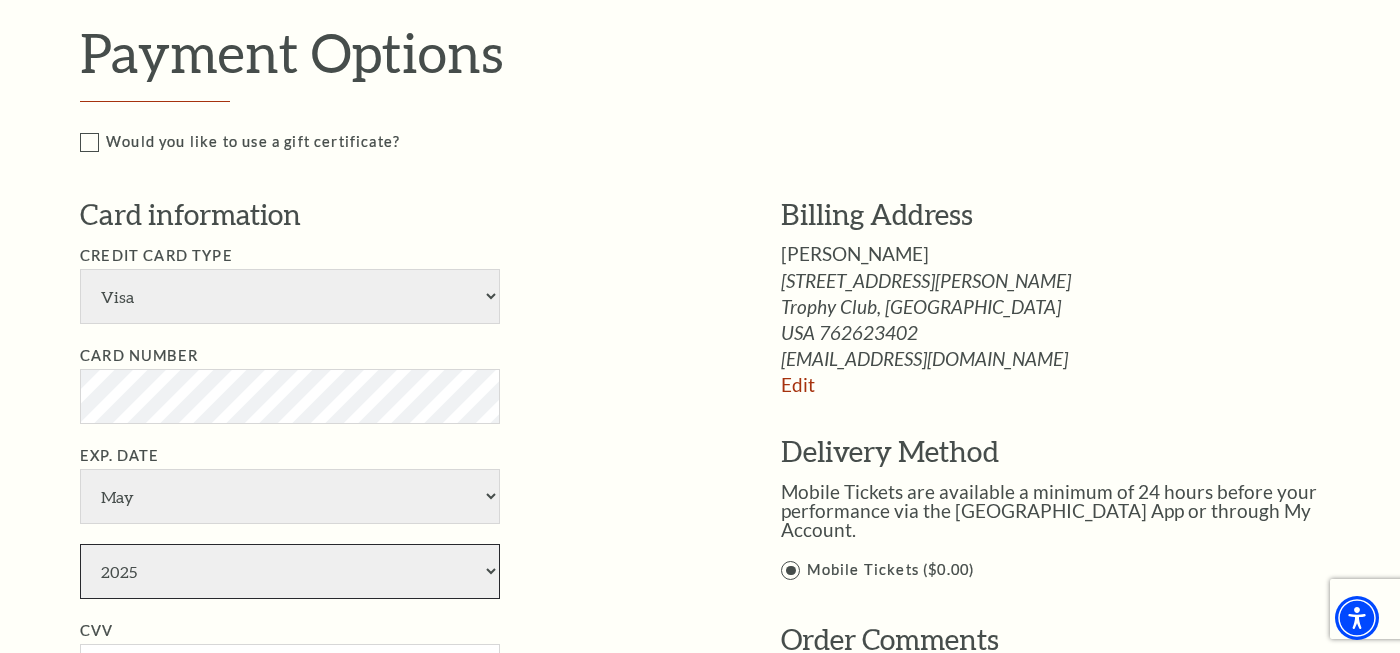 select on "2030" 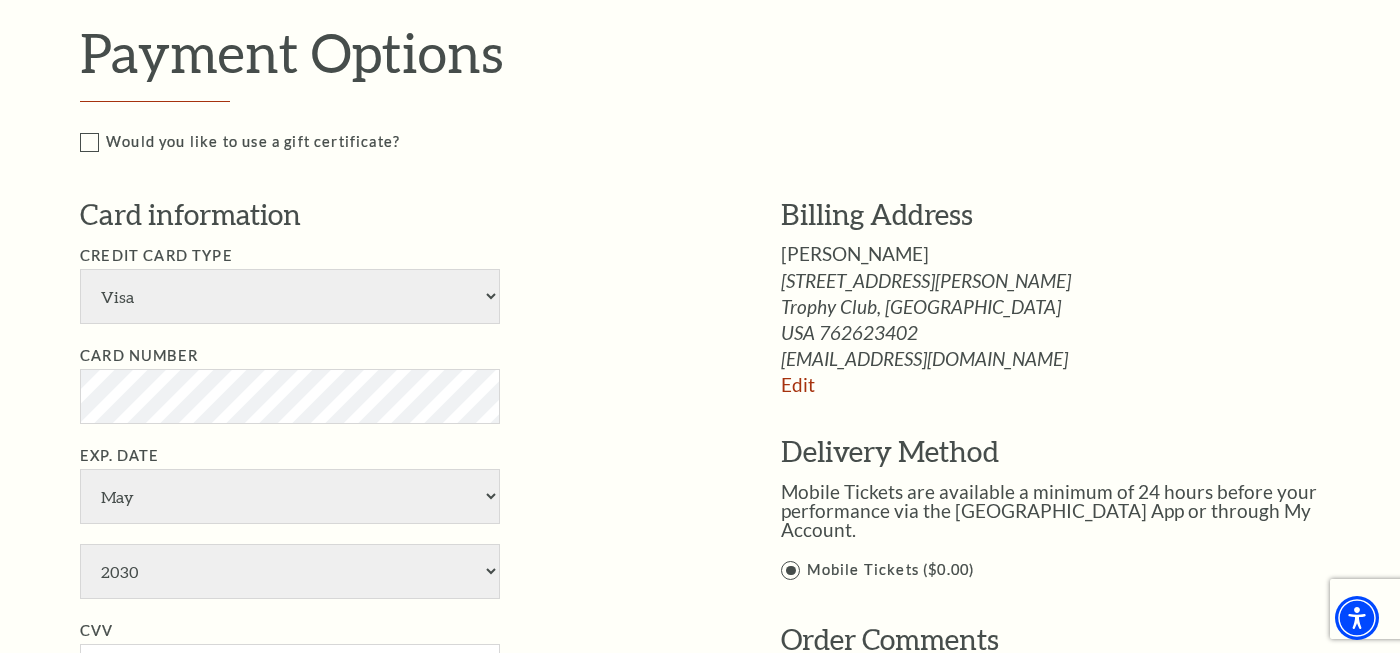 type on "[PERSON_NAME]" 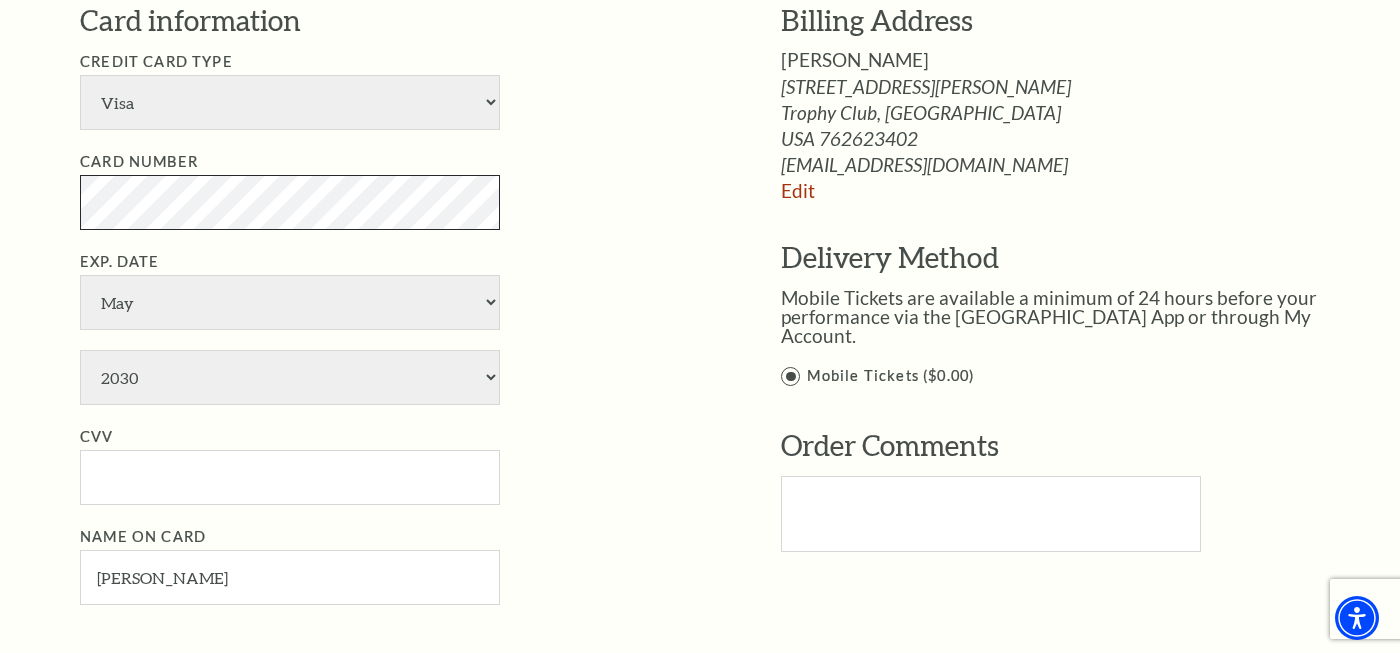 scroll, scrollTop: 1390, scrollLeft: 0, axis: vertical 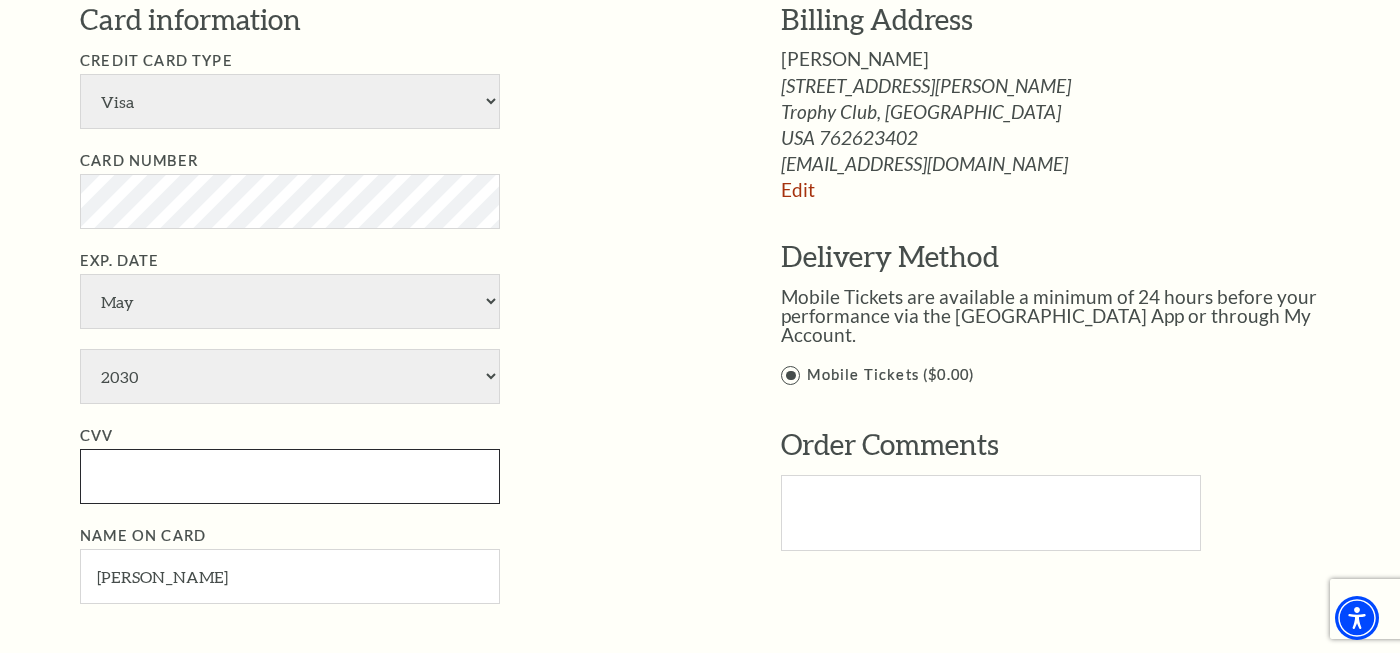 click on "CVV" at bounding box center [290, 476] 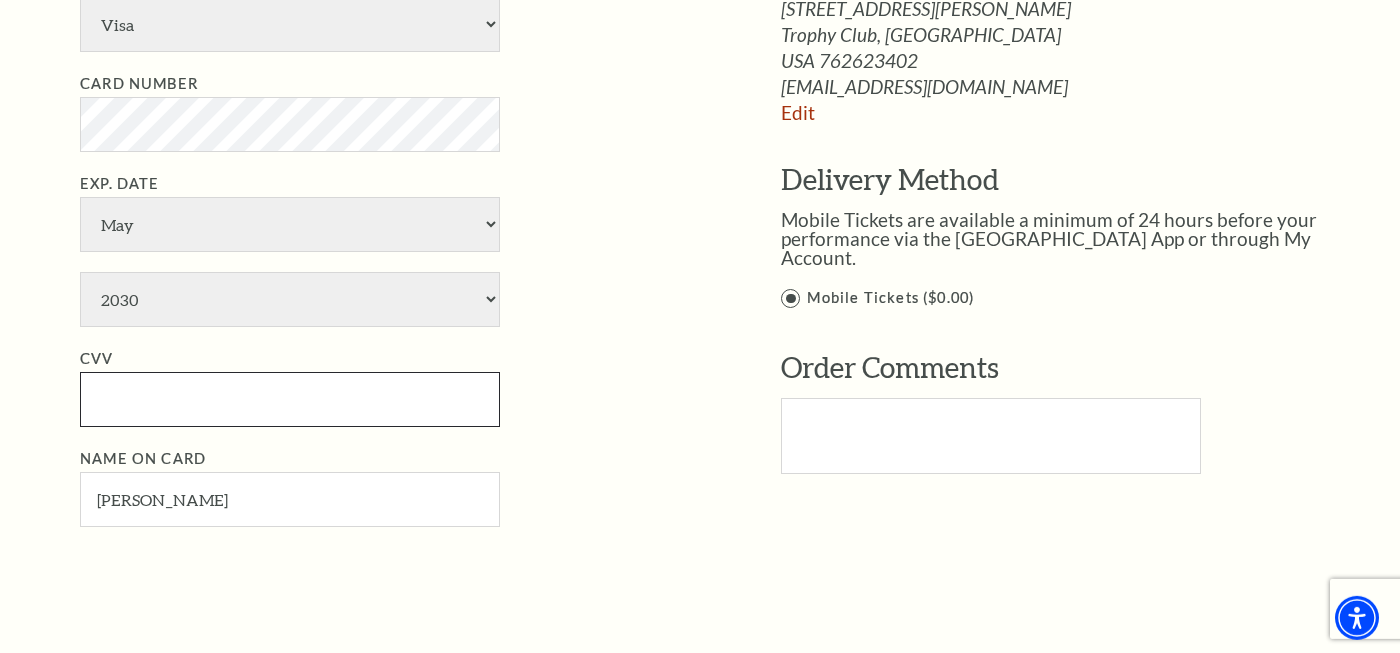 scroll, scrollTop: 1468, scrollLeft: 0, axis: vertical 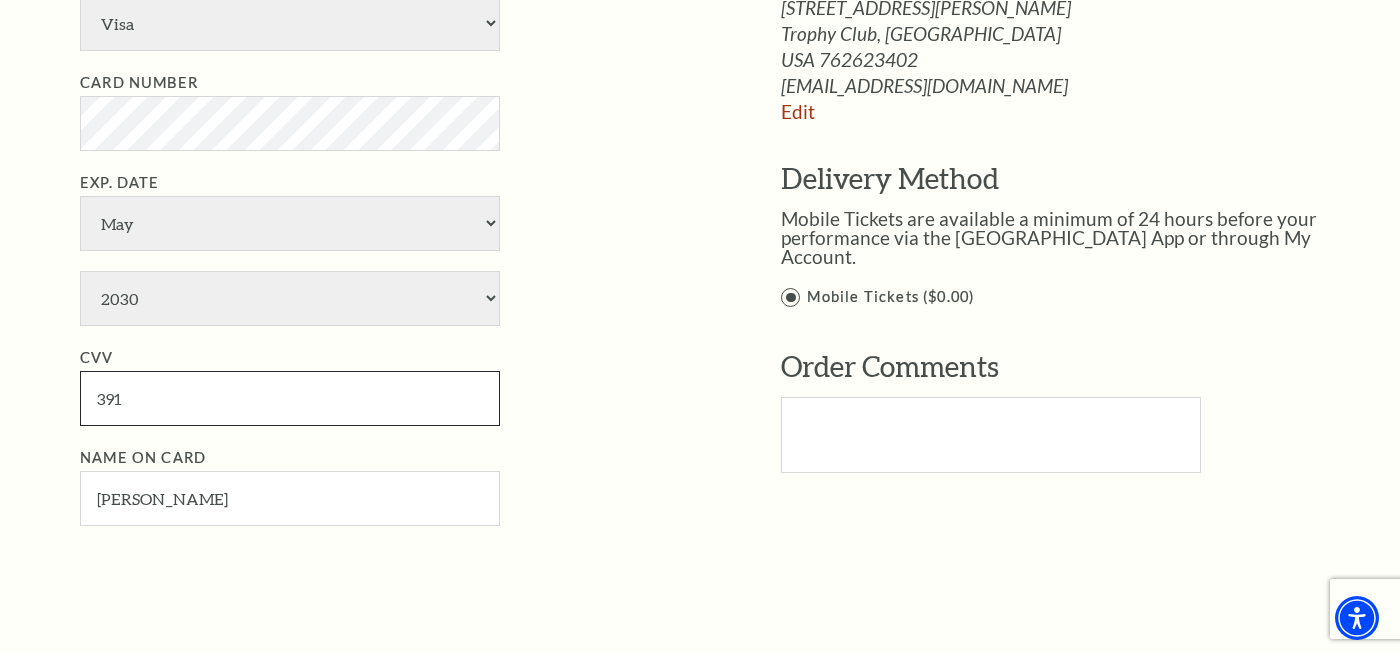 type on "391" 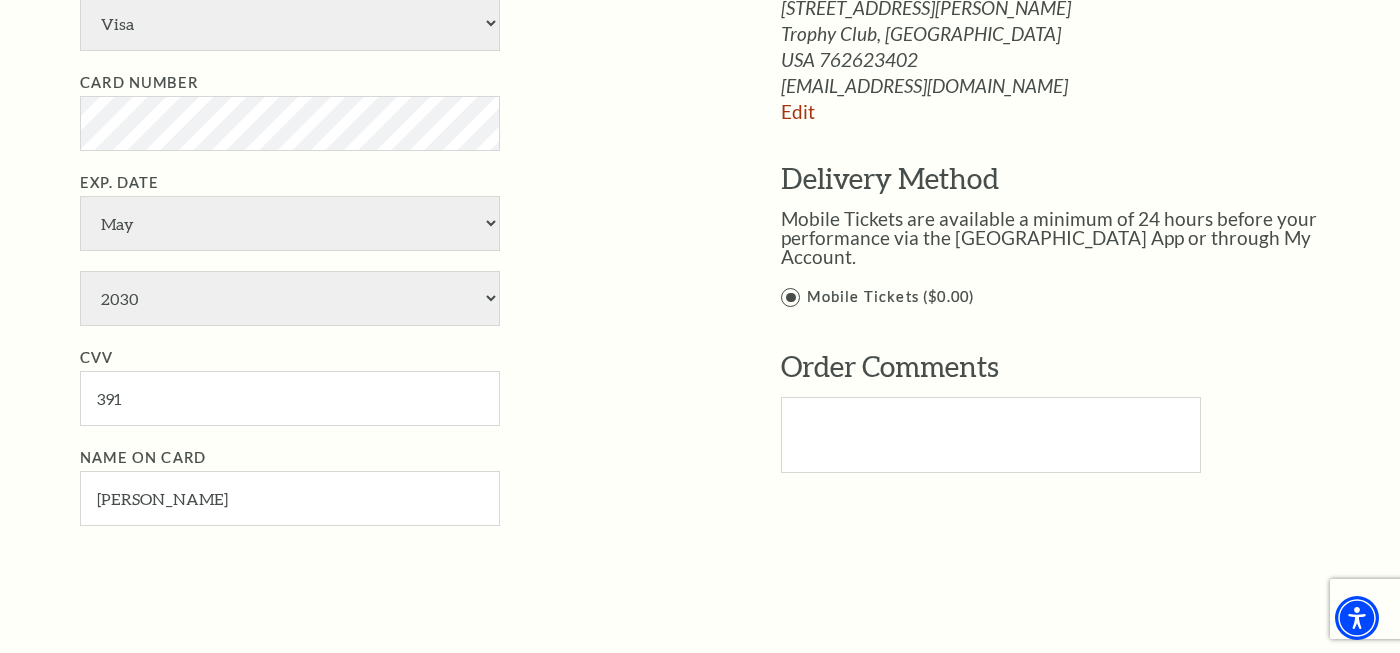 click on "CVV
391" at bounding box center [400, 386] 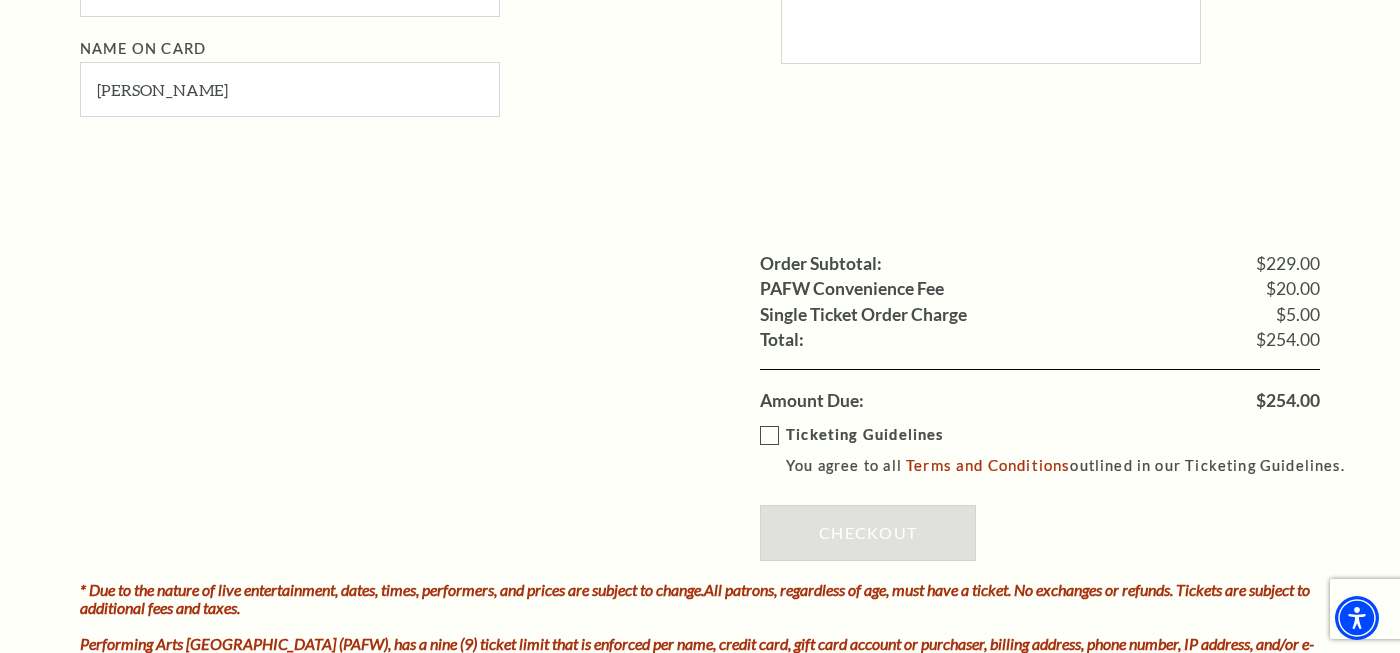 scroll, scrollTop: 1899, scrollLeft: 0, axis: vertical 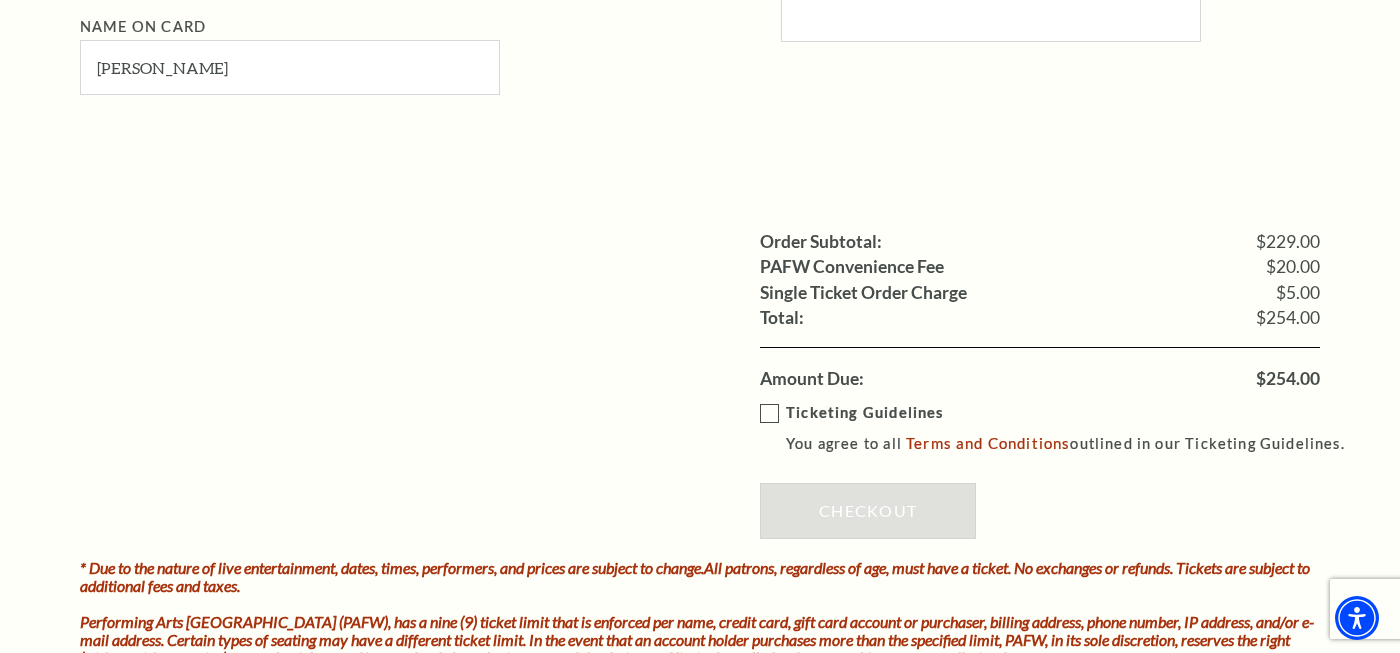 click on "Ticketing Guidelines
You agree to all   Terms and Conditions  outlined in our Ticketing Guidelines." at bounding box center (1061, 428) 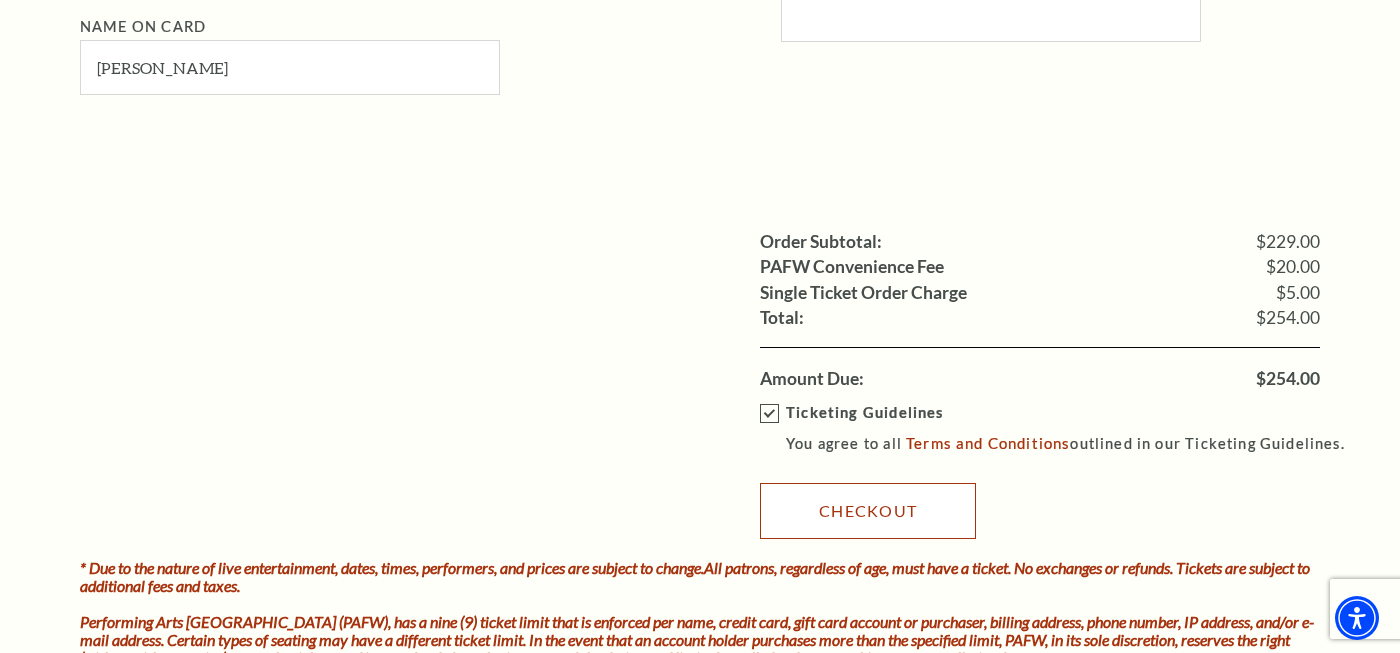click on "Checkout" at bounding box center [868, 511] 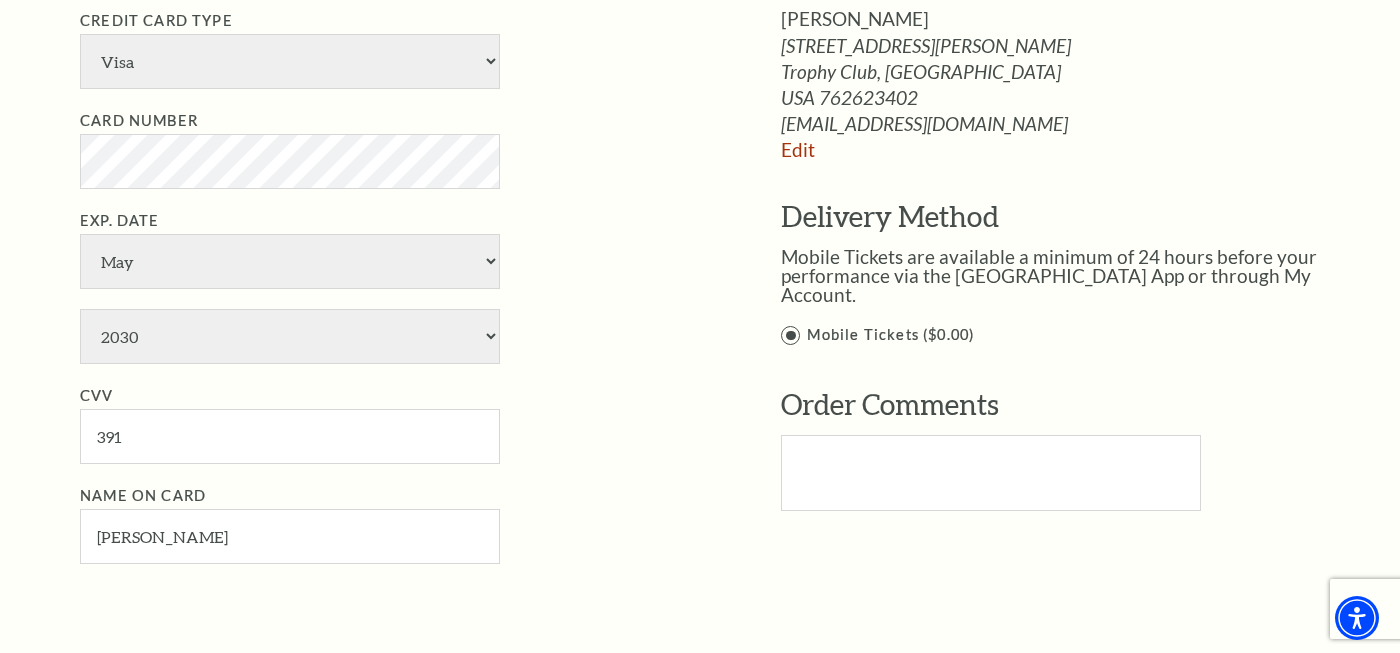 scroll, scrollTop: 1448, scrollLeft: 0, axis: vertical 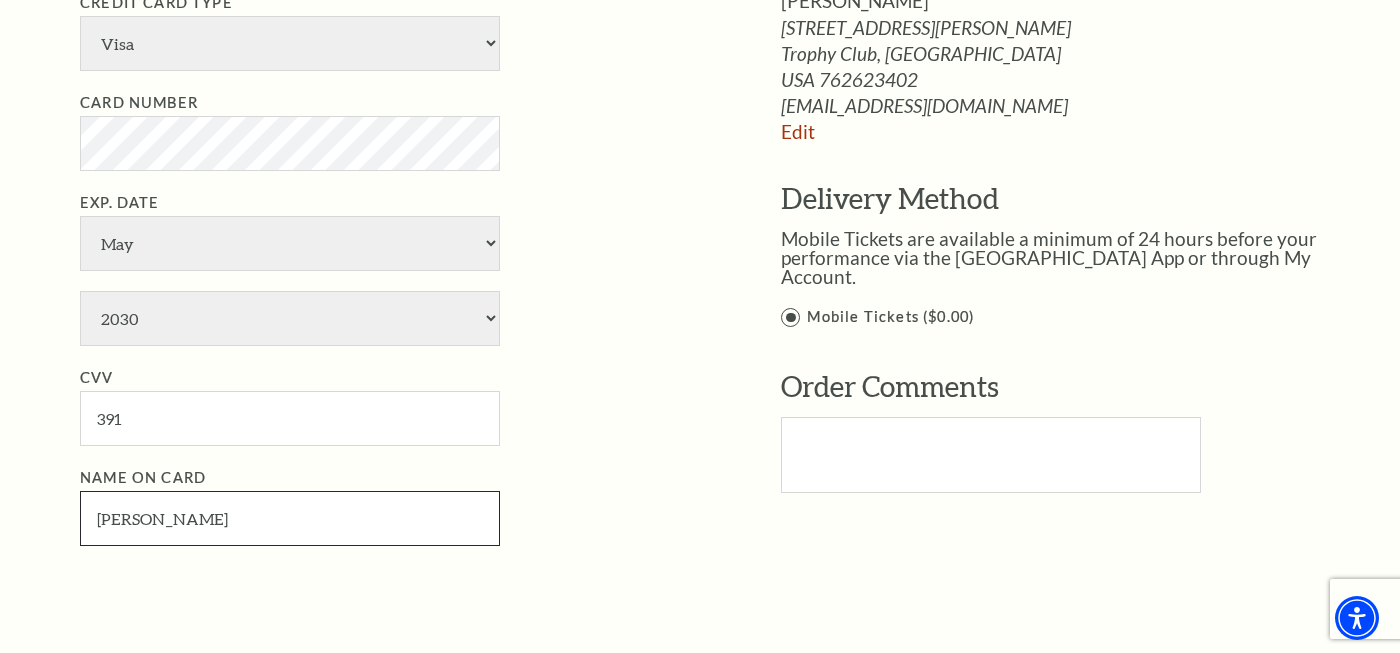 click on "[PERSON_NAME]" at bounding box center [290, 518] 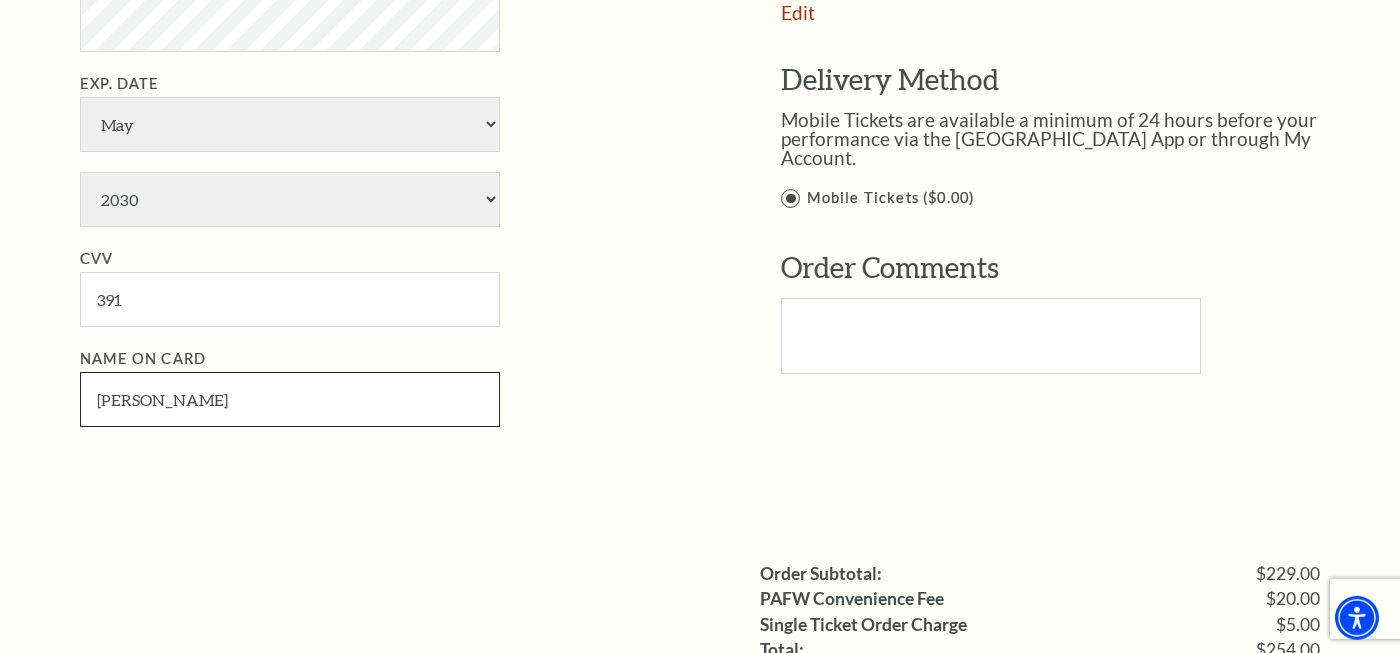 scroll, scrollTop: 1568, scrollLeft: 0, axis: vertical 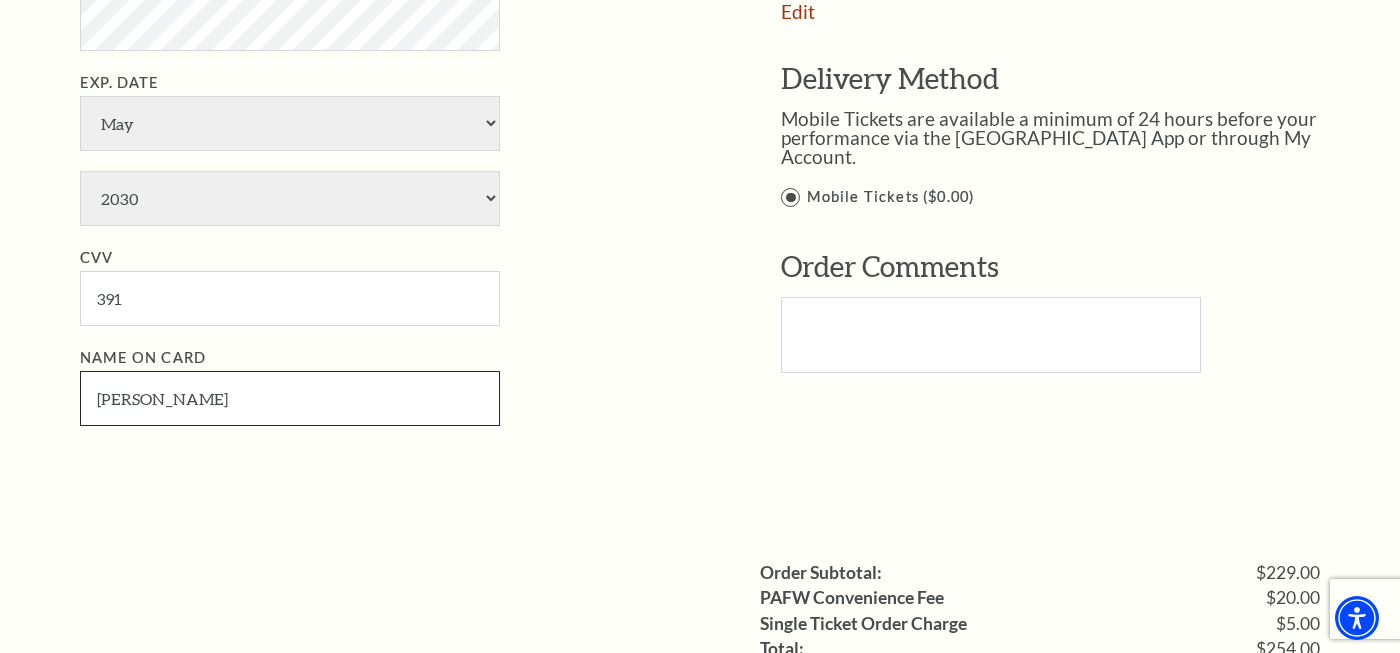 drag, startPoint x: 152, startPoint y: 419, endPoint x: 72, endPoint y: 407, distance: 80.895 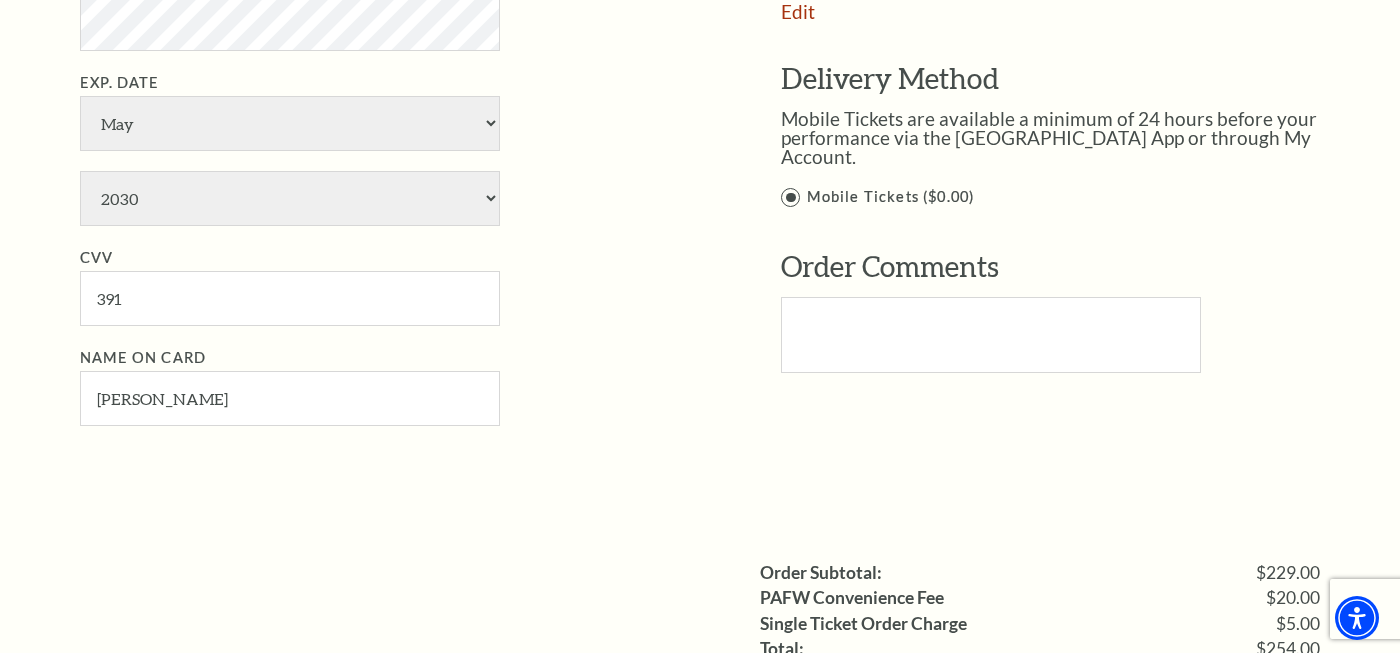 click on "Name on Card
[PERSON_NAME]" at bounding box center [400, 386] 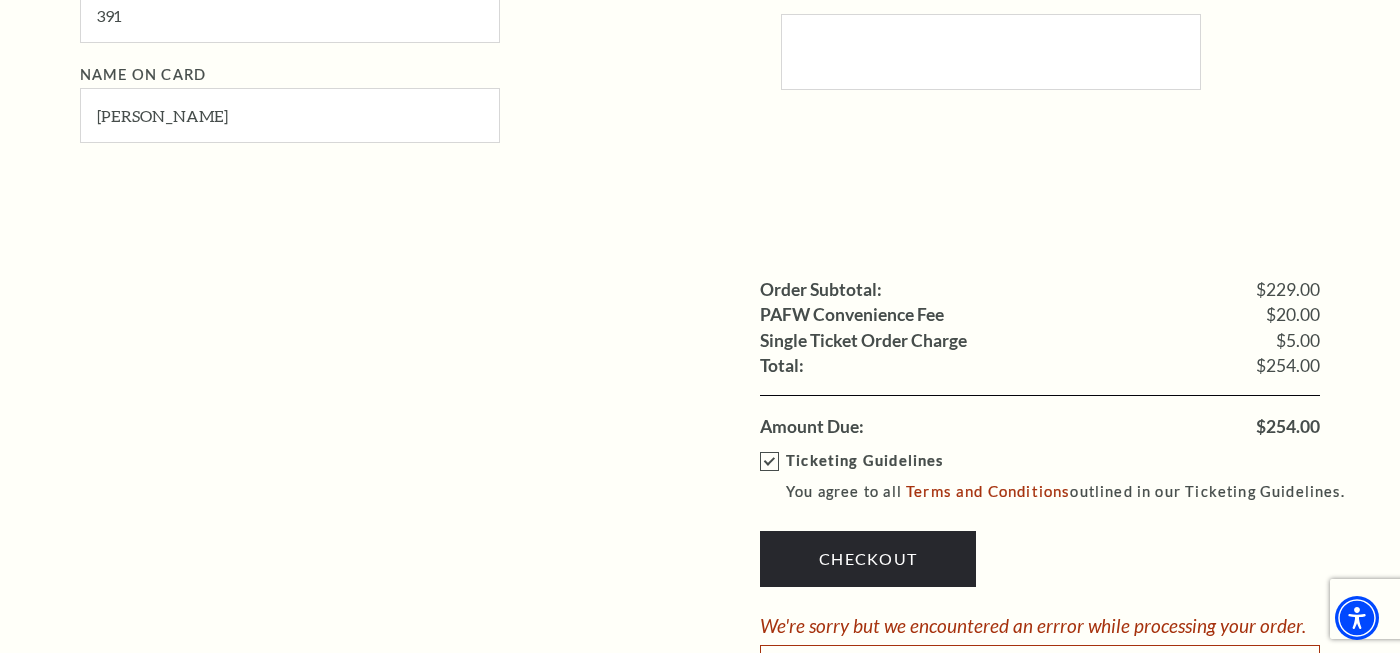 scroll, scrollTop: 1895, scrollLeft: 0, axis: vertical 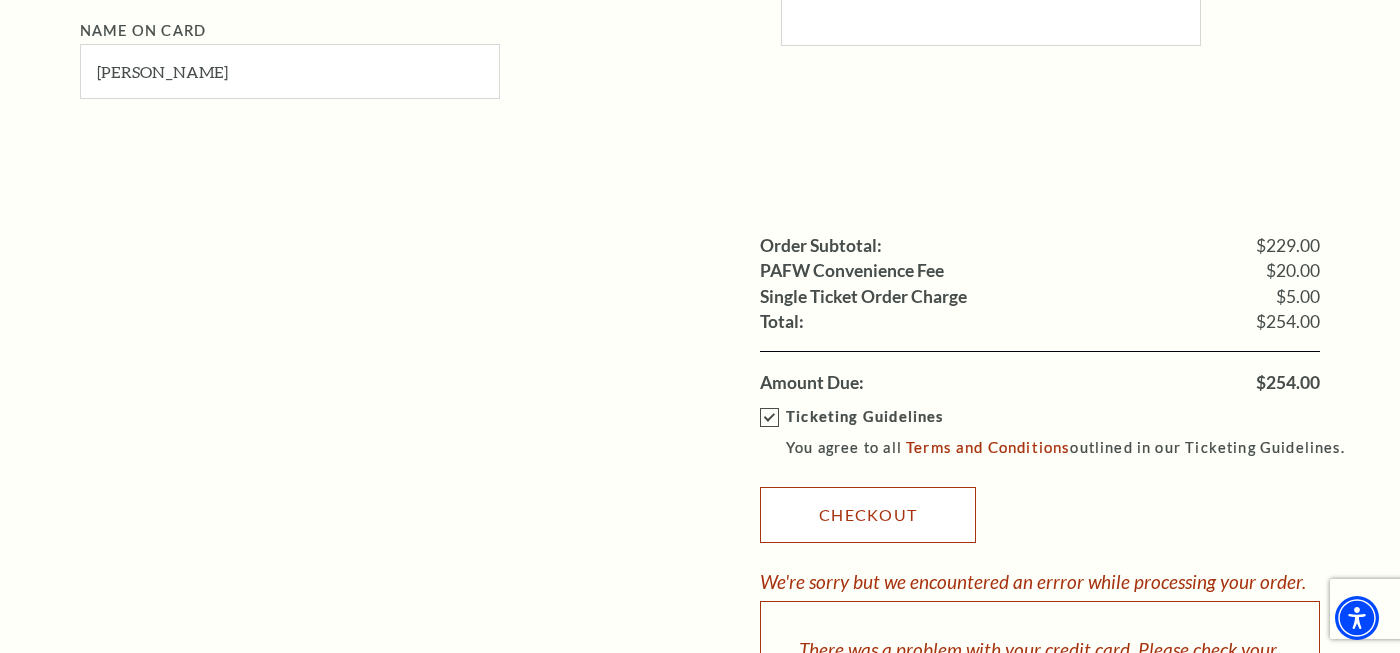 click on "Checkout" at bounding box center (868, 515) 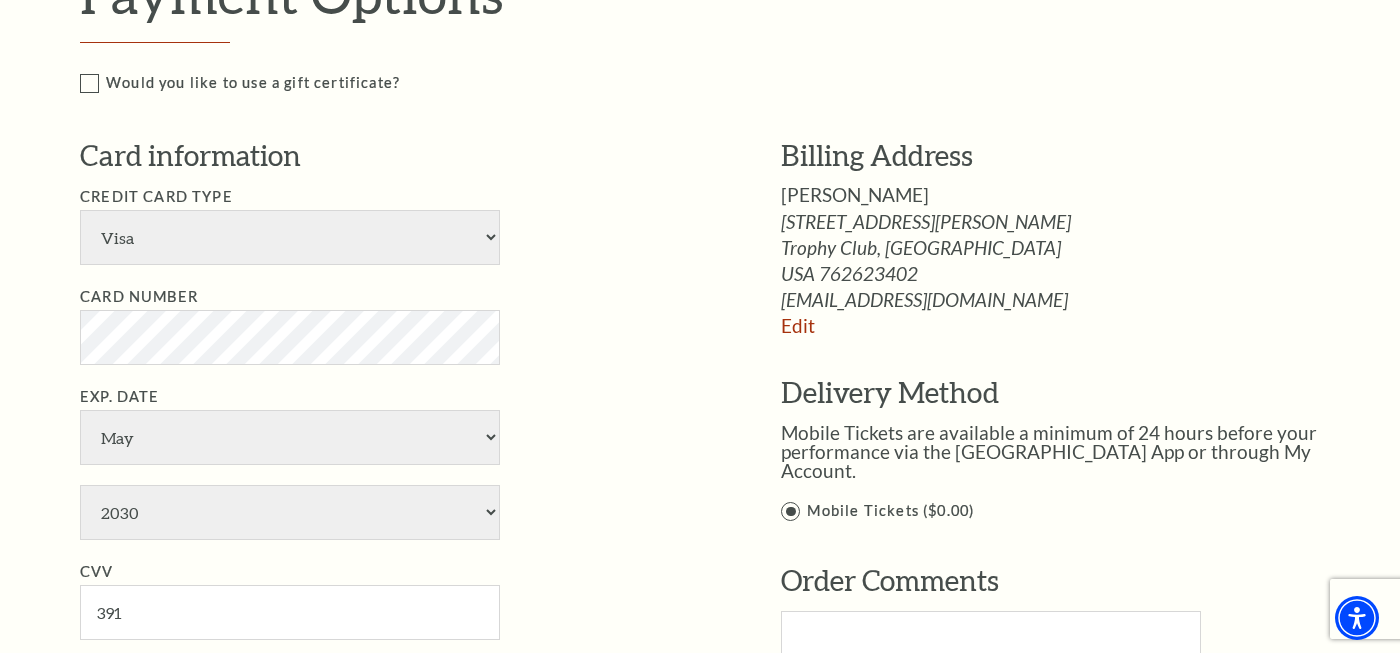 scroll, scrollTop: 1251, scrollLeft: 0, axis: vertical 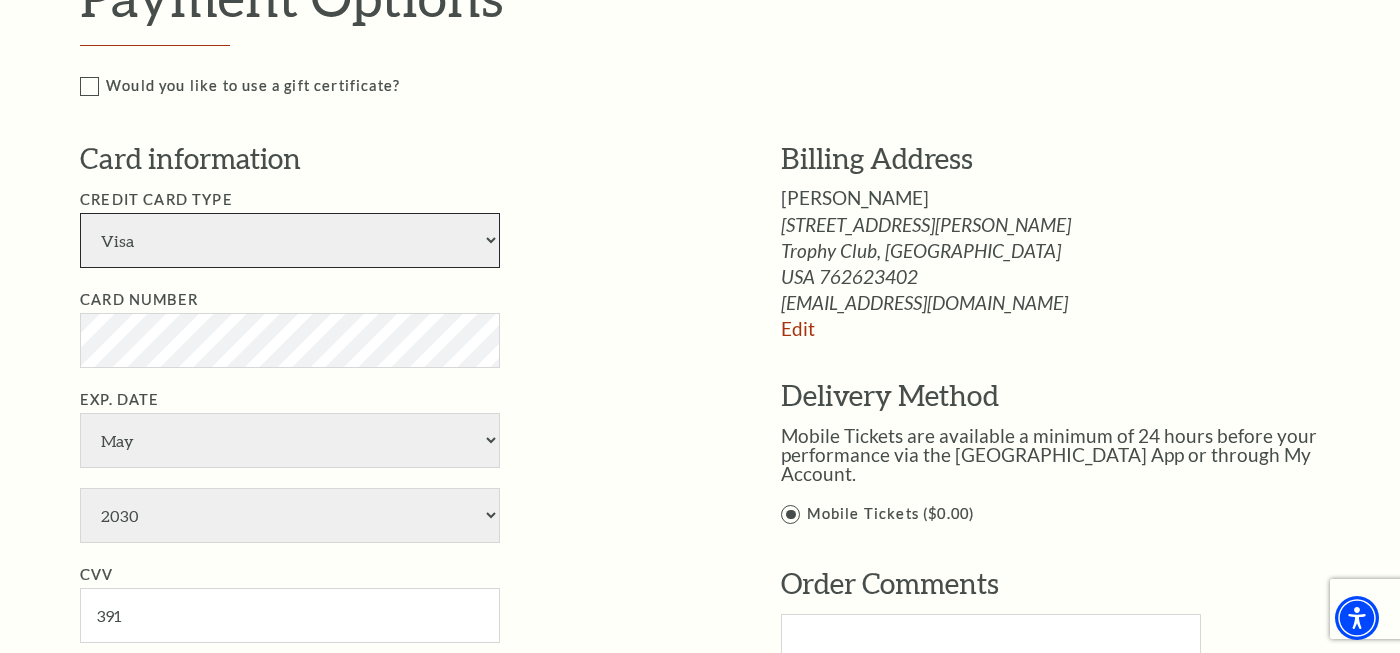 select on "25" 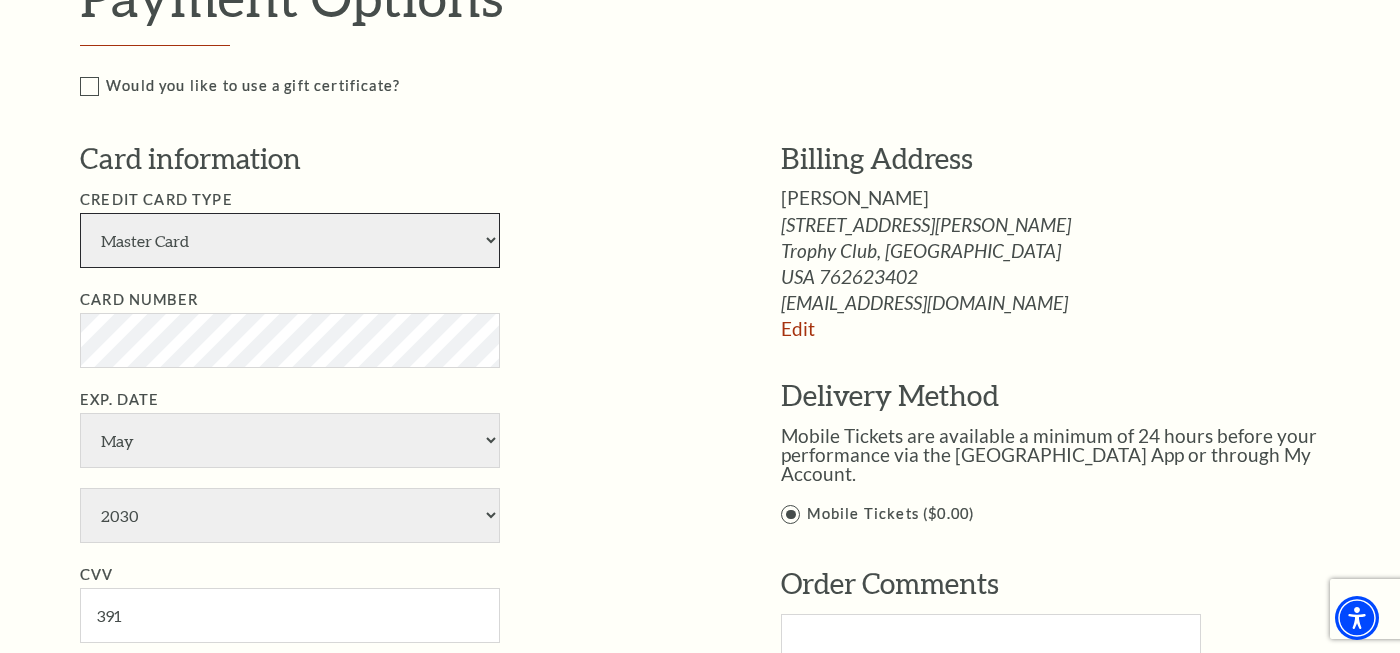 click on "Master Card" at bounding box center (0, 0) 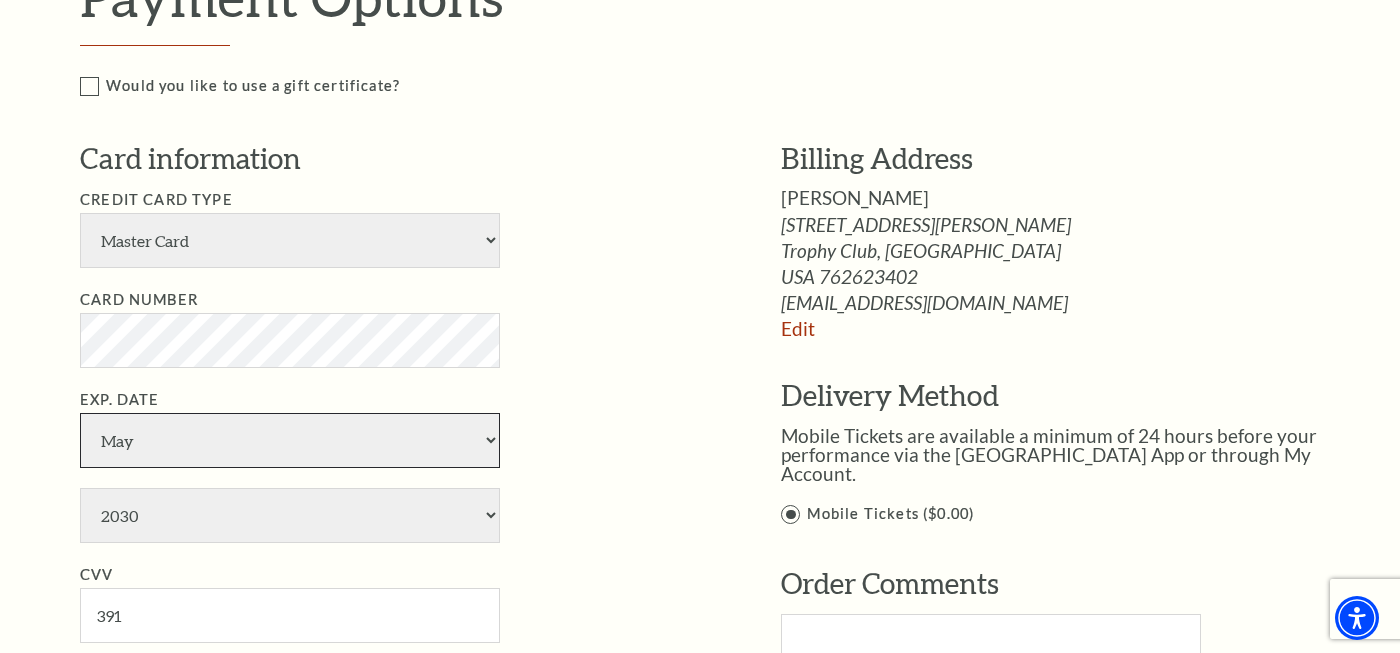 select on "9" 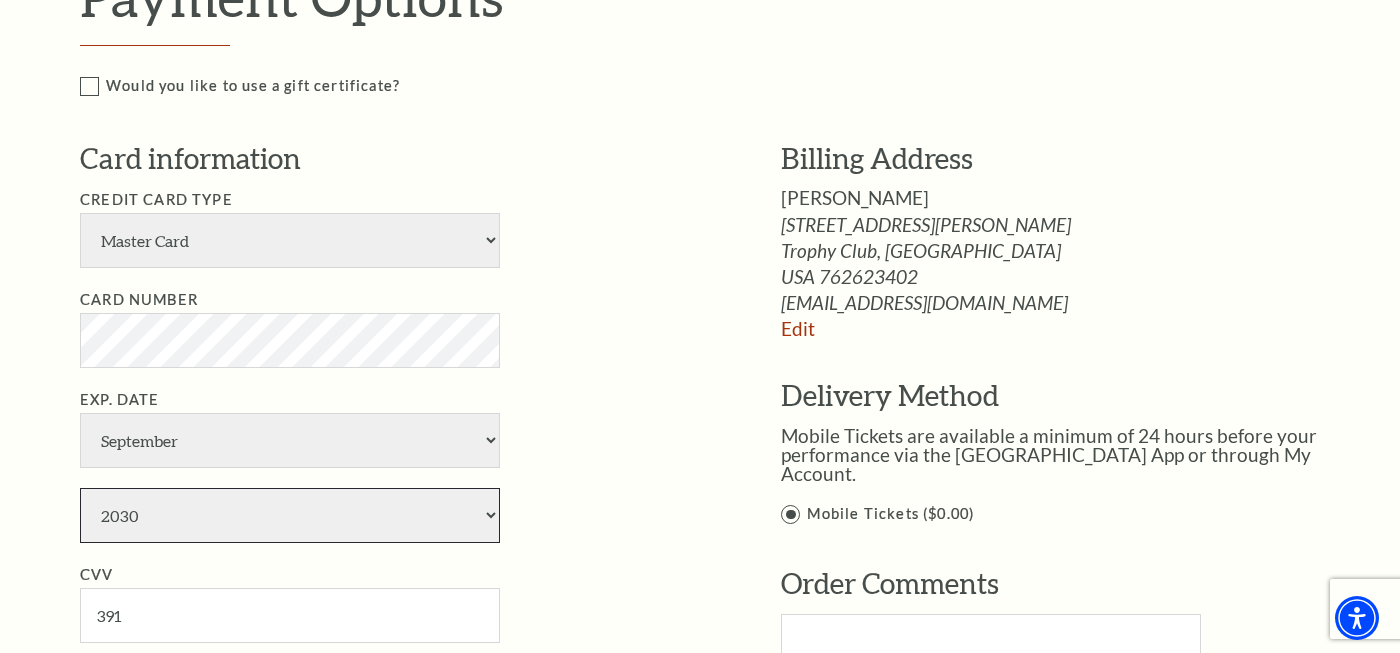select on "2029" 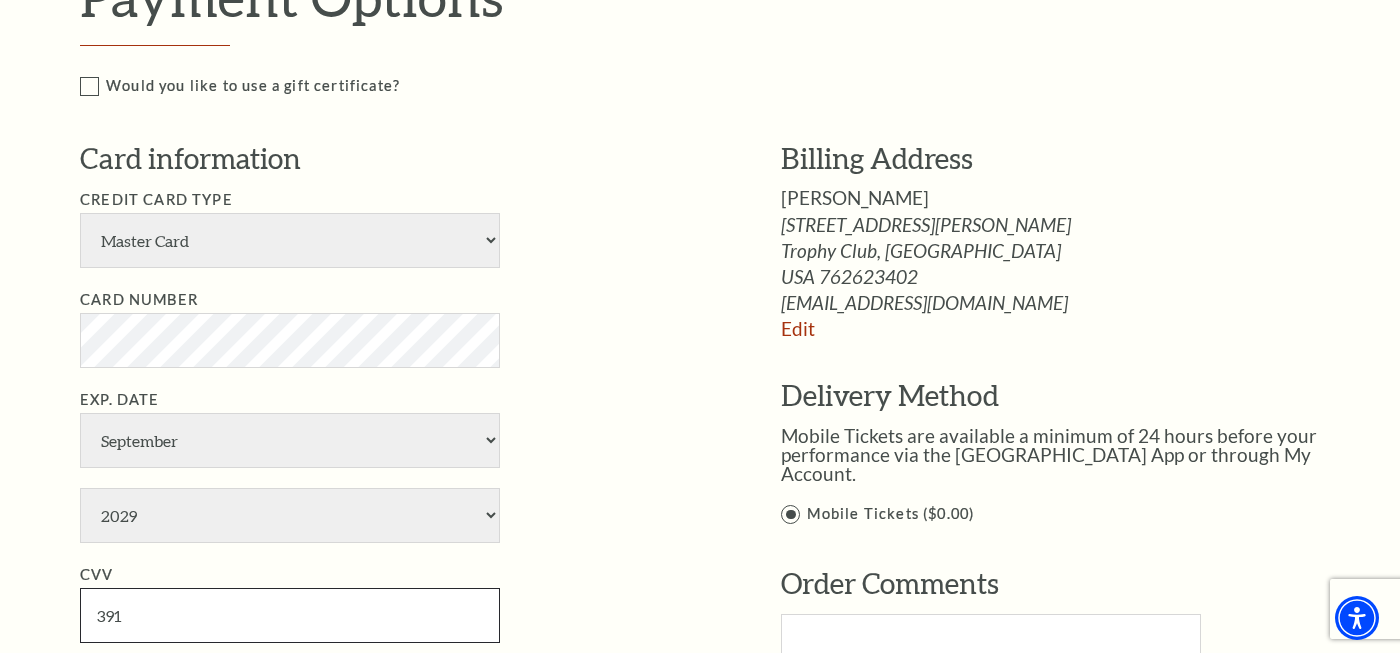 type on "933" 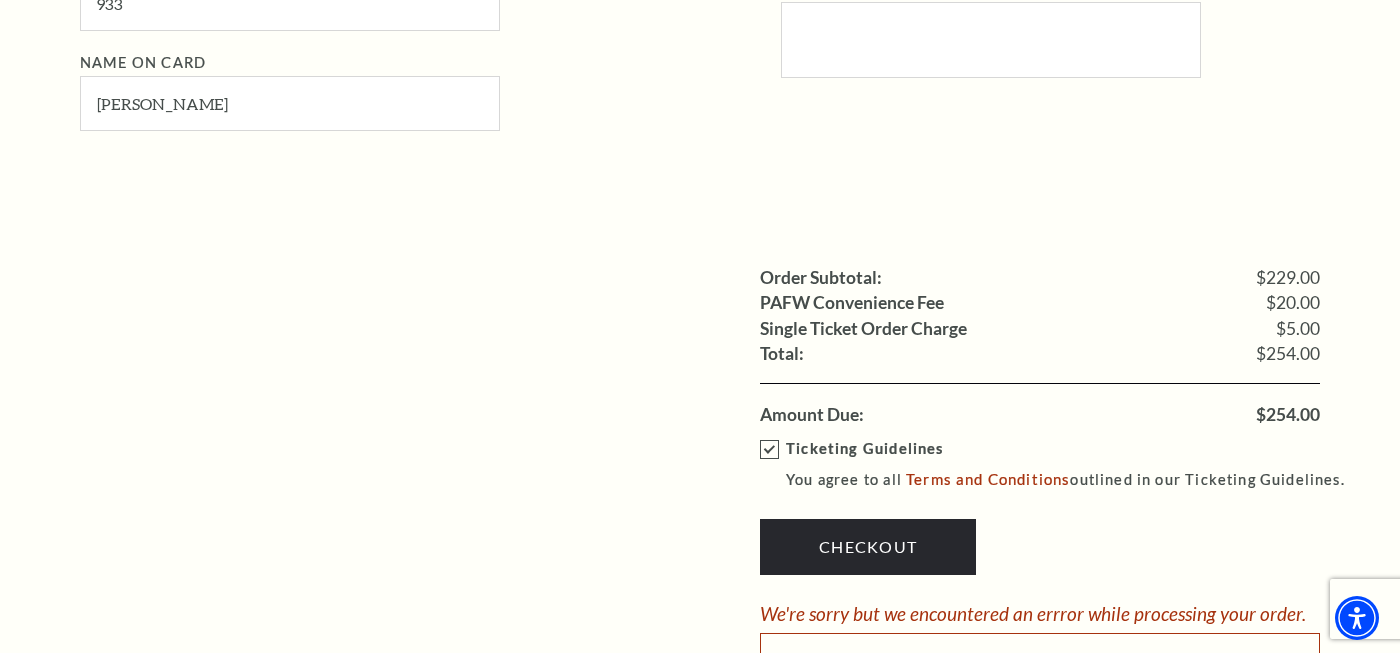 scroll, scrollTop: 1862, scrollLeft: 0, axis: vertical 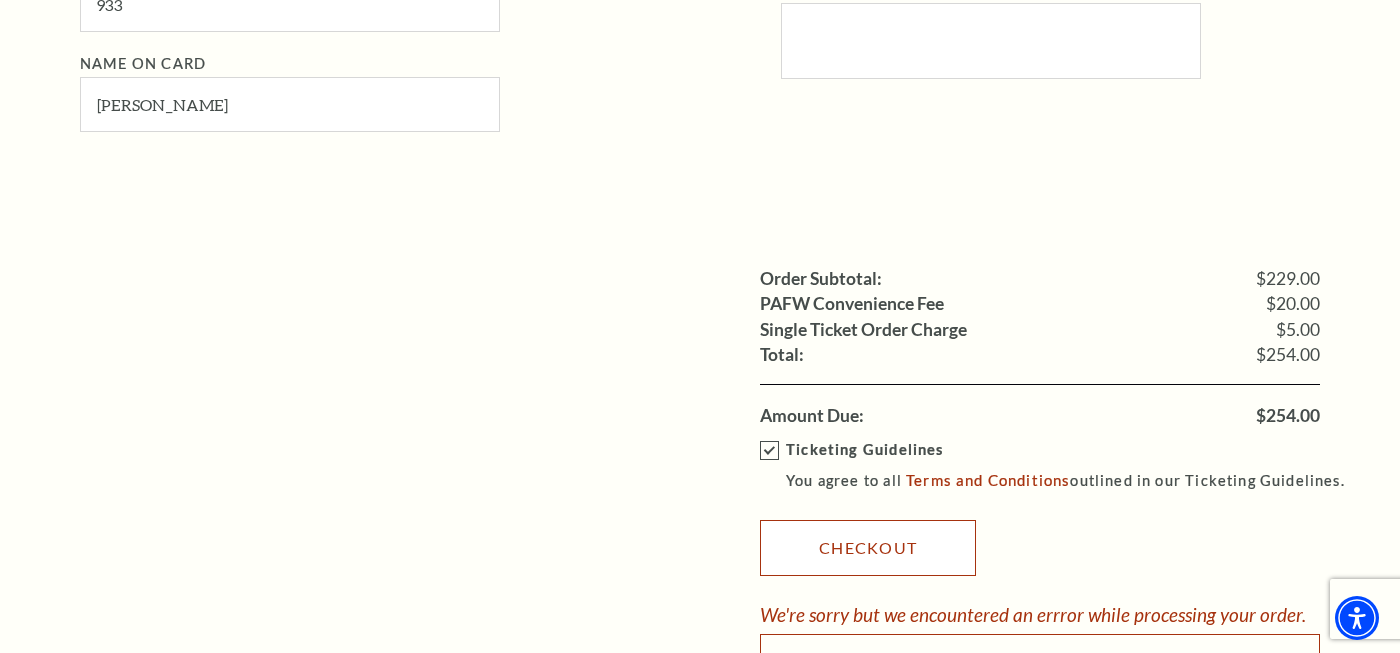 click on "Checkout" at bounding box center [868, 548] 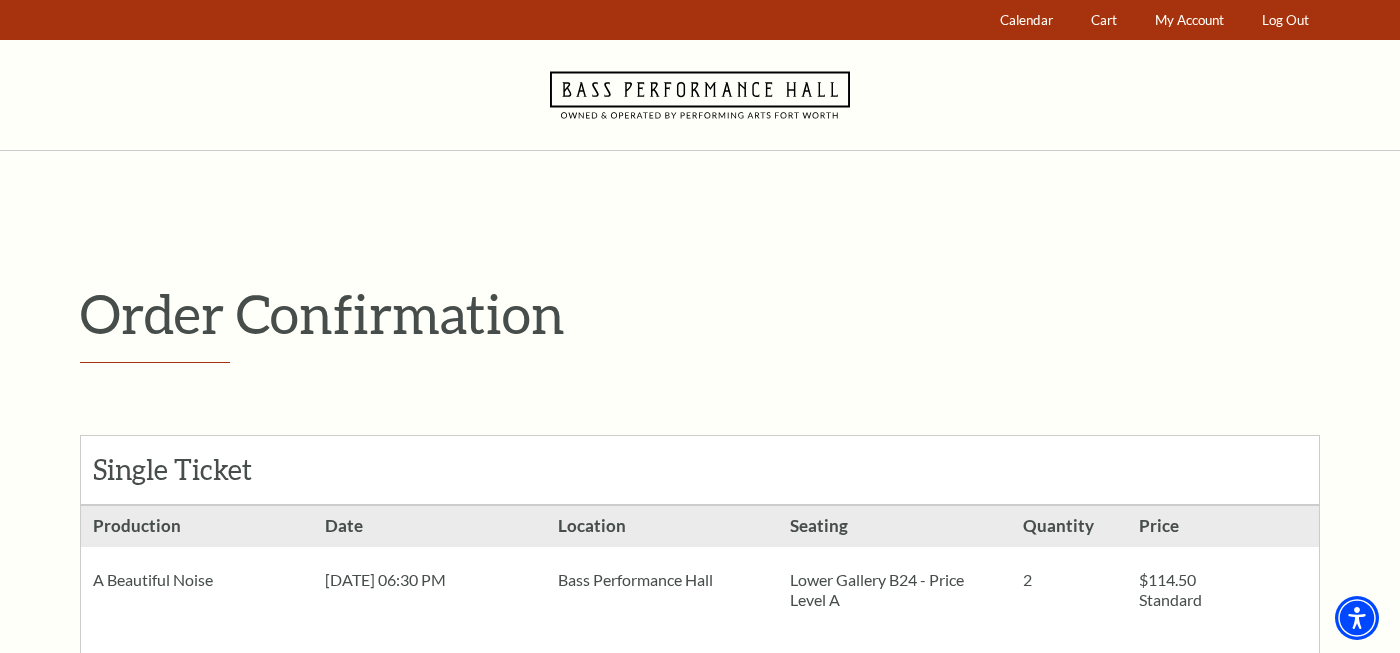 scroll, scrollTop: 157, scrollLeft: 0, axis: vertical 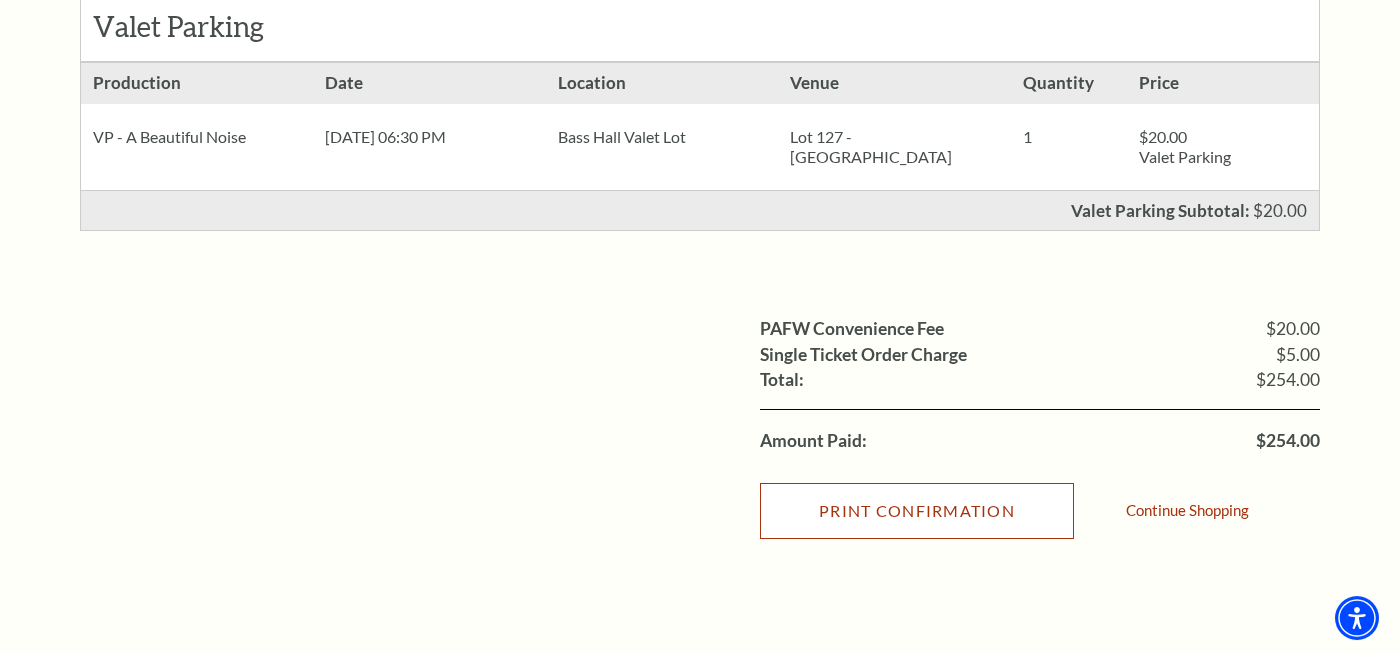 click on "Print Confirmation" at bounding box center [917, 511] 